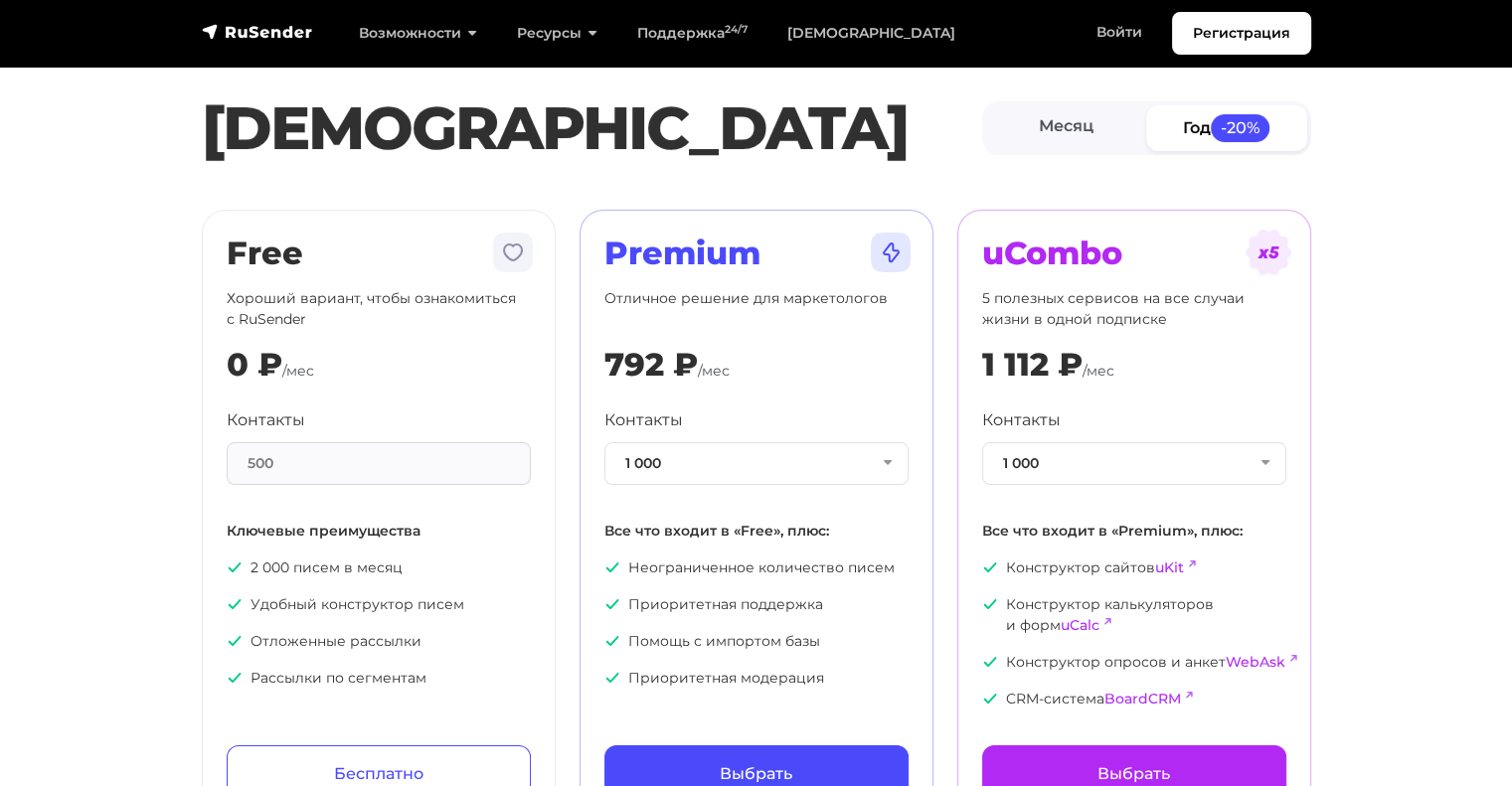 scroll, scrollTop: 8, scrollLeft: 0, axis: vertical 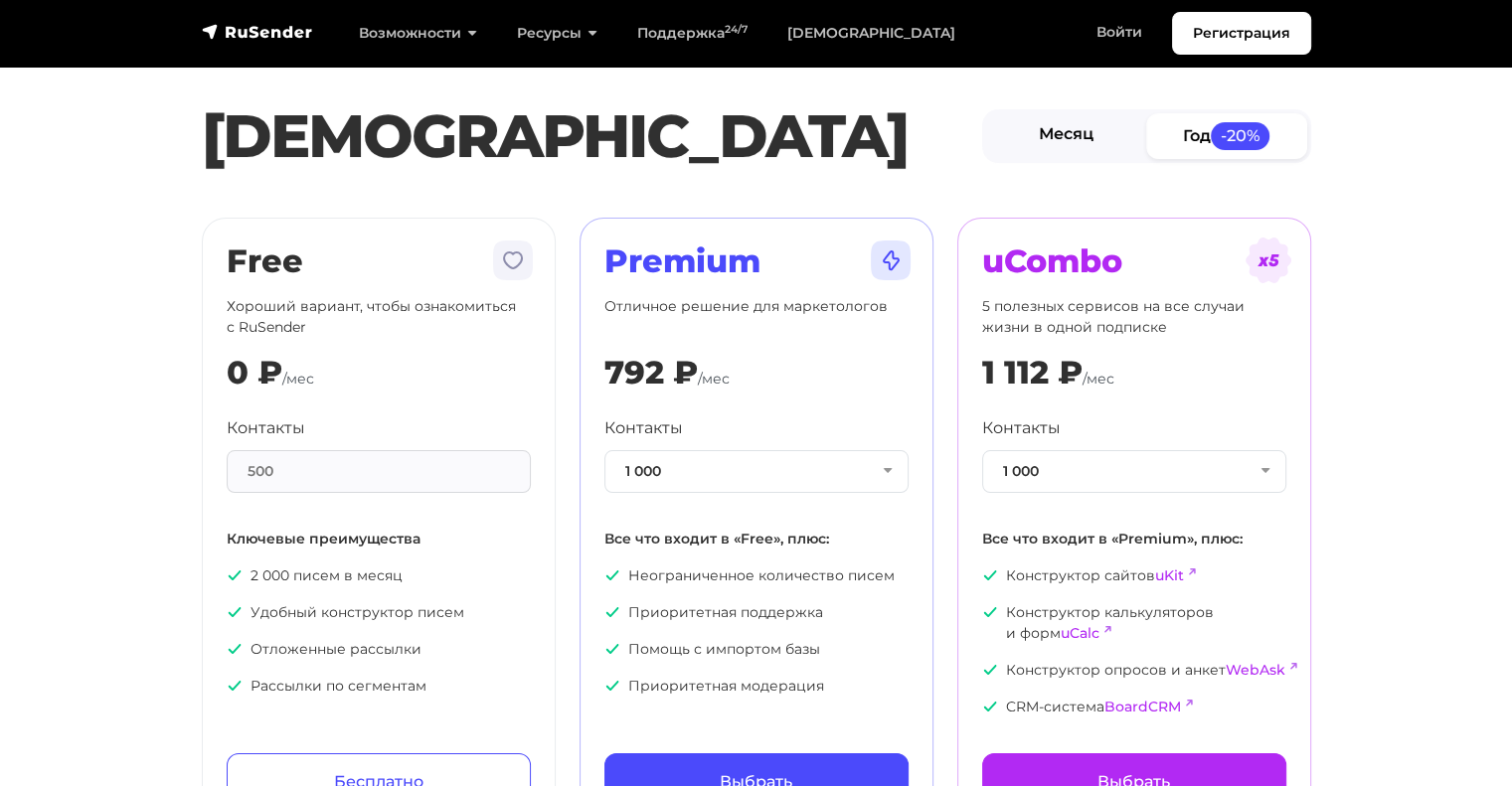 click on "Месяц" at bounding box center (1067, 135) 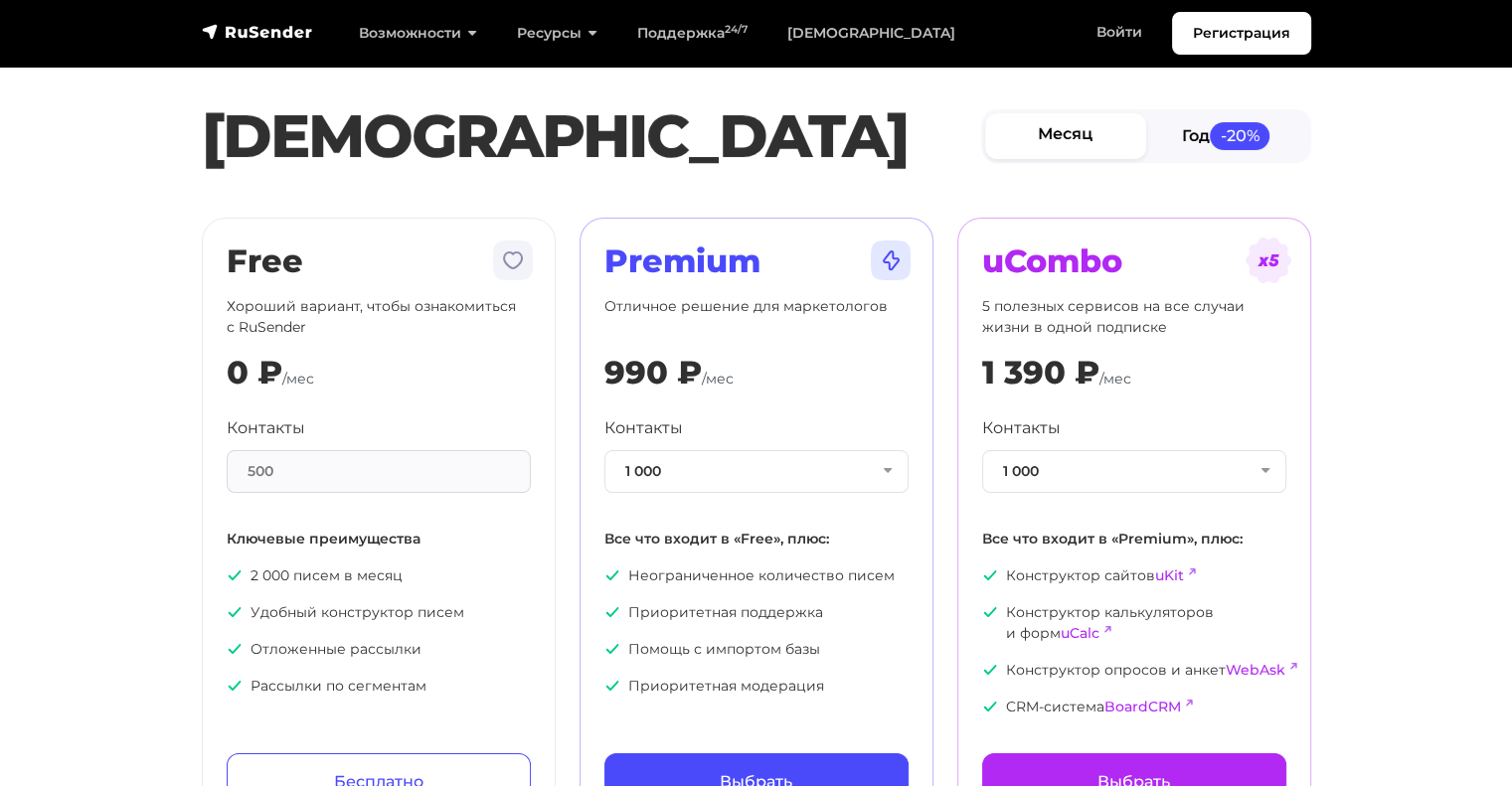 click on "Год  -20%" at bounding box center (1227, 135) 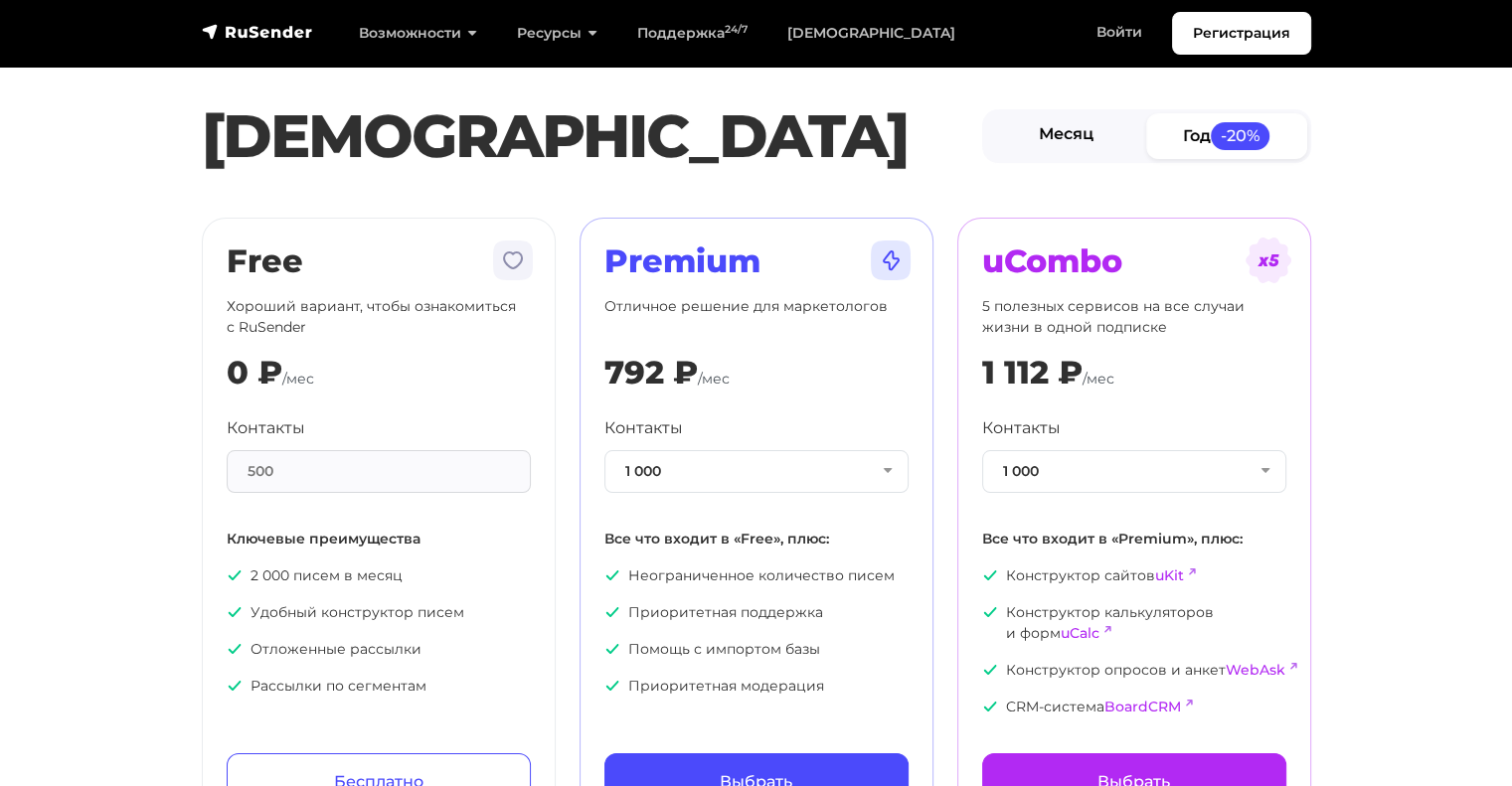 click on "Месяц" at bounding box center (1067, 135) 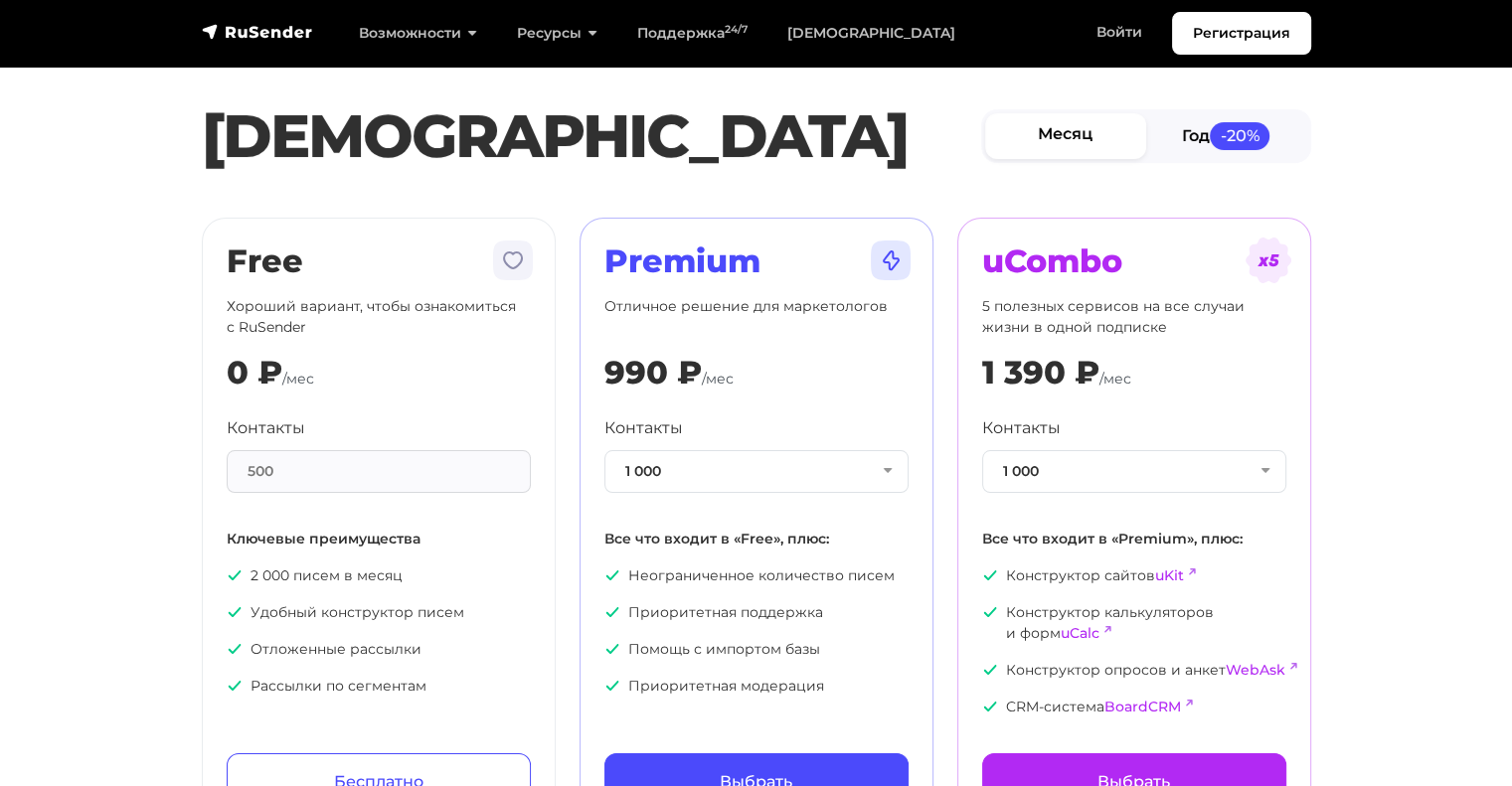 click on "Год  -20%" at bounding box center [1227, 135] 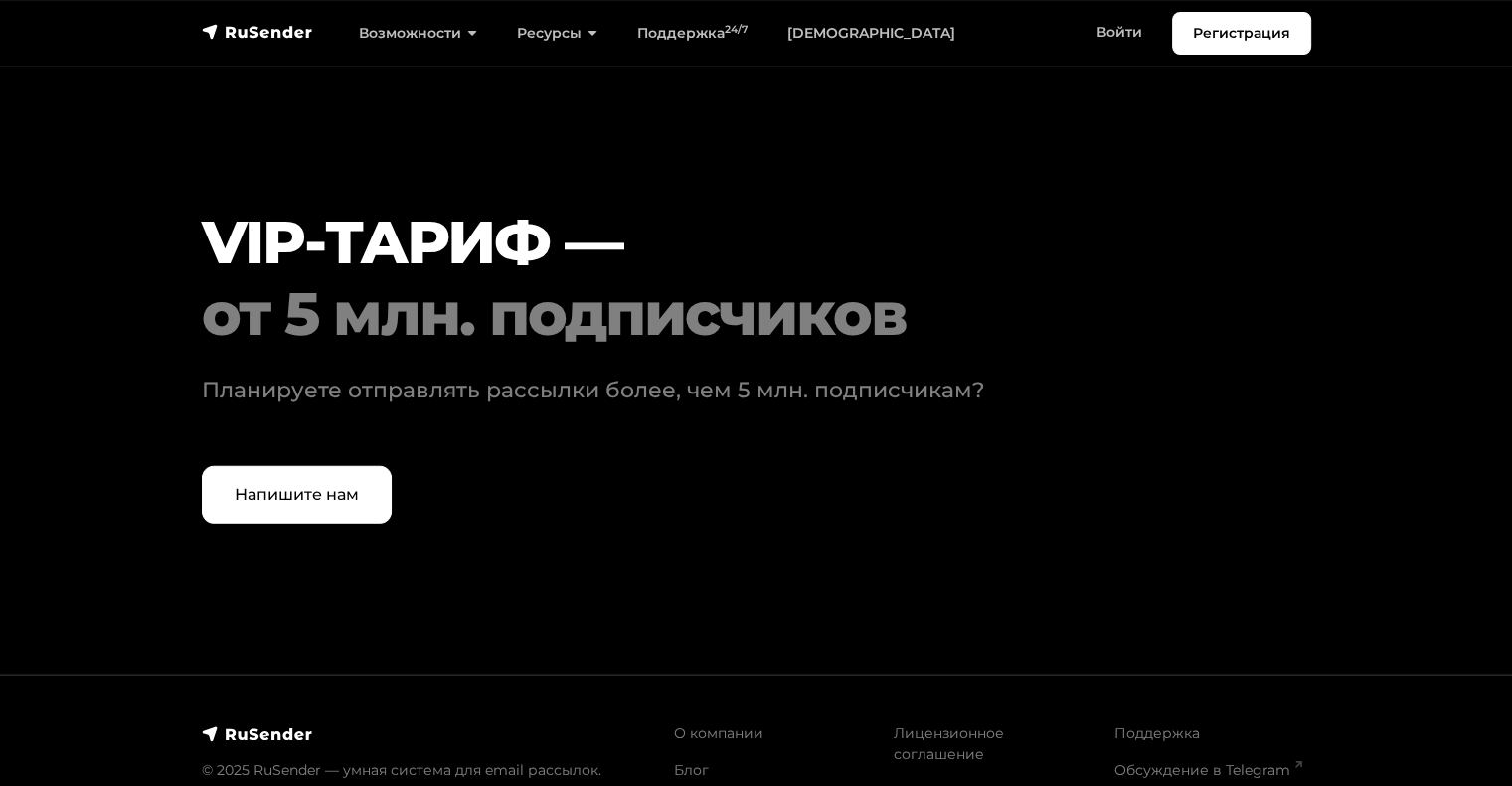 scroll, scrollTop: 6155, scrollLeft: 0, axis: vertical 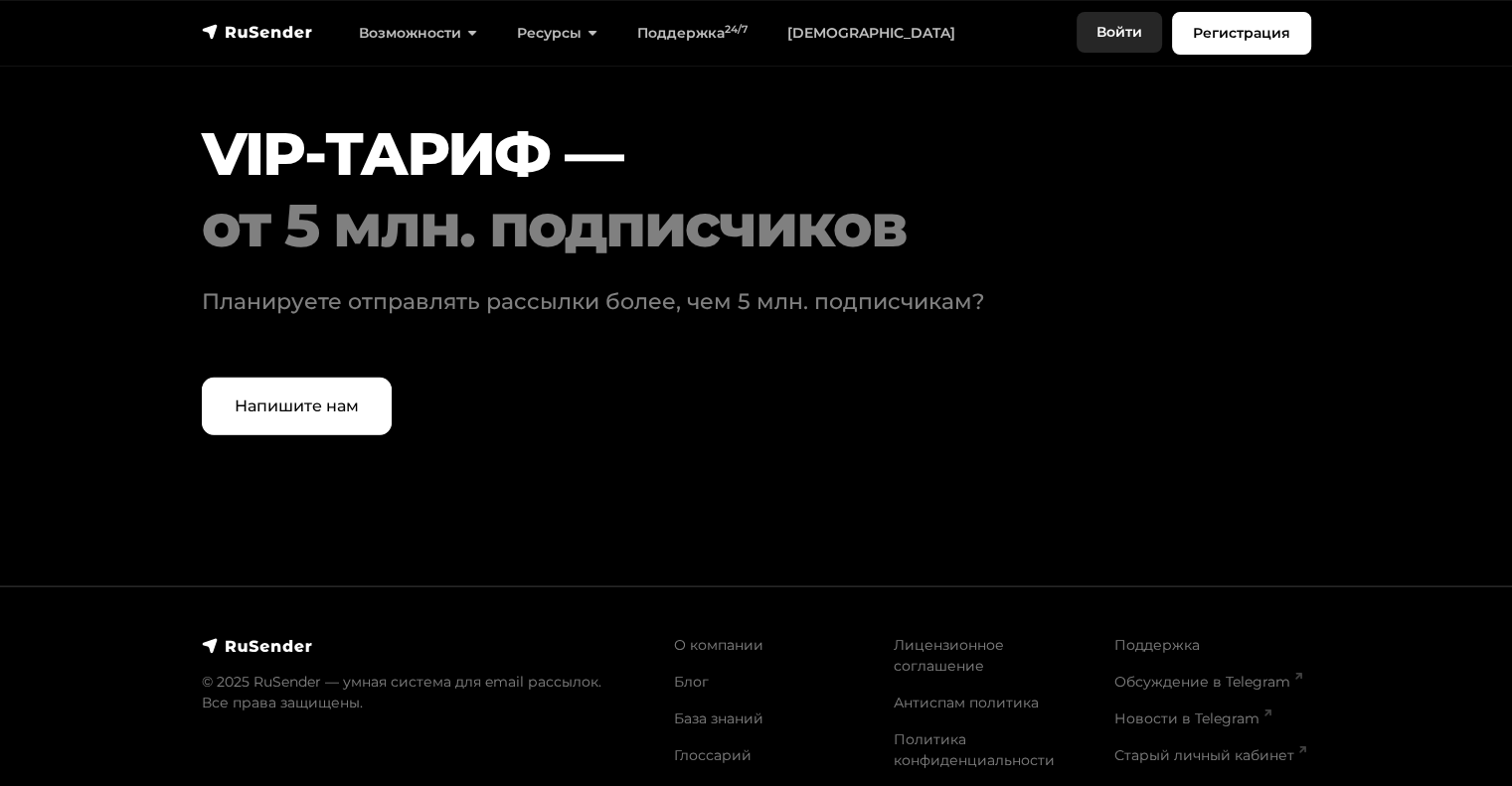 click on "Войти" at bounding box center (1119, 32) 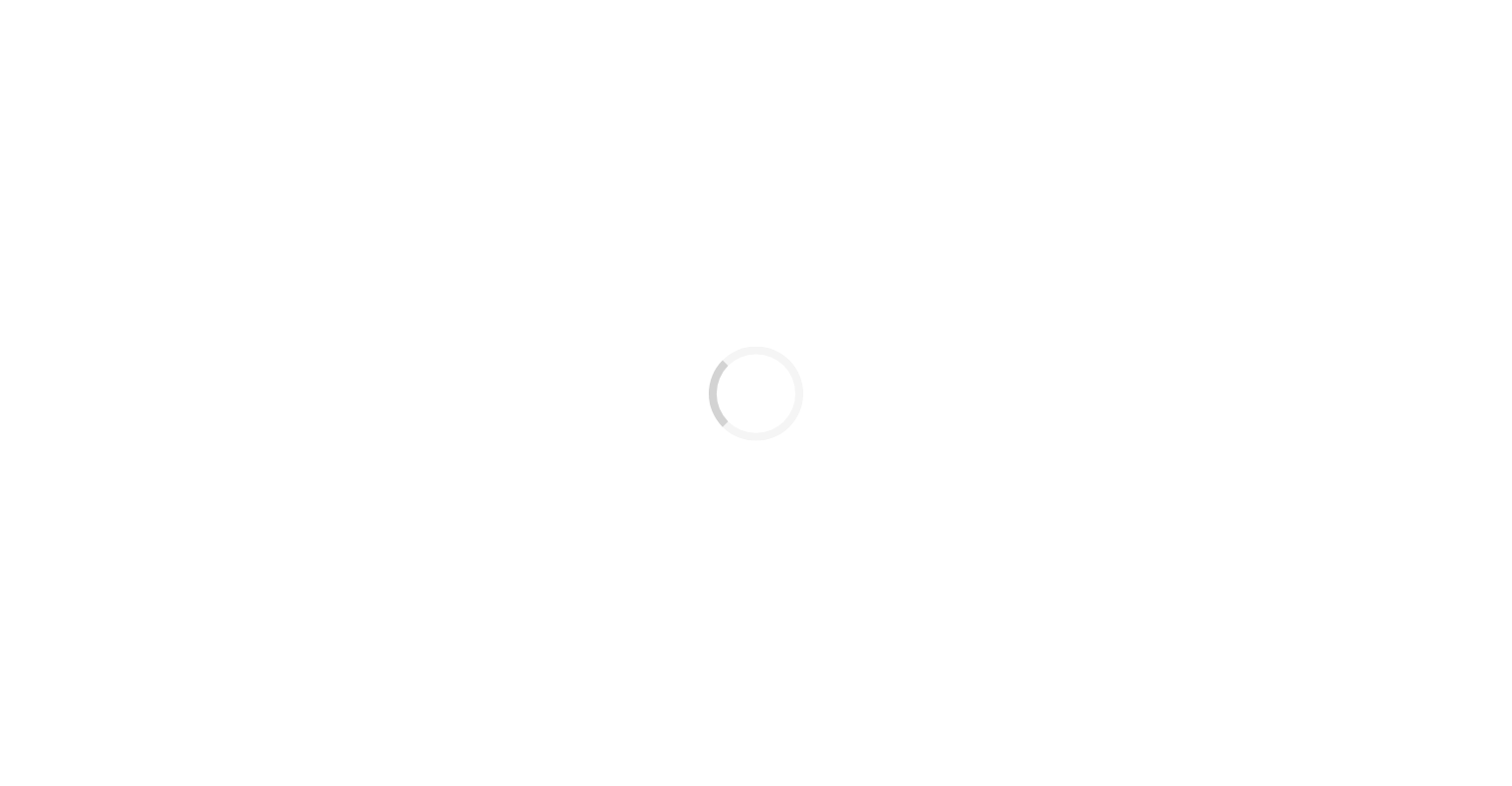 scroll, scrollTop: 0, scrollLeft: 0, axis: both 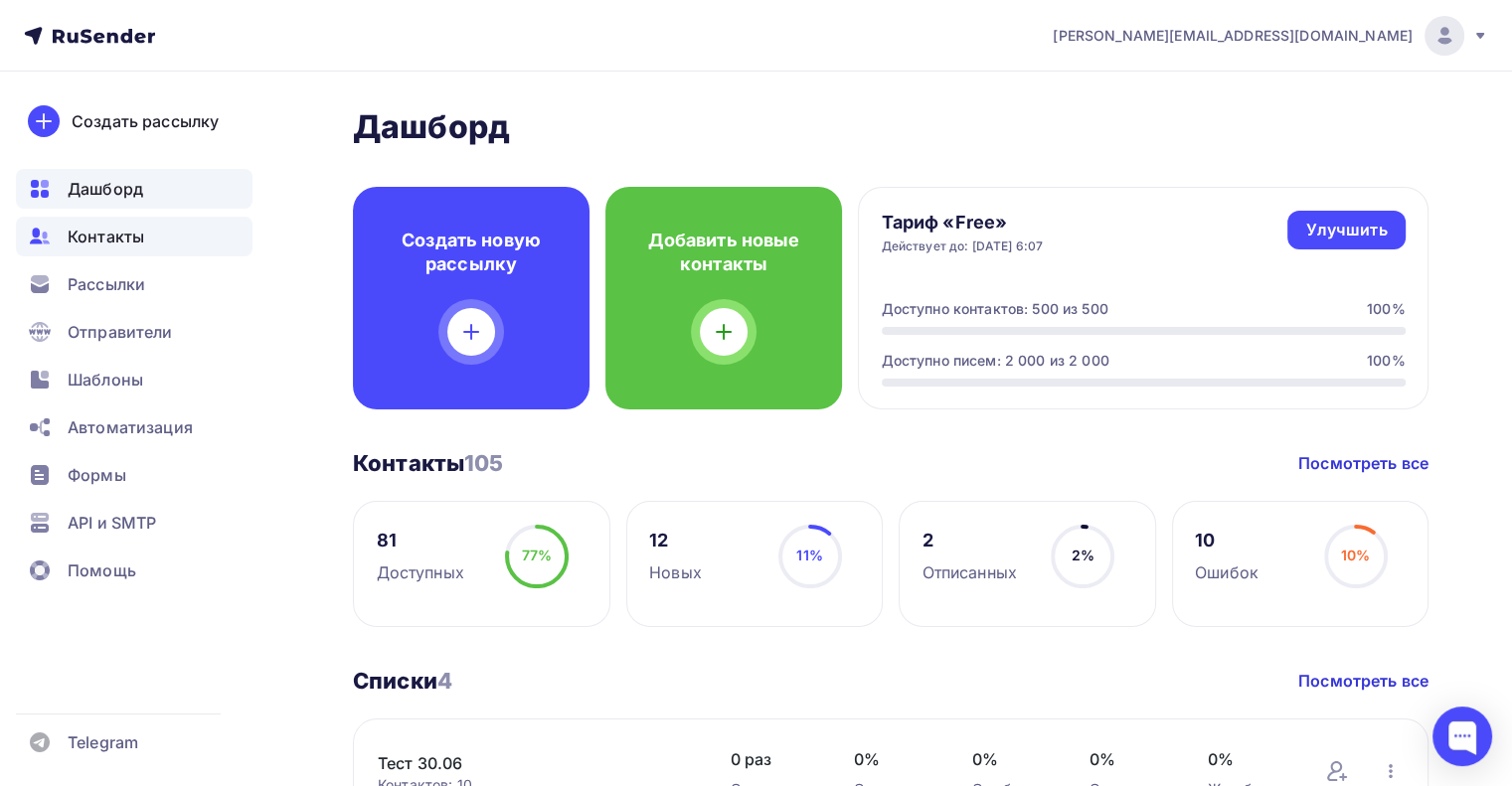 click on "Контакты" at bounding box center [105, 236] 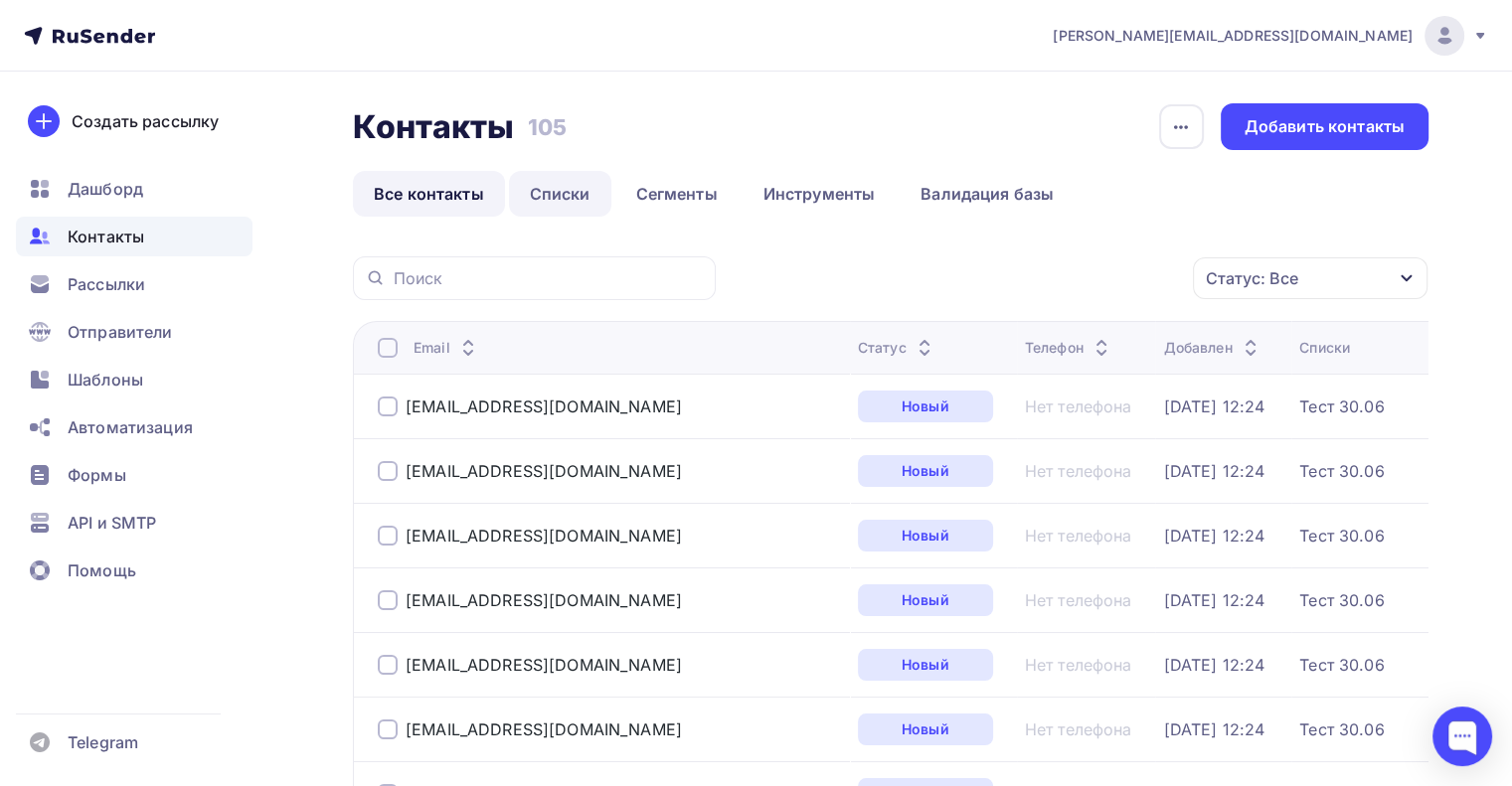 click on "Списки" at bounding box center [560, 194] 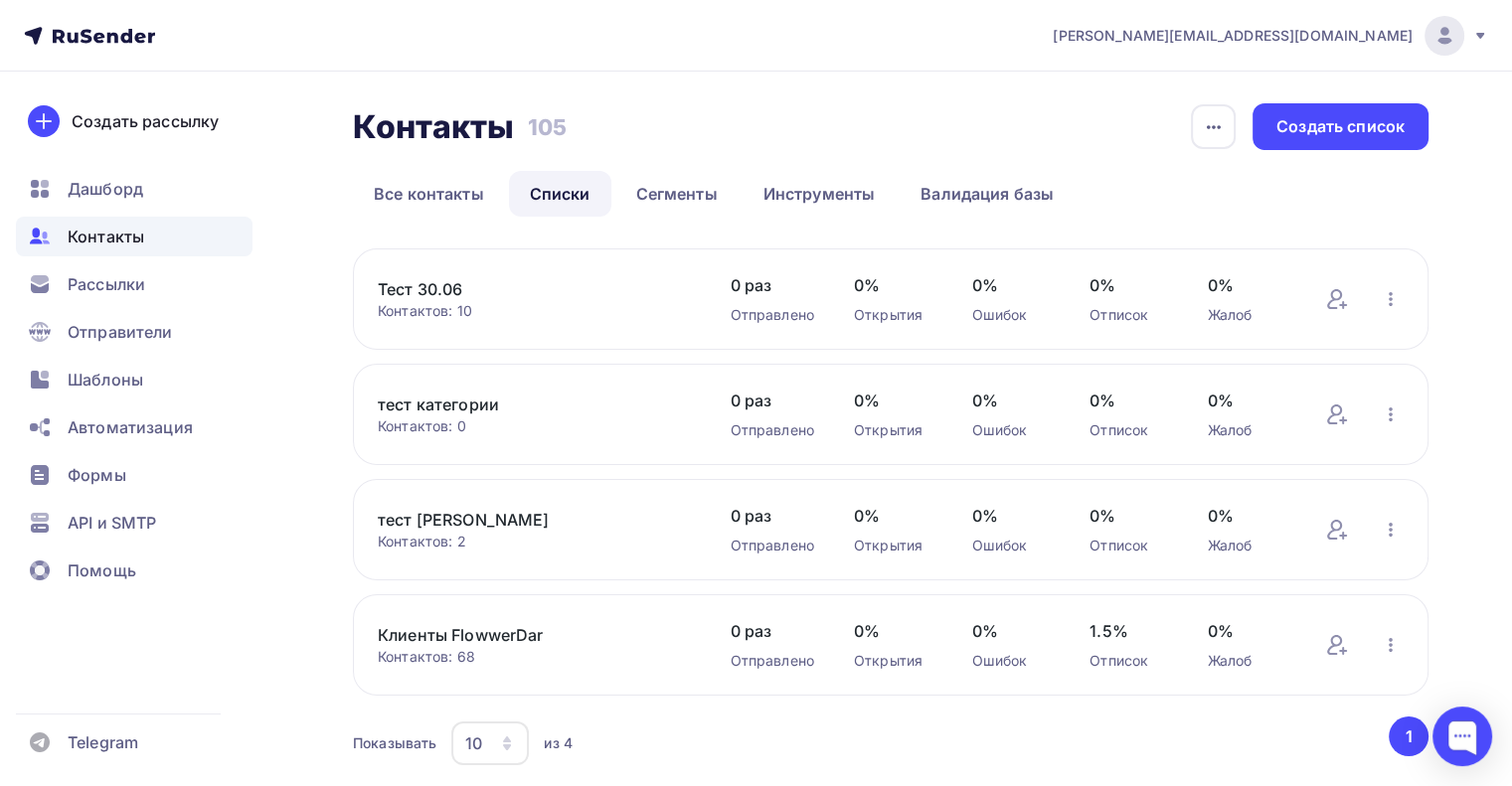 click on "Тест 30.06" at bounding box center [534, 289] 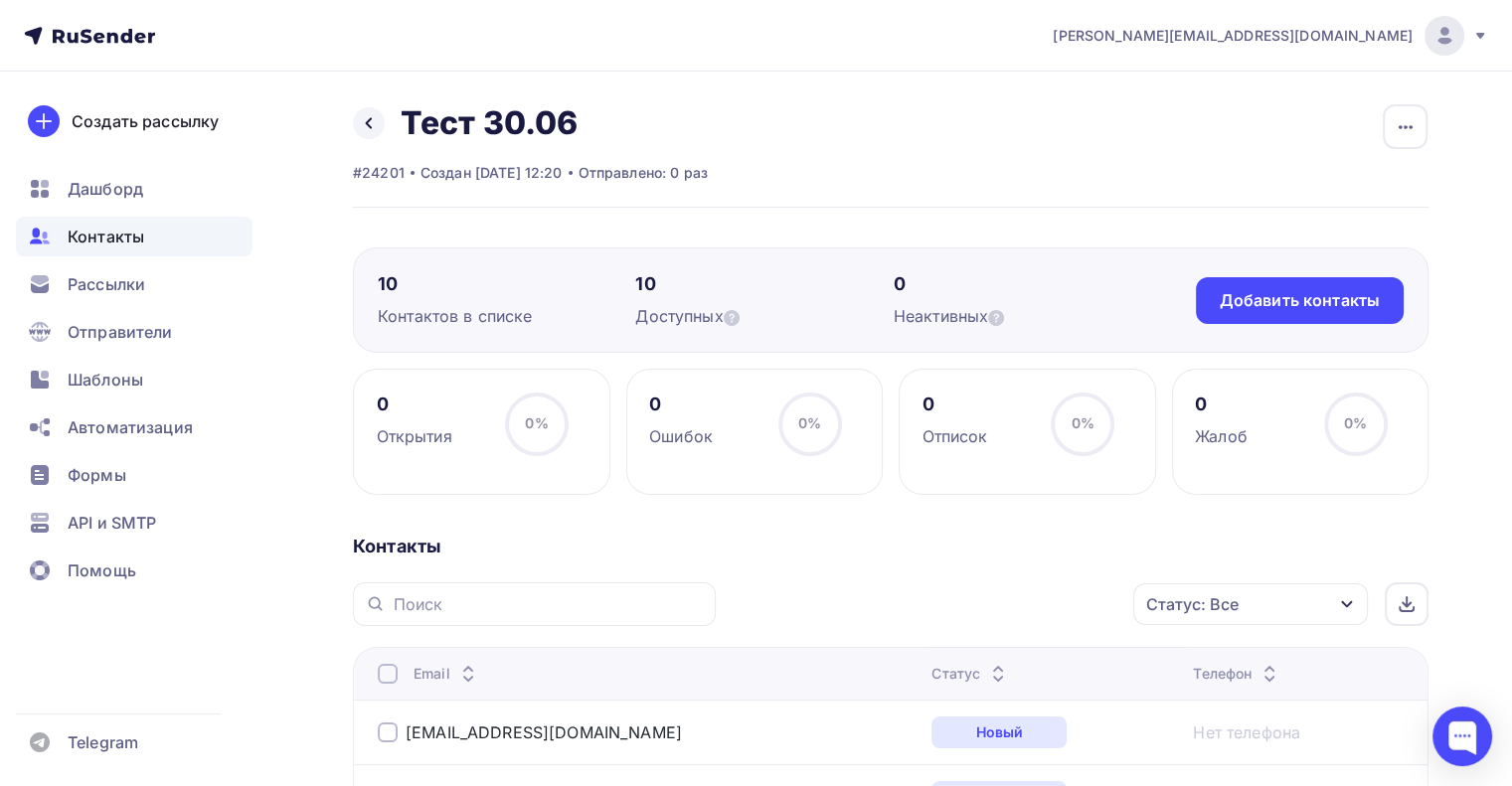 click on "0
Открытия
0%   0%" at bounding box center (481, 431) 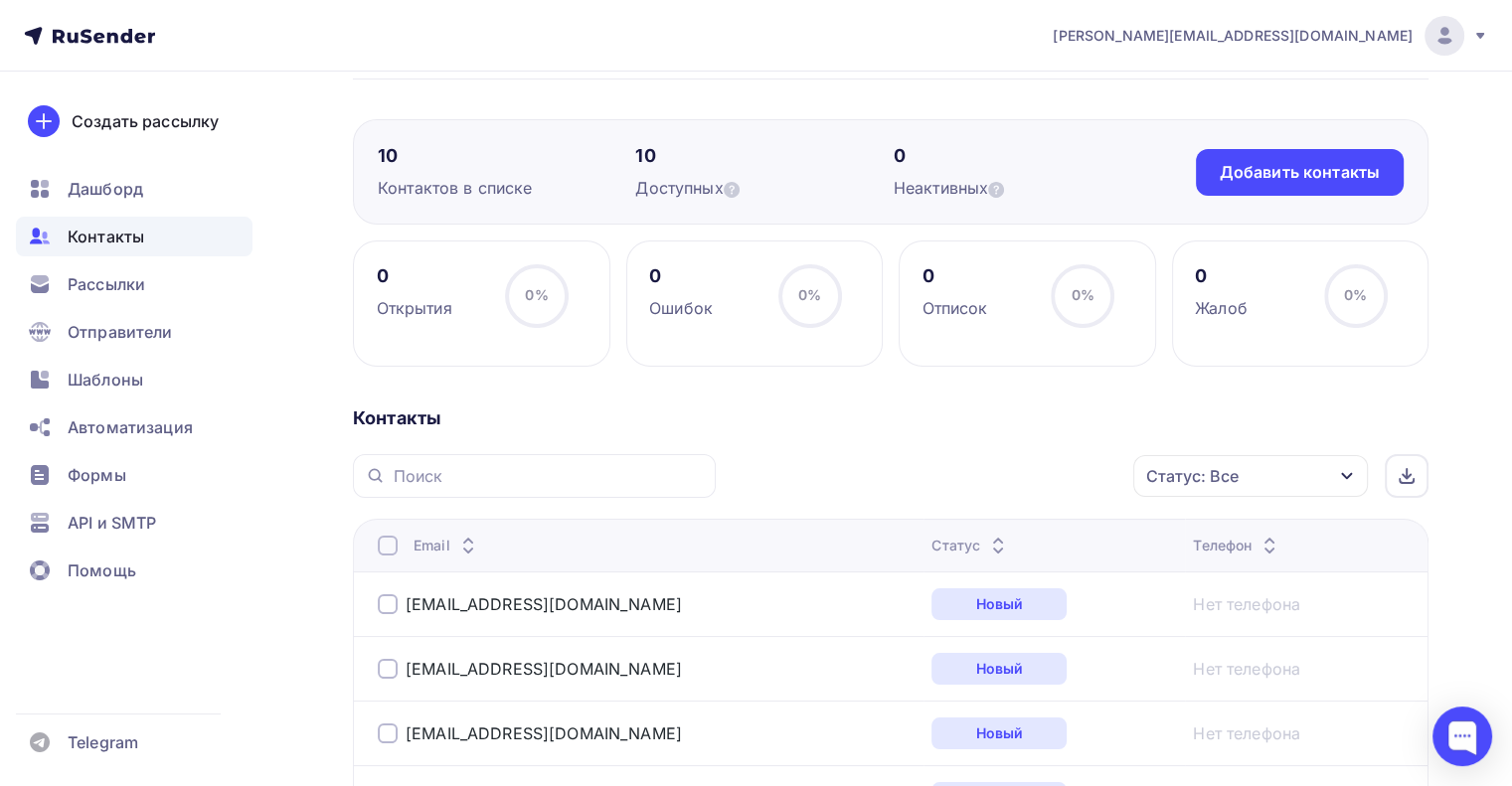 scroll, scrollTop: 0, scrollLeft: 0, axis: both 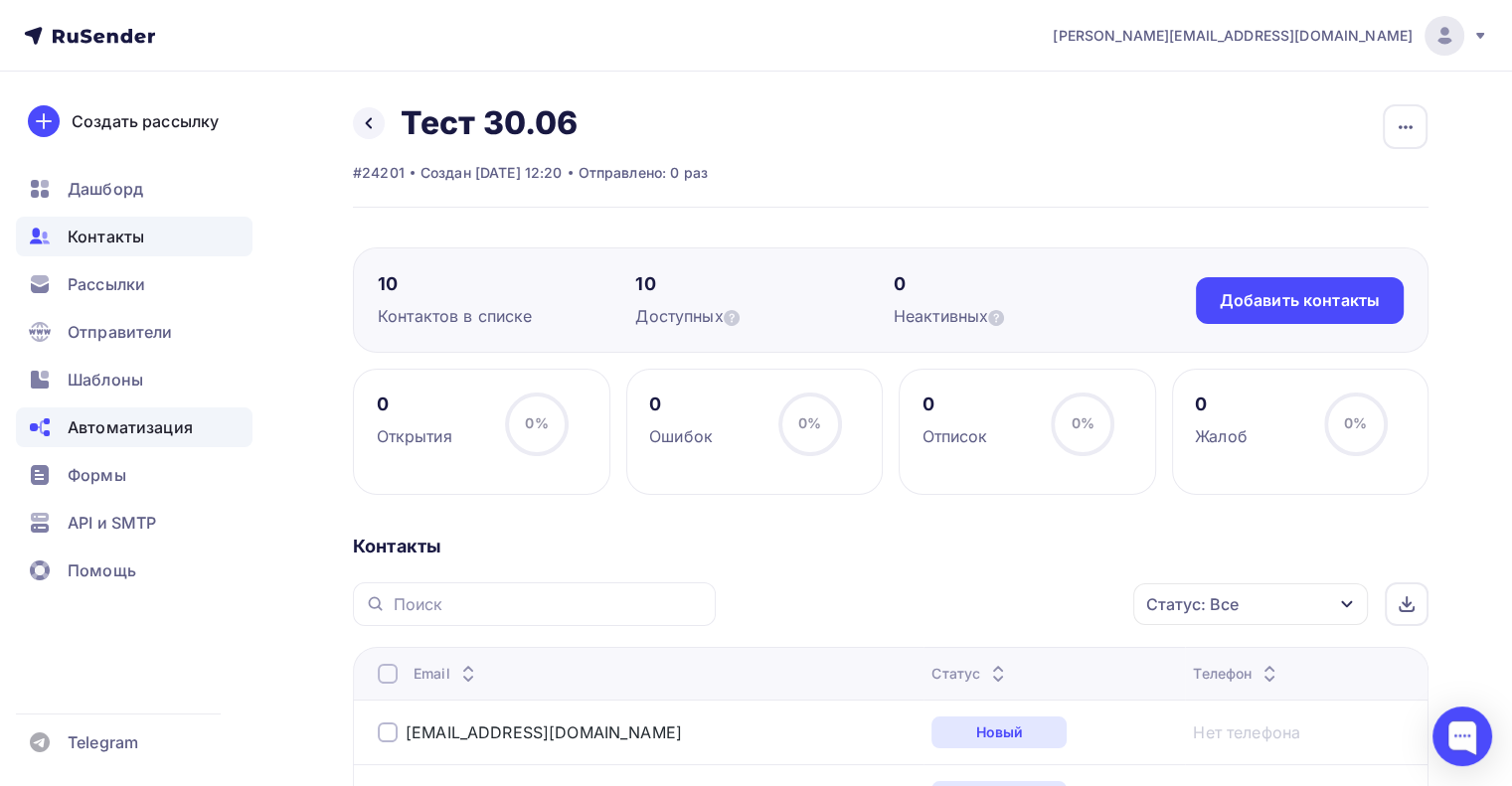 click on "Автоматизация" at bounding box center (130, 427) 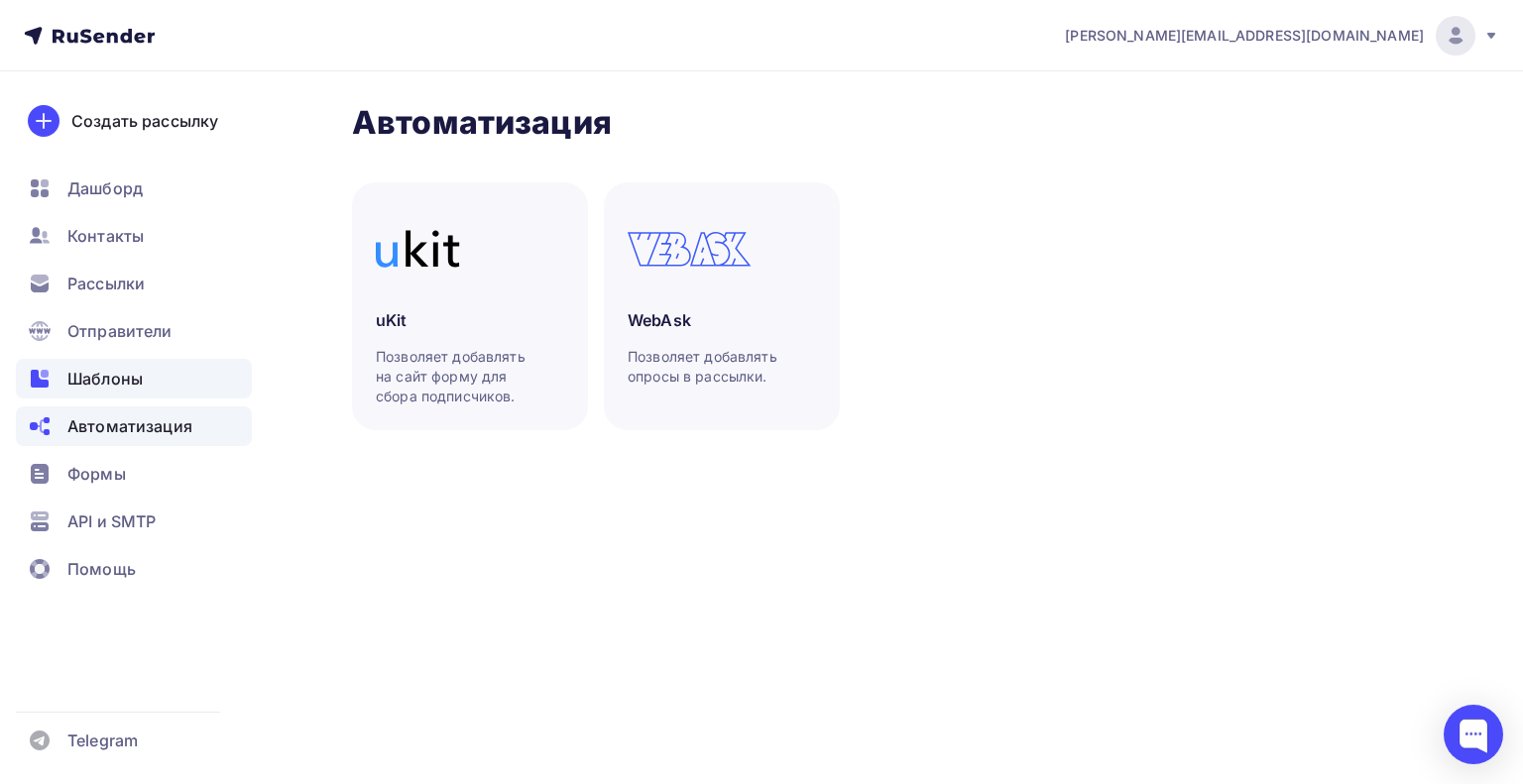 click on "Шаблоны" at bounding box center [105, 379] 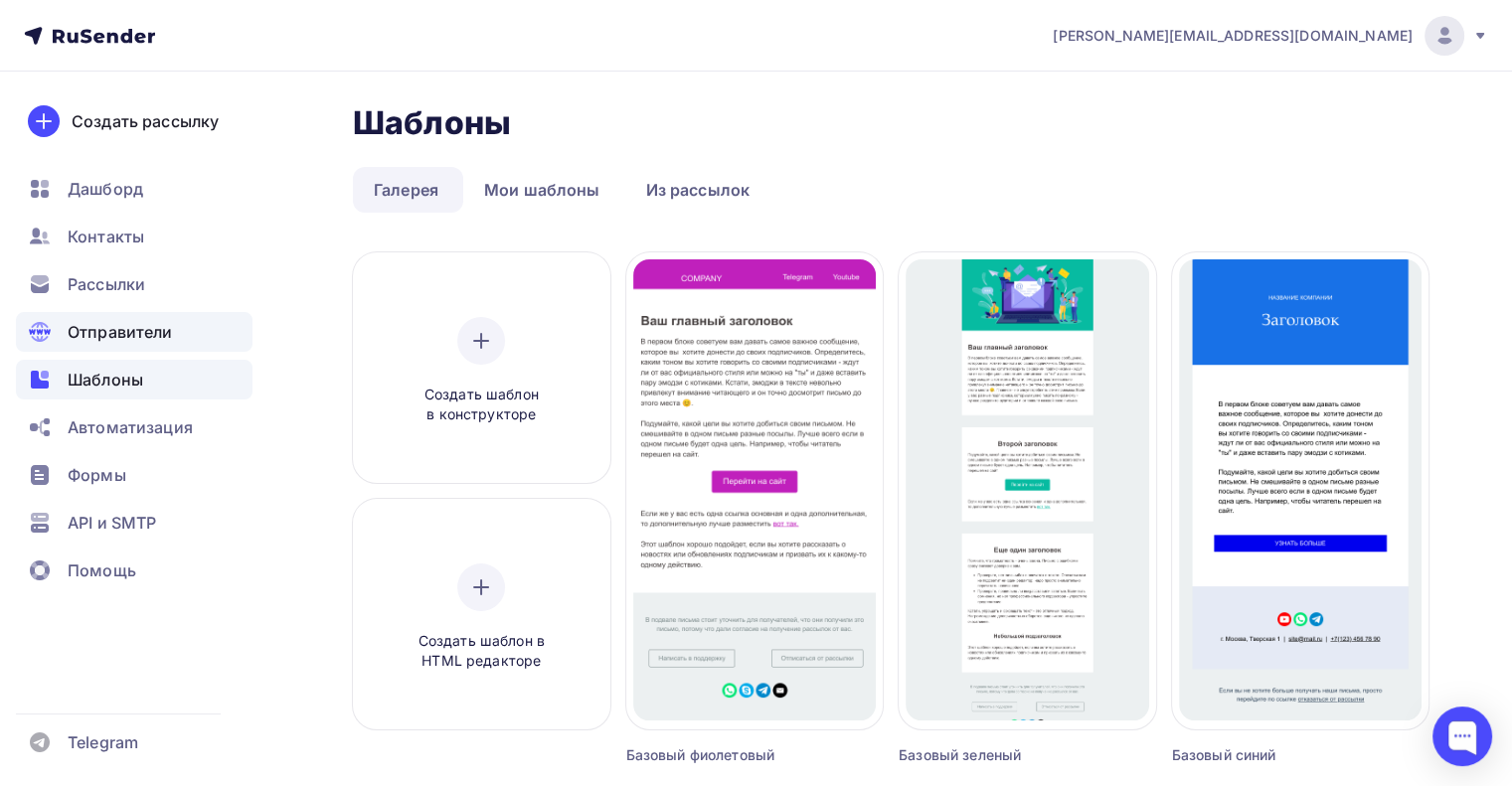 click on "Отправители" at bounding box center [120, 332] 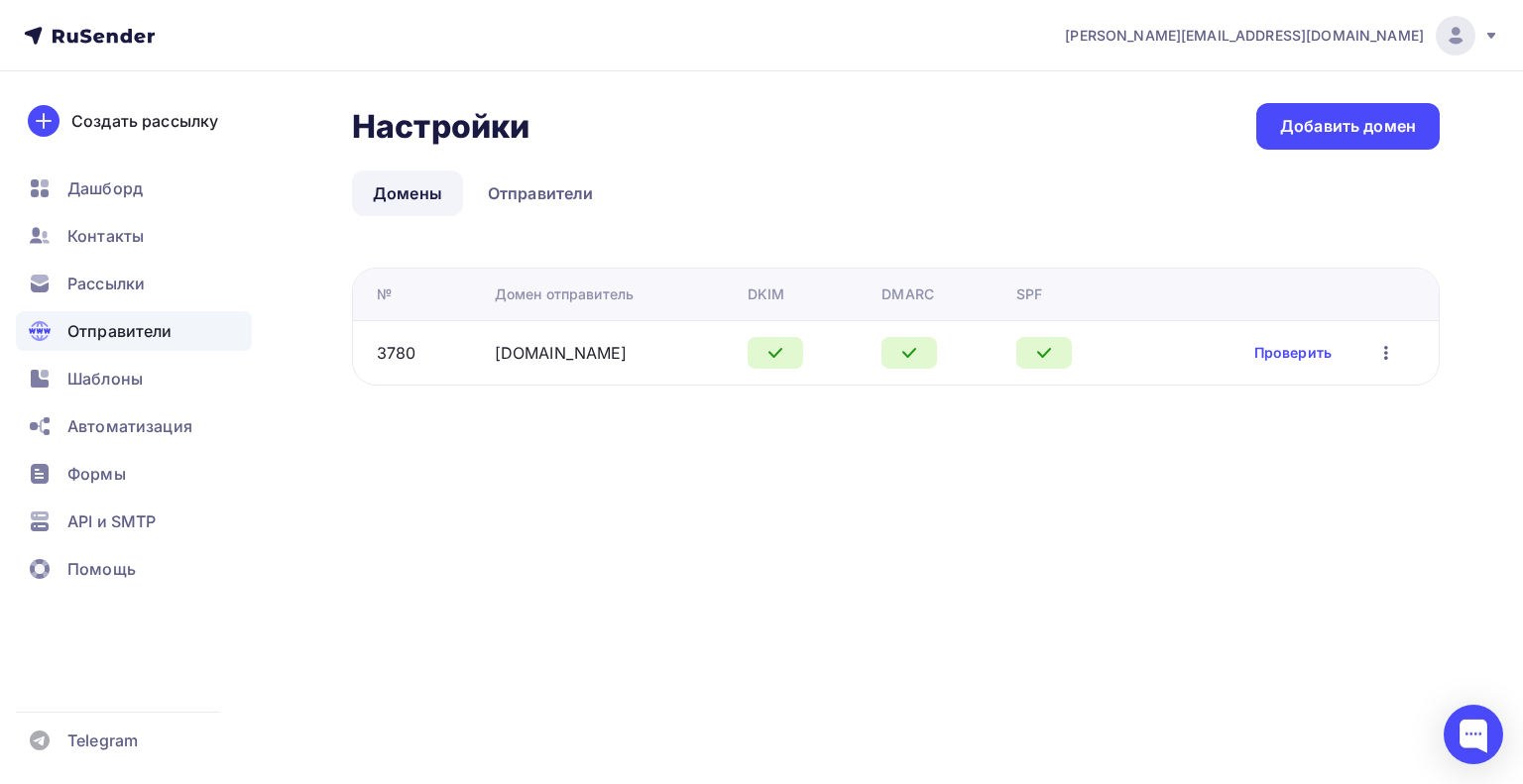 click on "Отправители" at bounding box center (120, 331) 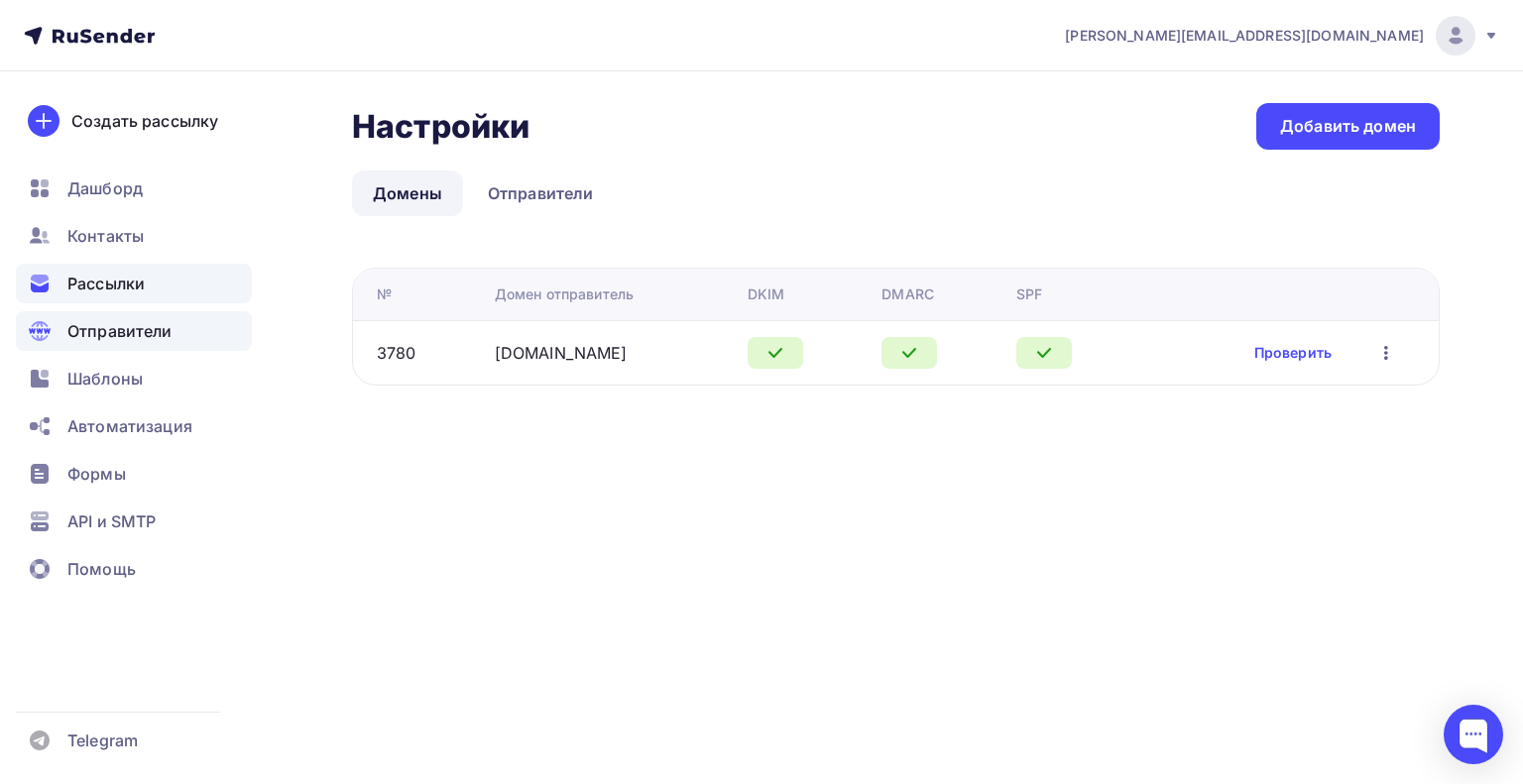 click on "Рассылки" at bounding box center [106, 283] 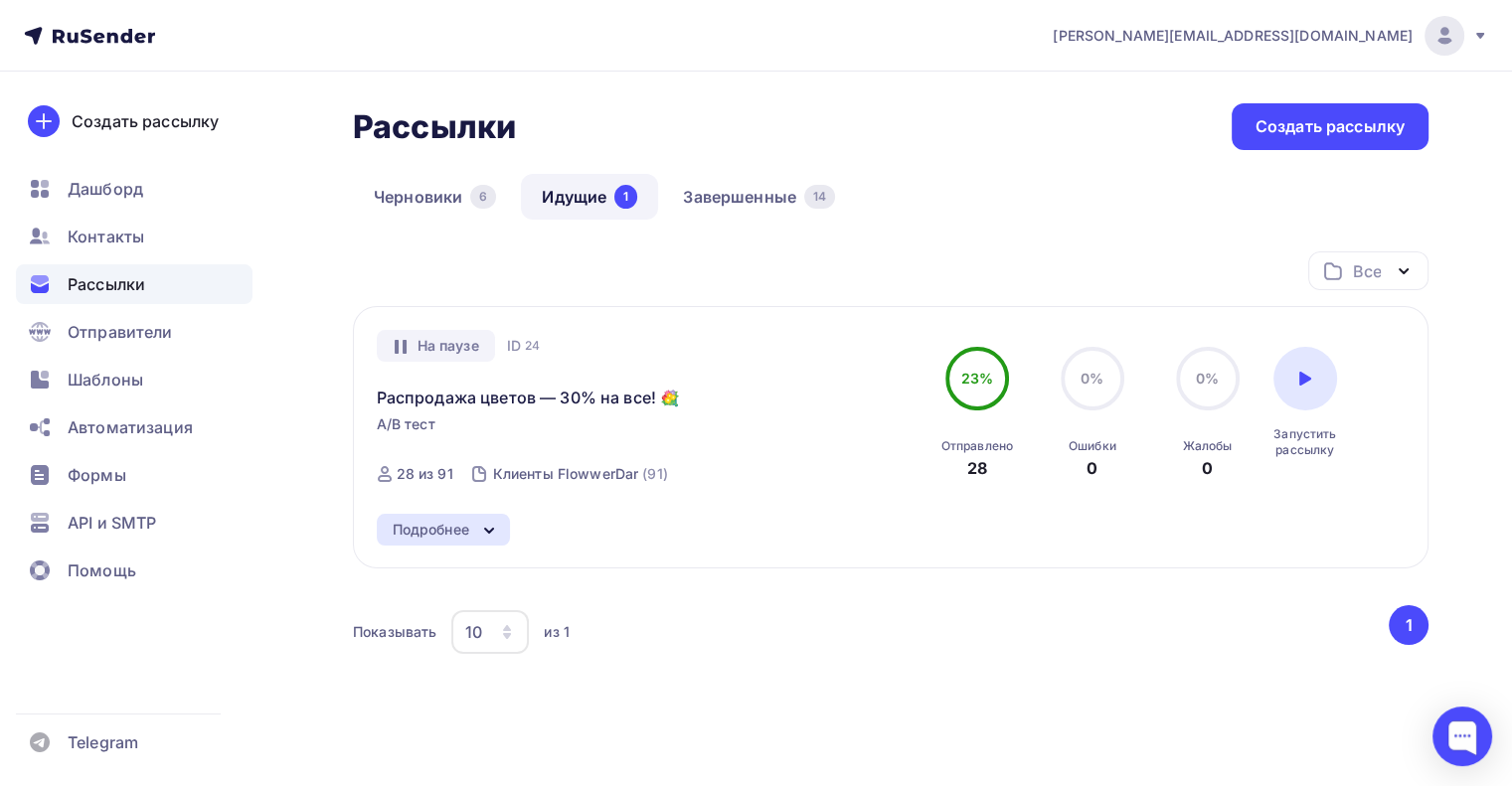 click on "d.lisovenko@ucoz-team.net" at bounding box center (1270, 36) 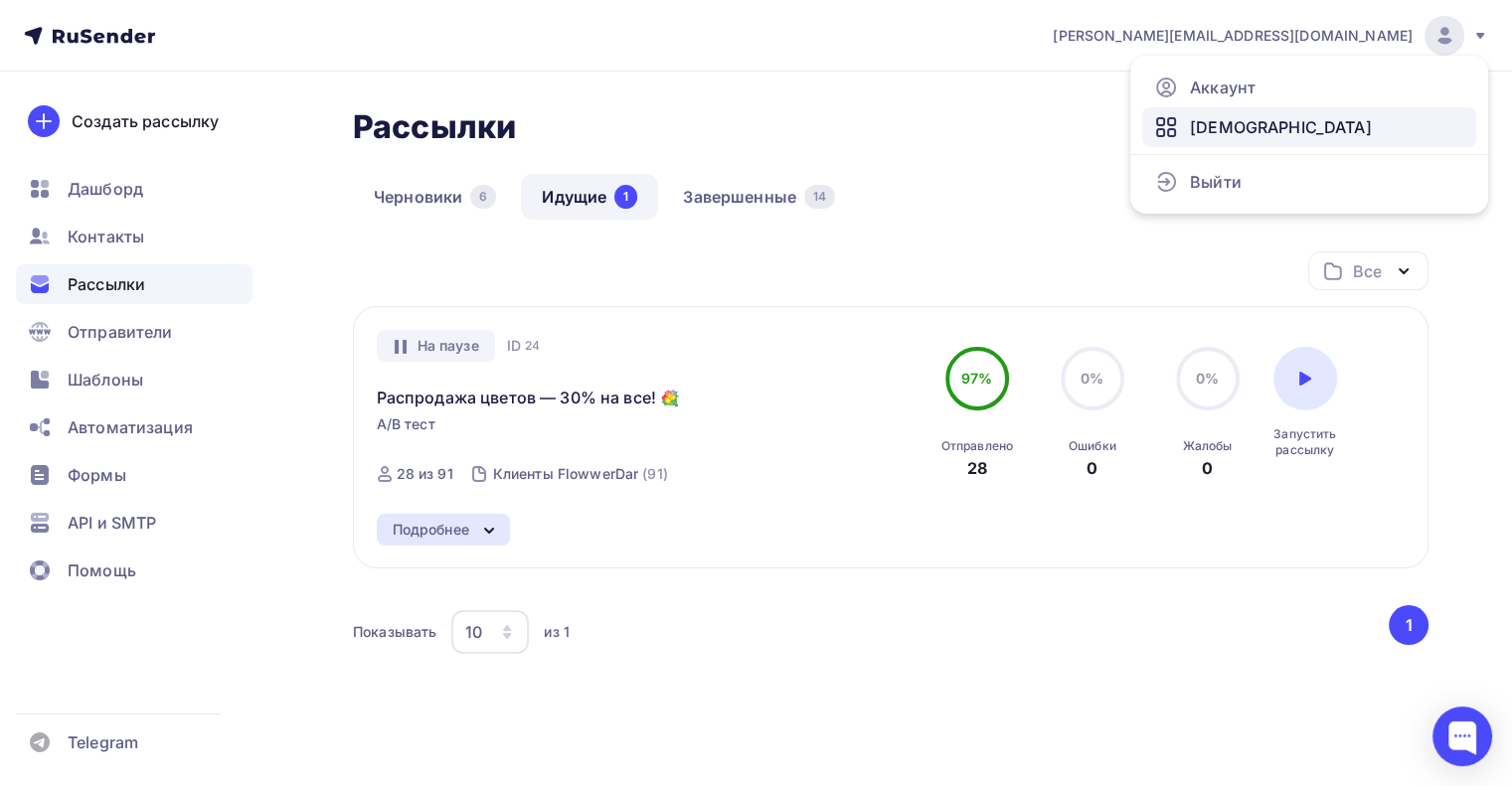 click on "Тарифы" at bounding box center [1309, 127] 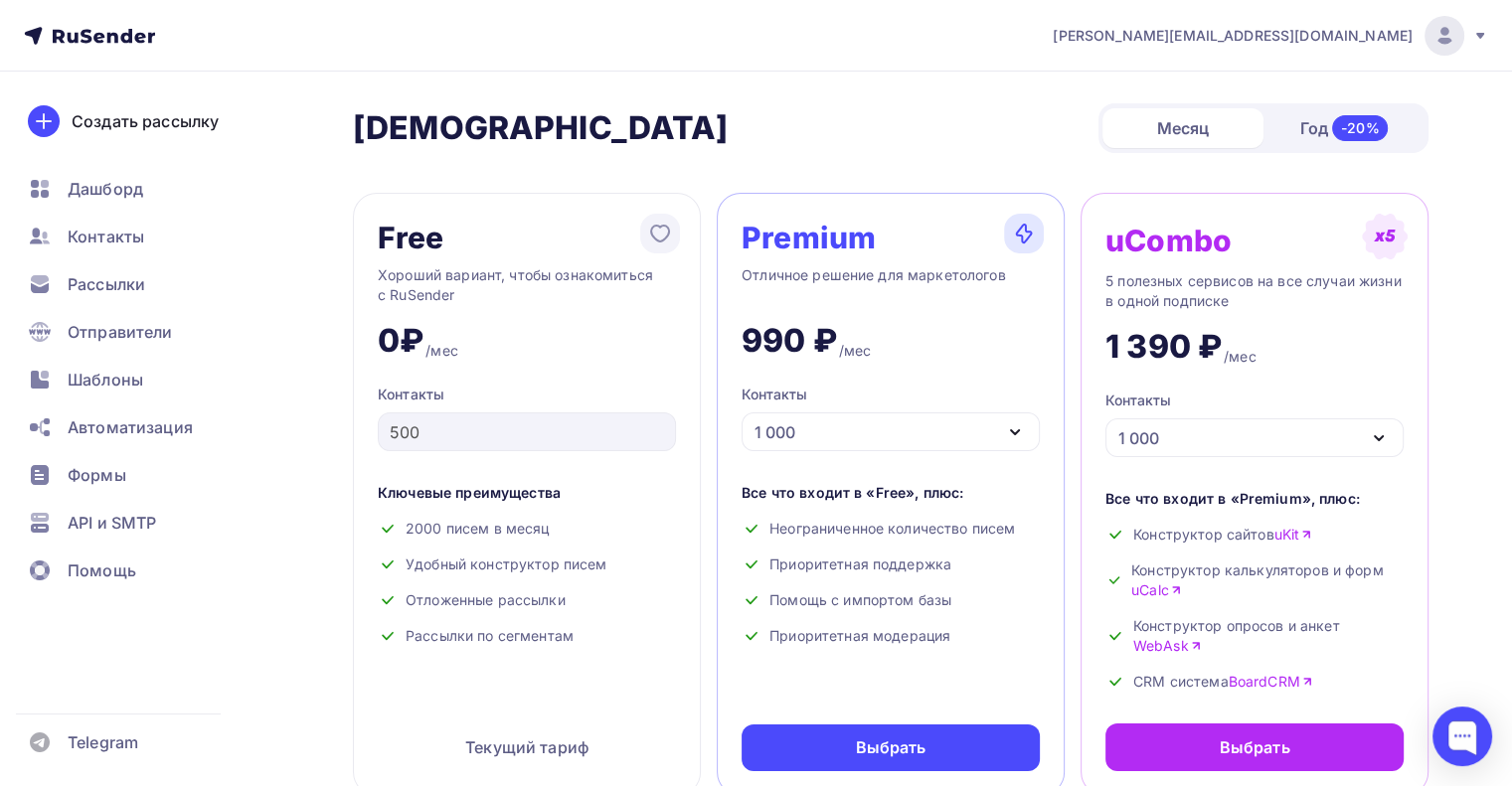 click on "Год
-20%" at bounding box center (1344, 128) 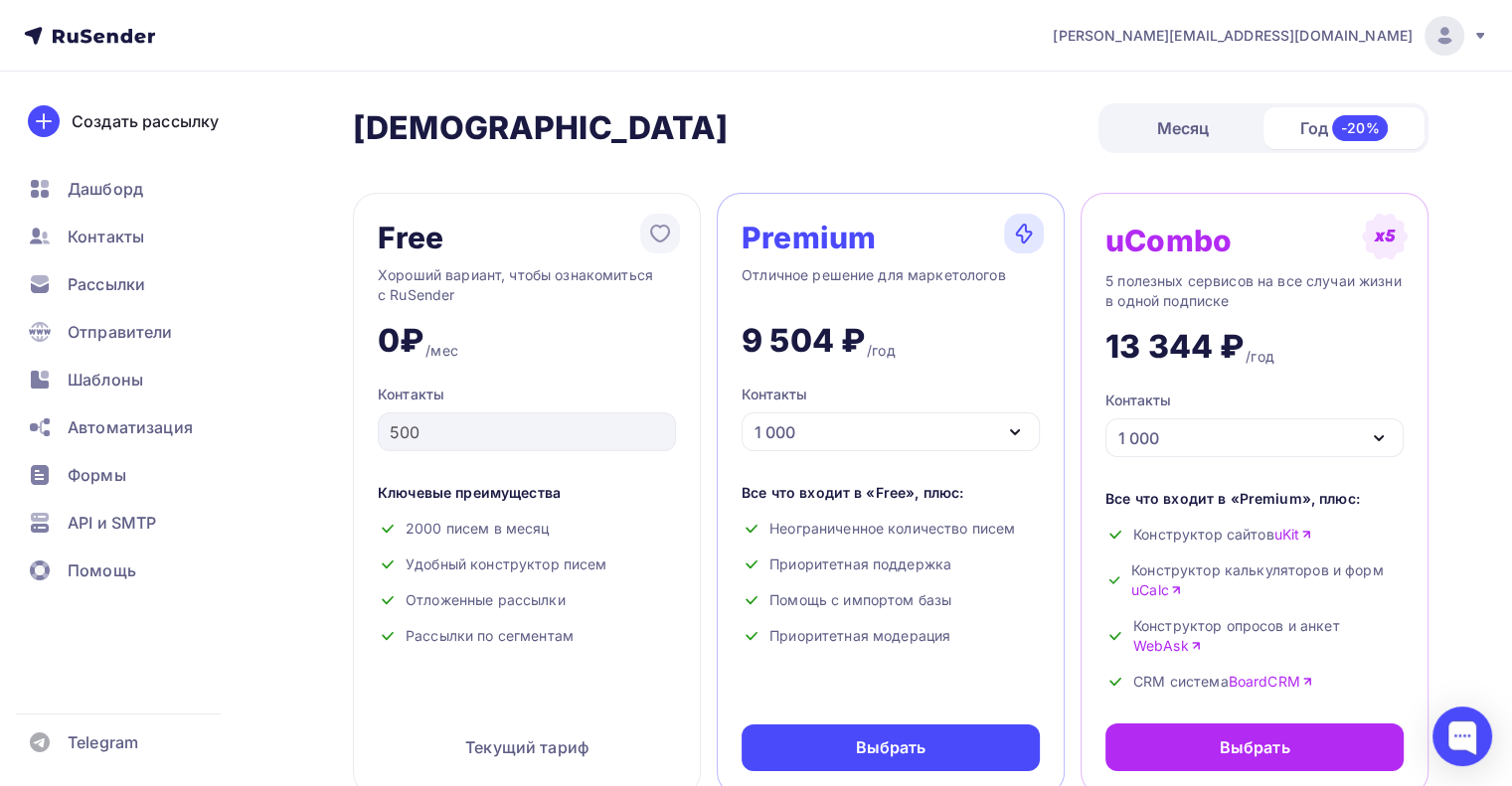 click on "Месяц" at bounding box center [1183, 128] 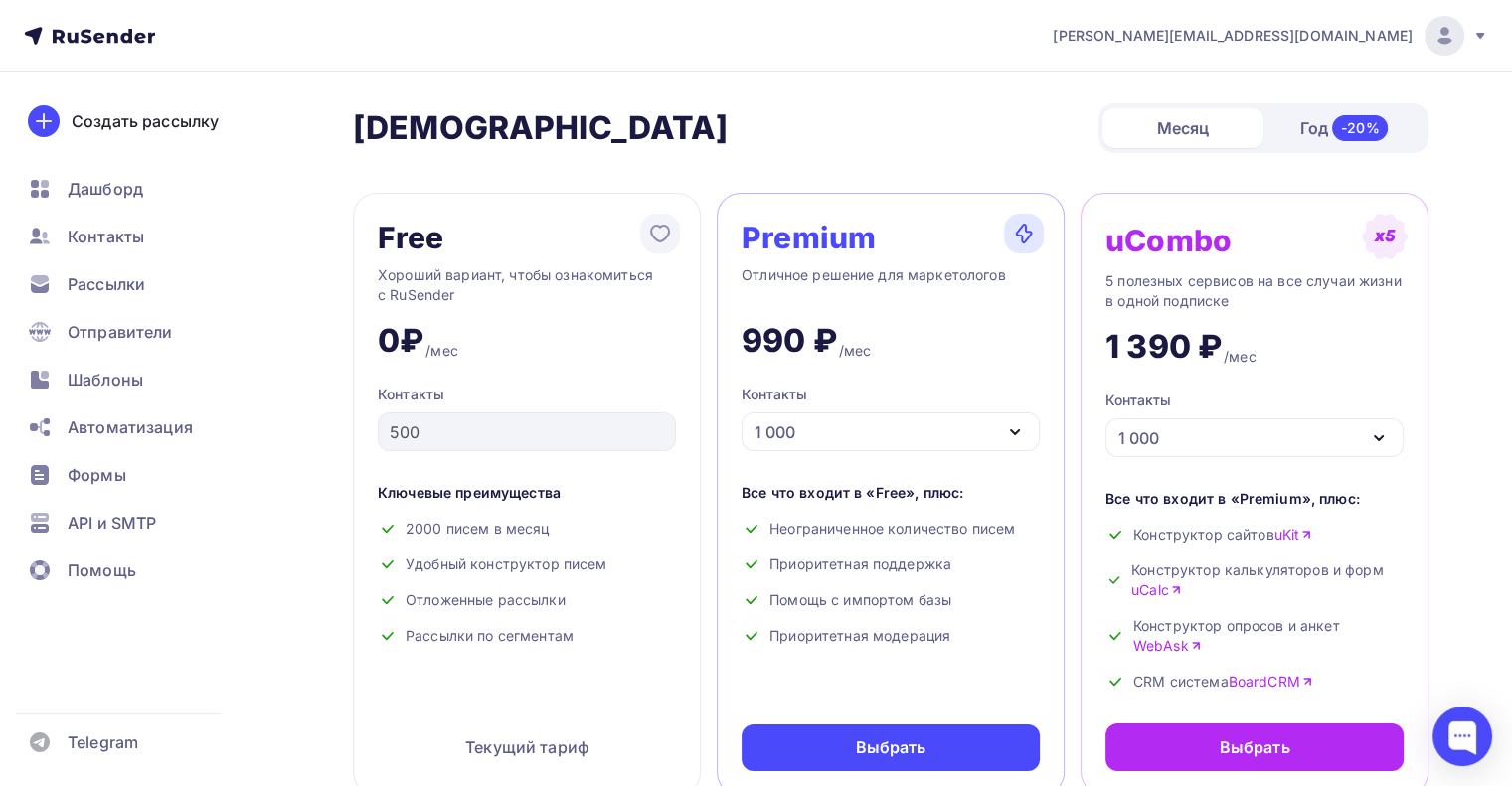 click on "Год
-20%" at bounding box center [1344, 128] 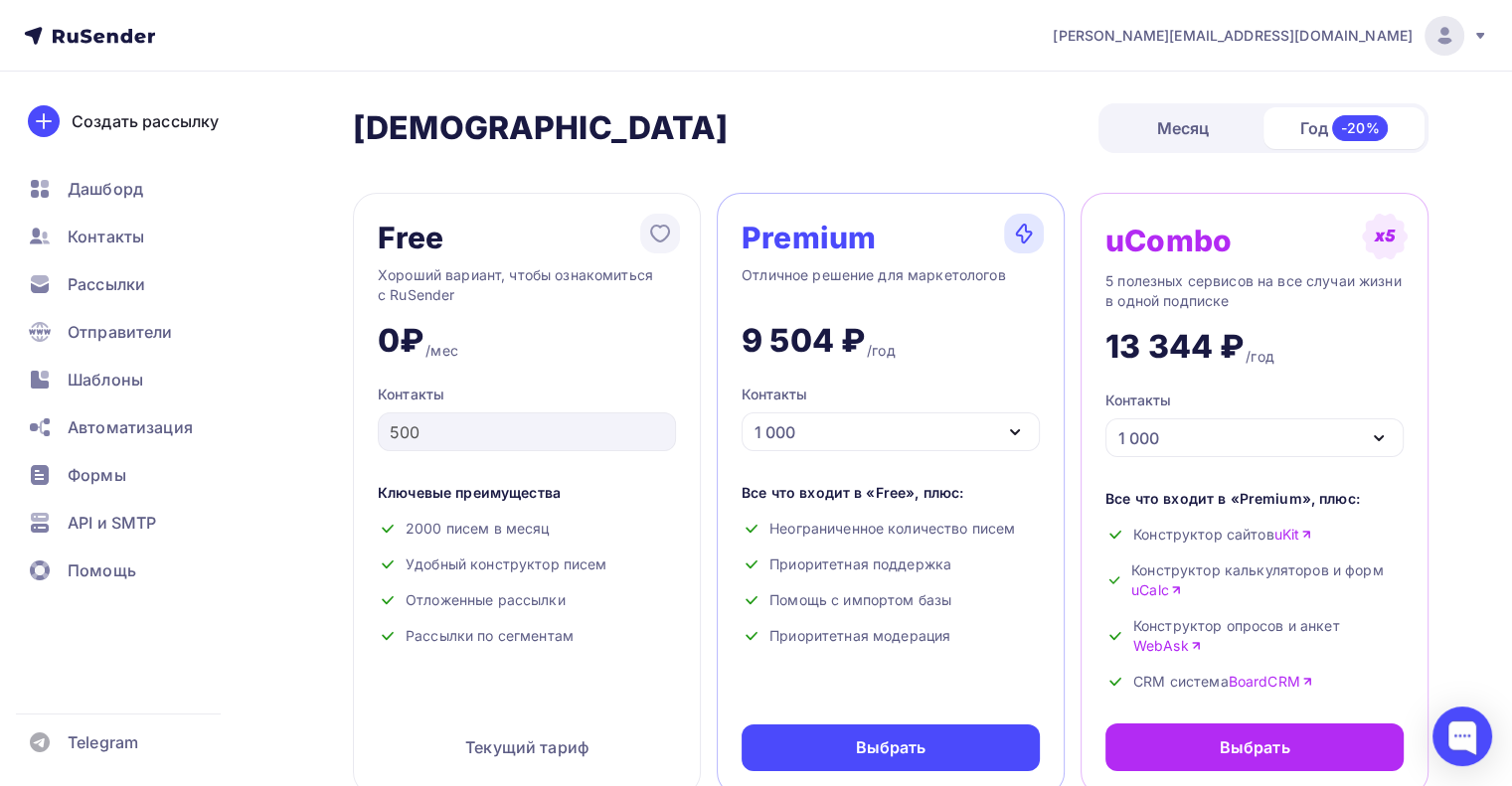 click on "Месяц" at bounding box center (1183, 128) 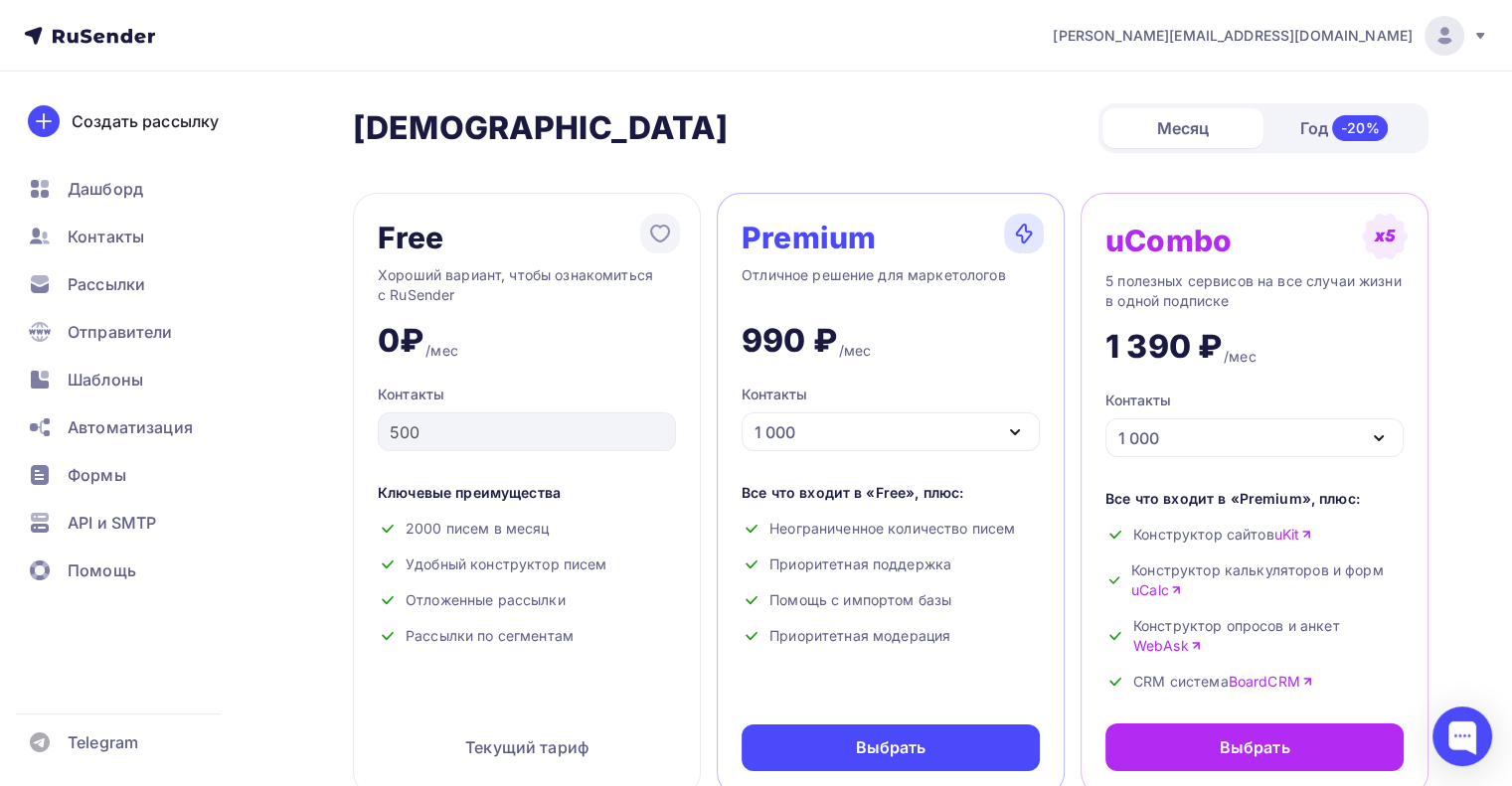 click on "Год
-20%" at bounding box center (1344, 128) 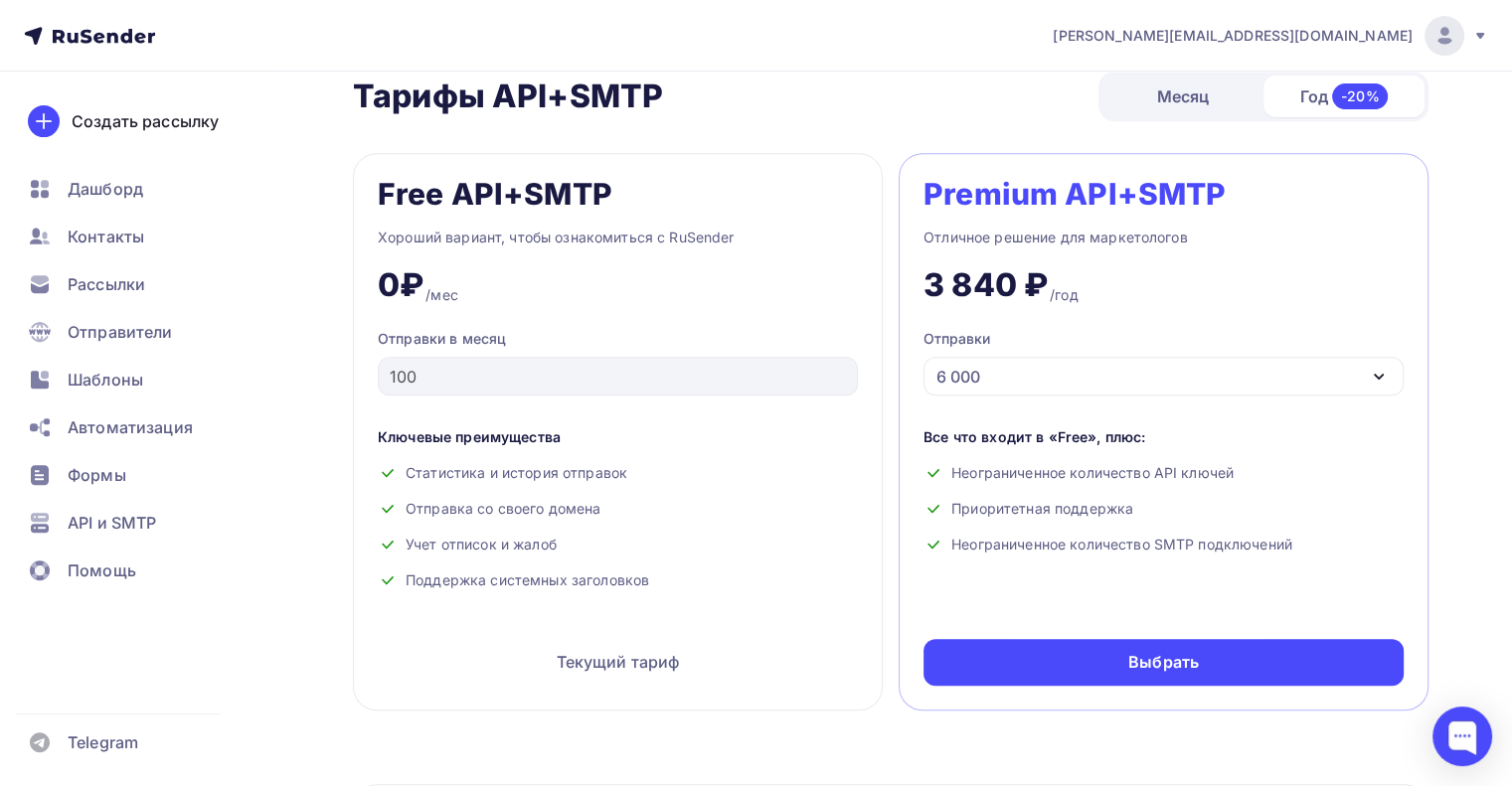 scroll, scrollTop: 799, scrollLeft: 0, axis: vertical 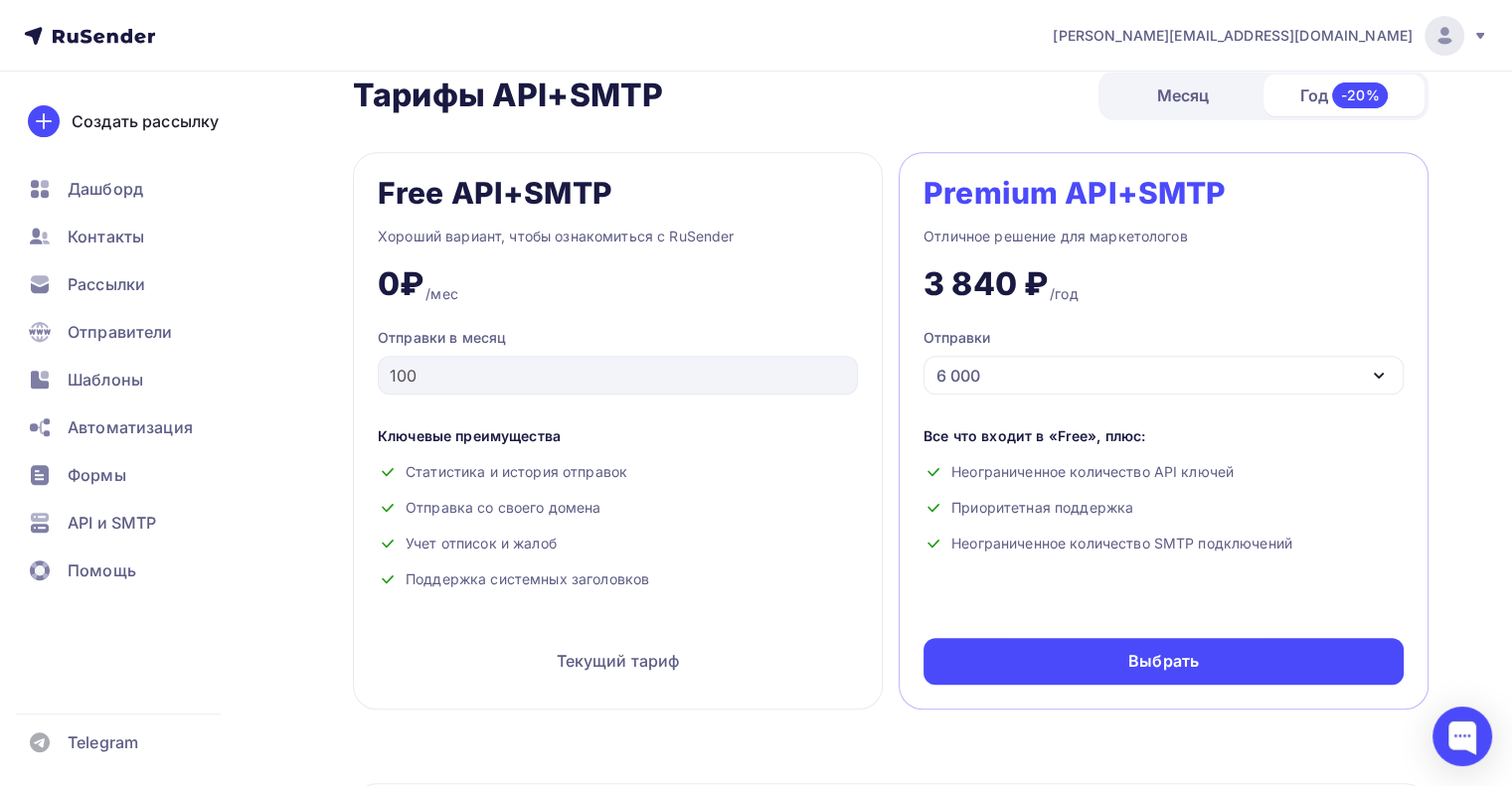 click on "Месяц" at bounding box center [1183, 95] 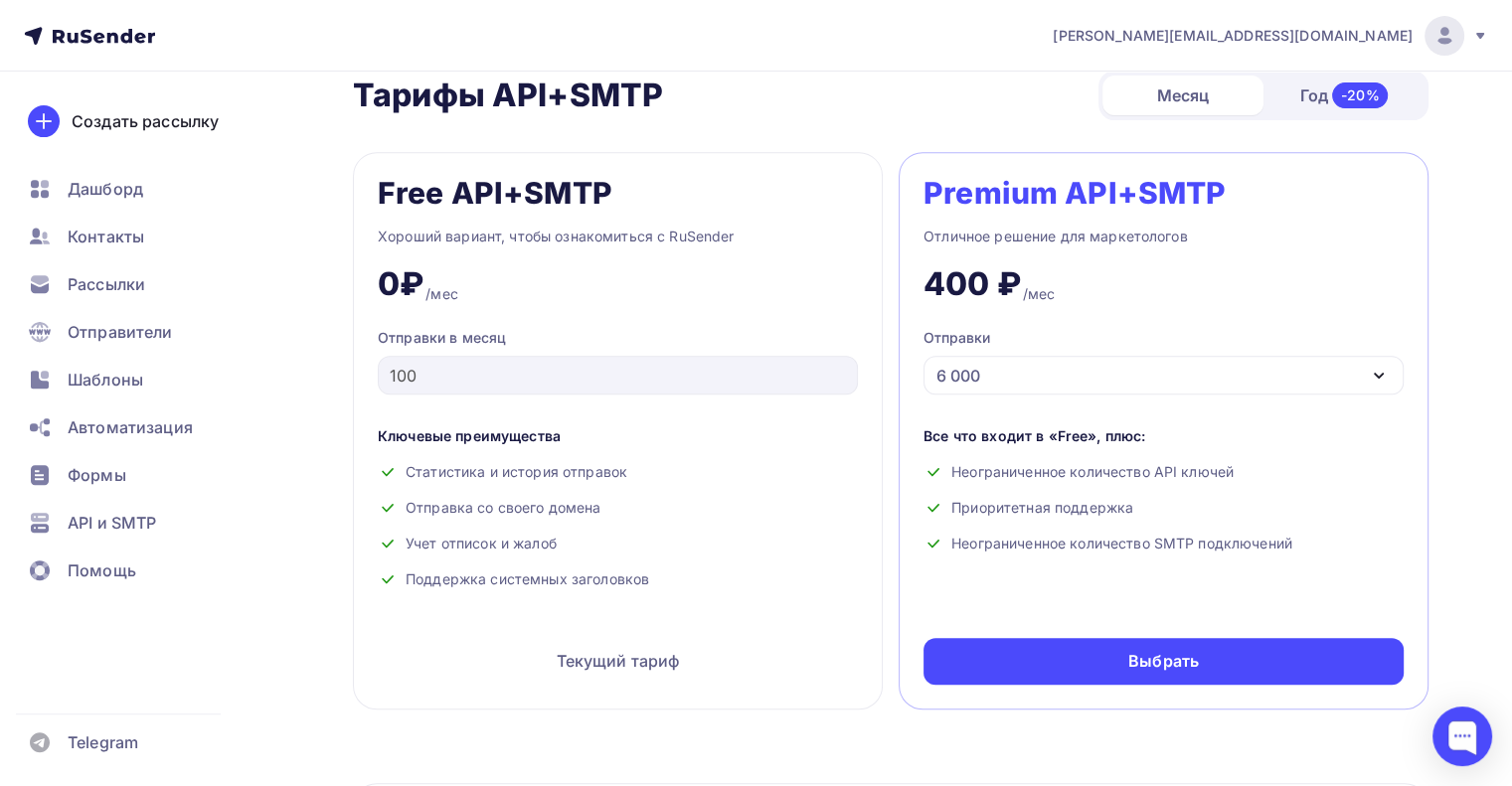 click on "Год
-20%" at bounding box center [1344, 95] 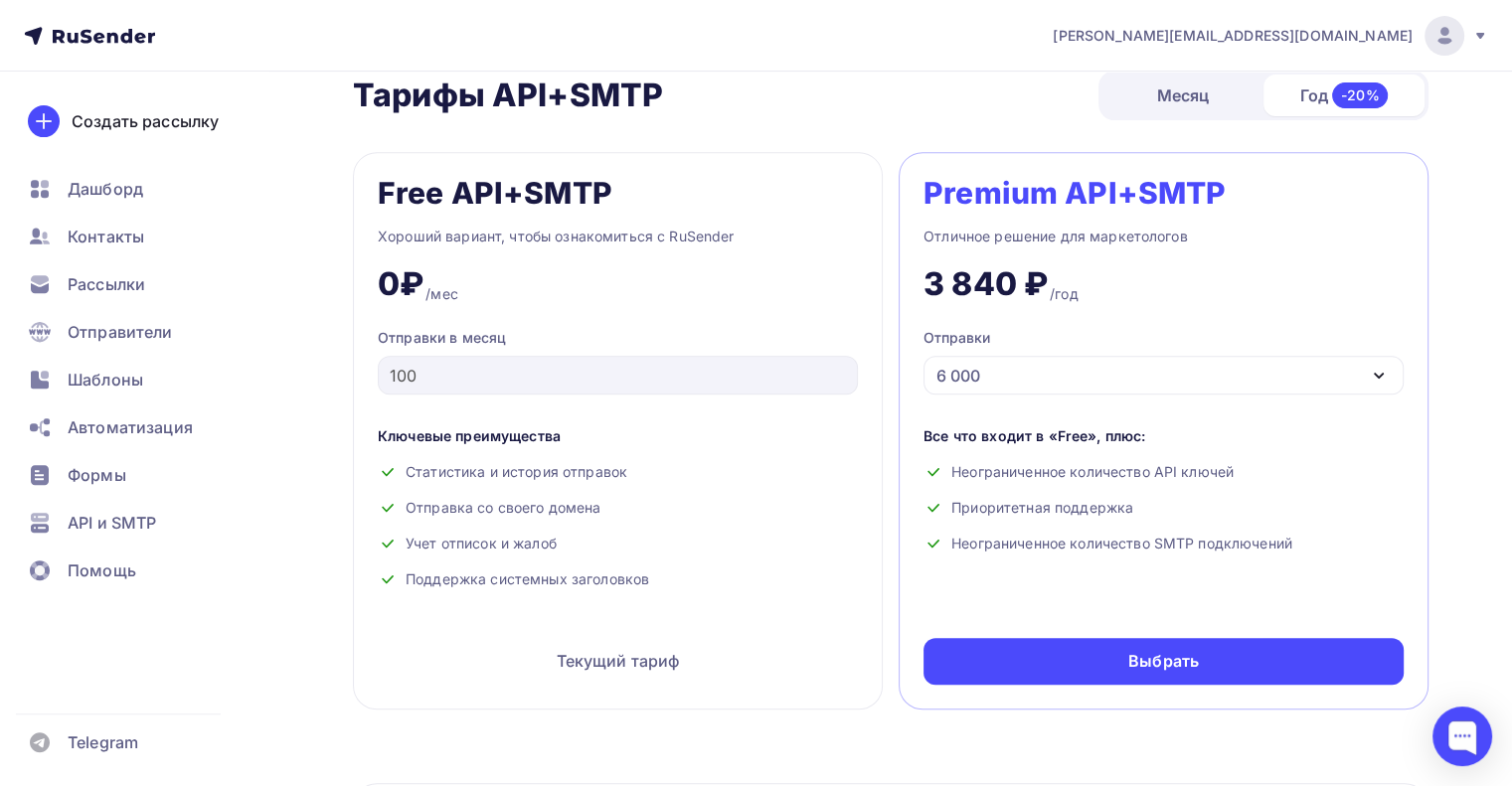 click on "Месяц" at bounding box center [1183, 95] 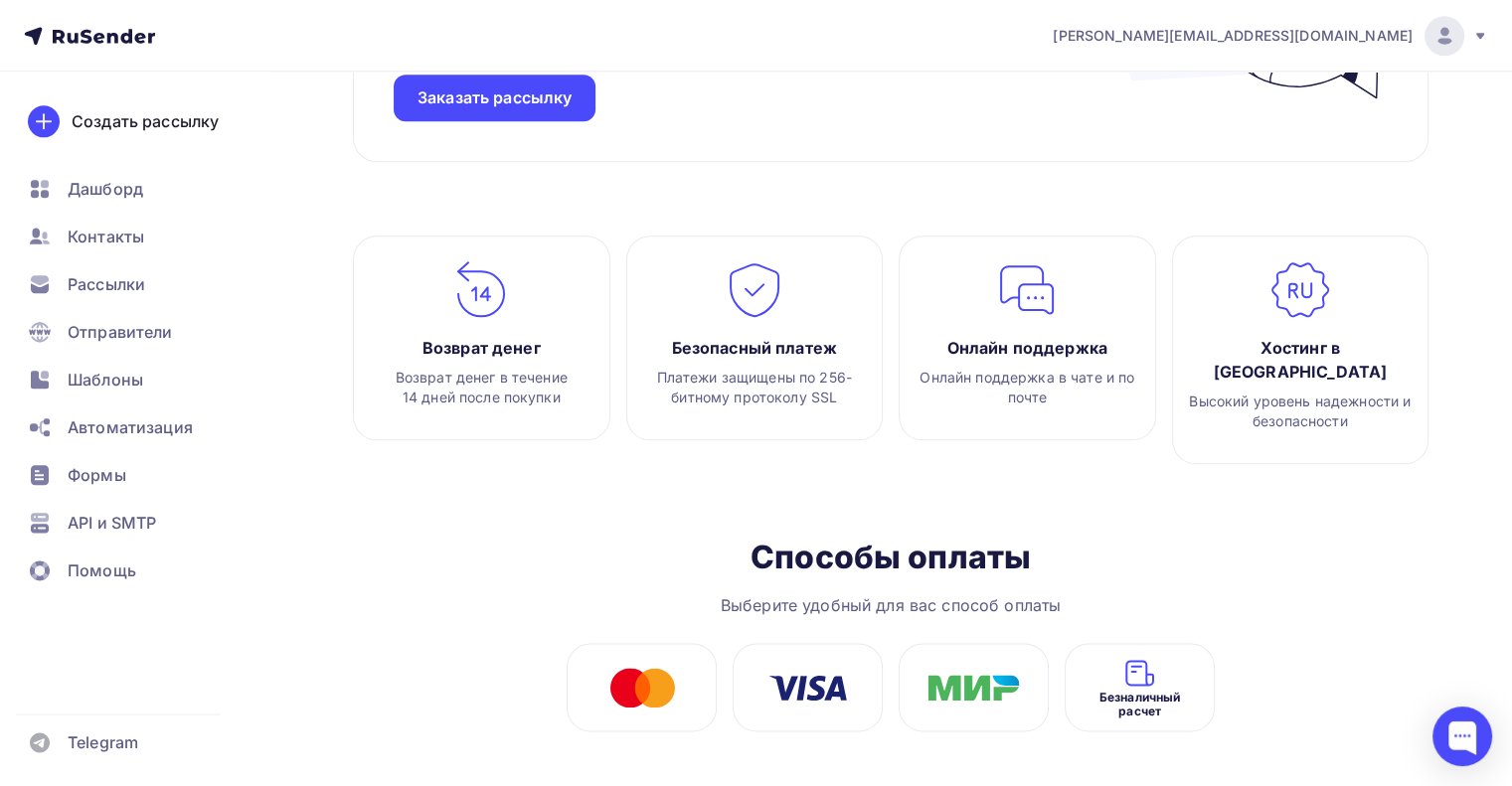 scroll, scrollTop: 2305, scrollLeft: 0, axis: vertical 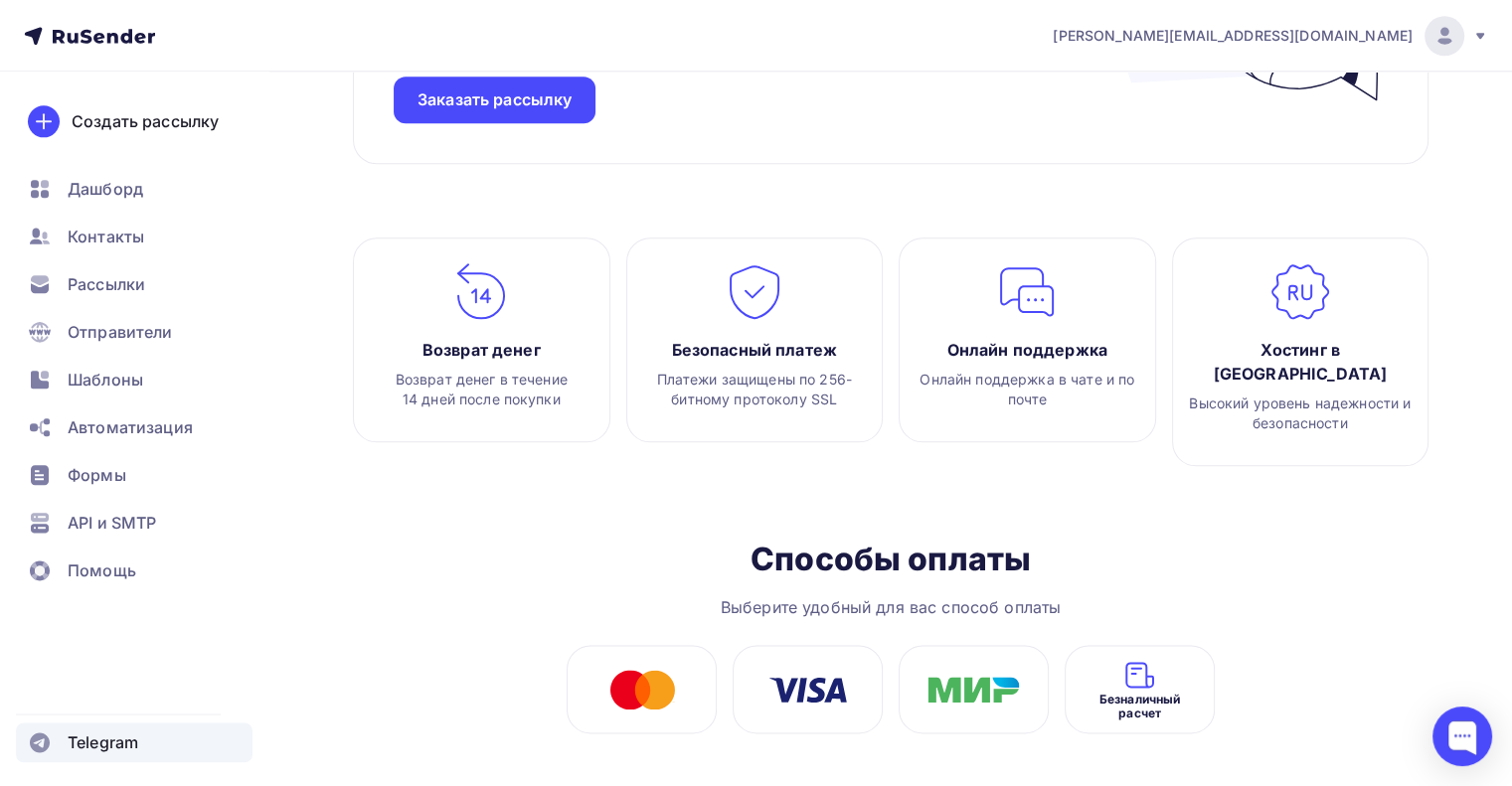 click on "Telegram" at bounding box center [102, 742] 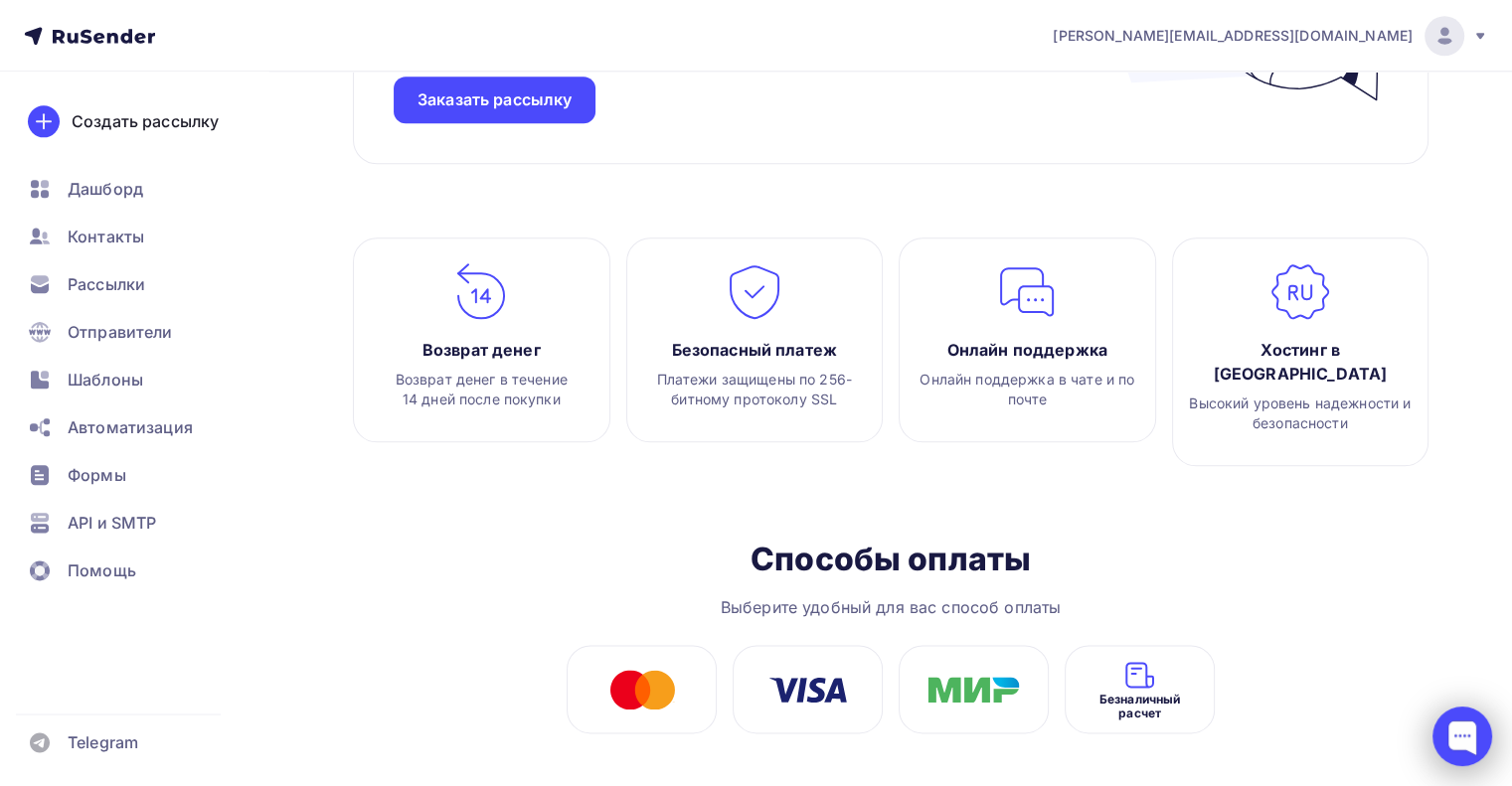click at bounding box center (1462, 736) 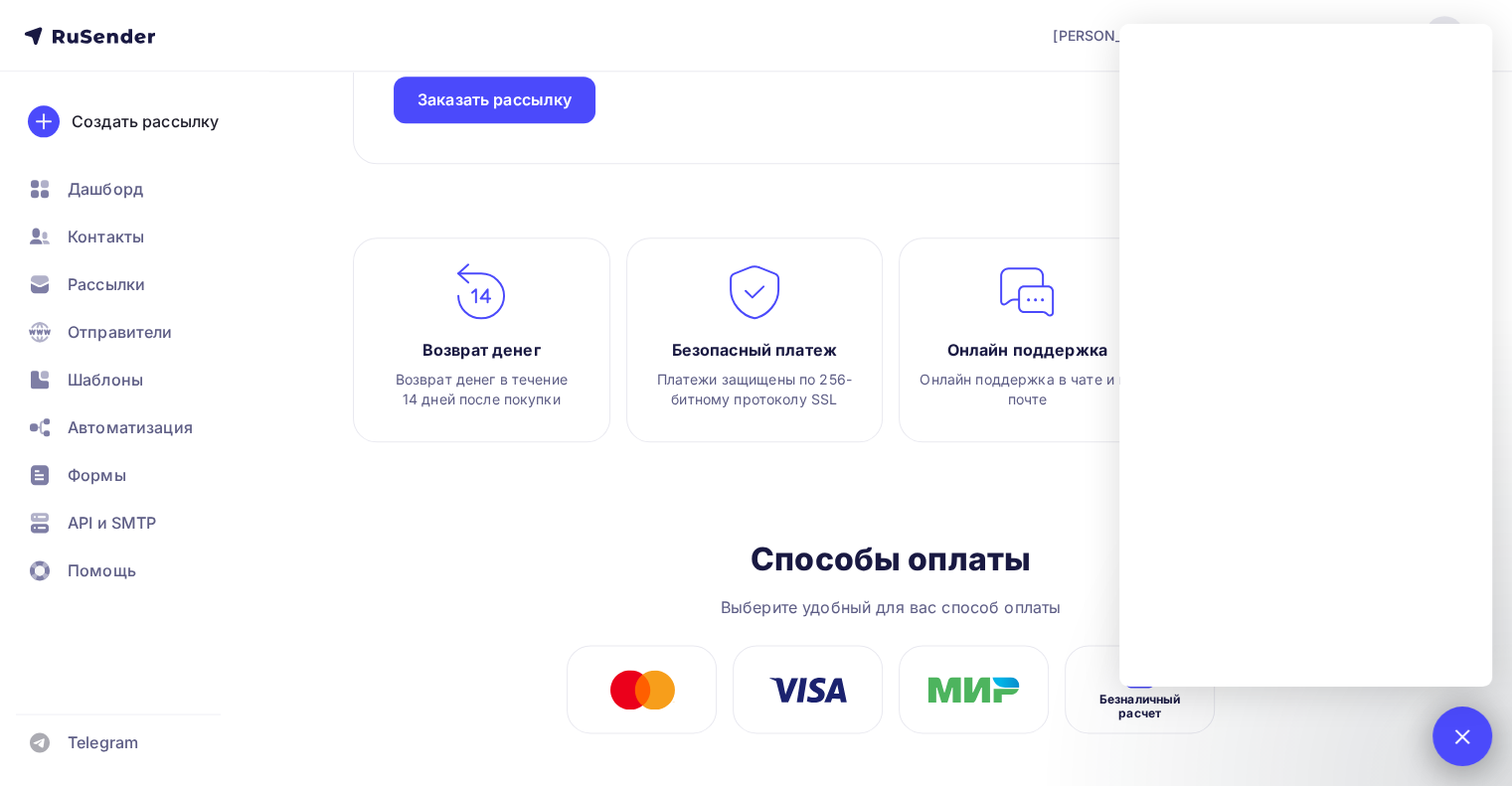 click at bounding box center (1461, 735) 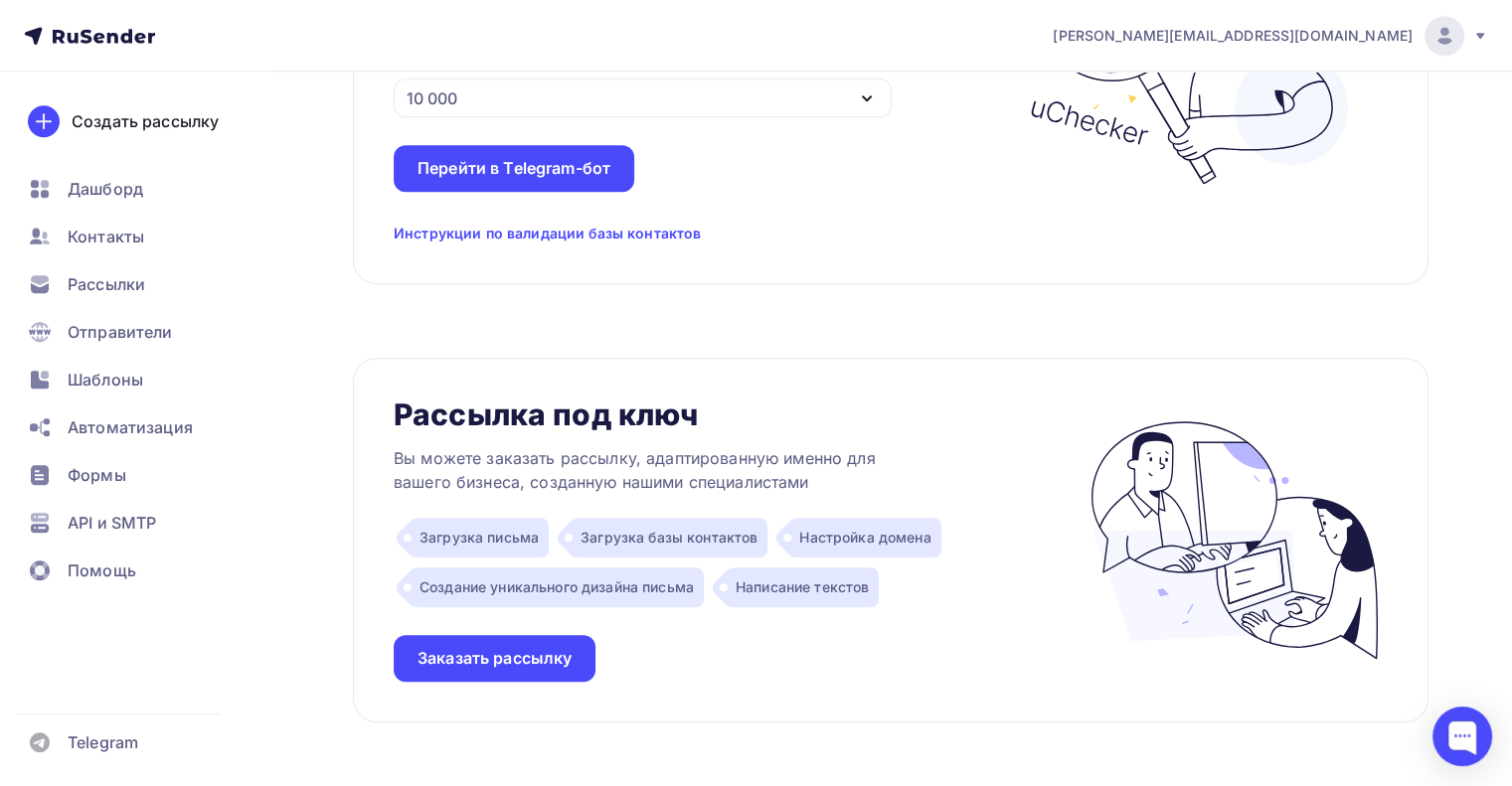scroll, scrollTop: 1707, scrollLeft: 0, axis: vertical 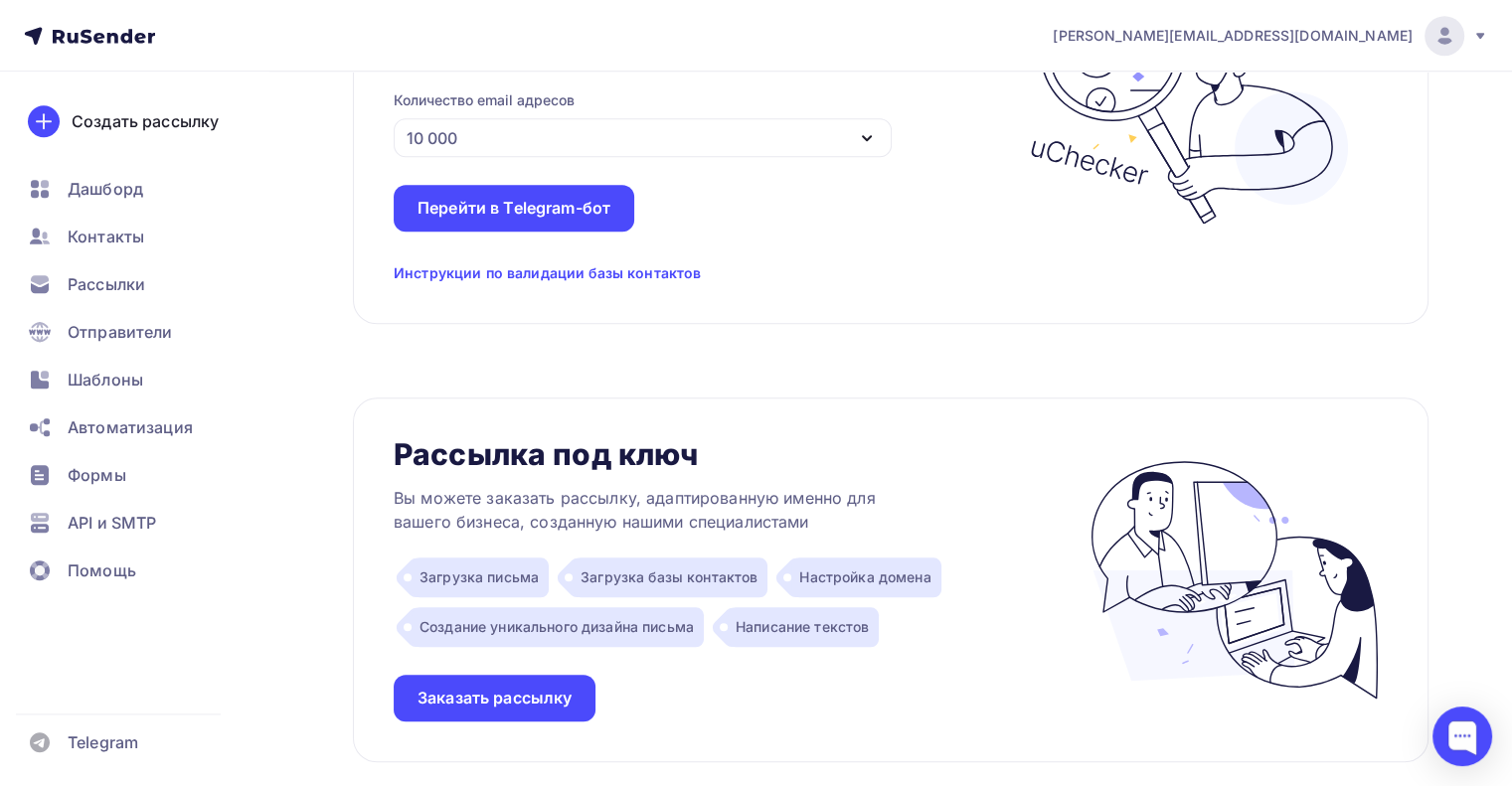 click on "d.lisovenko@ucoz-team.net" at bounding box center [1270, 36] 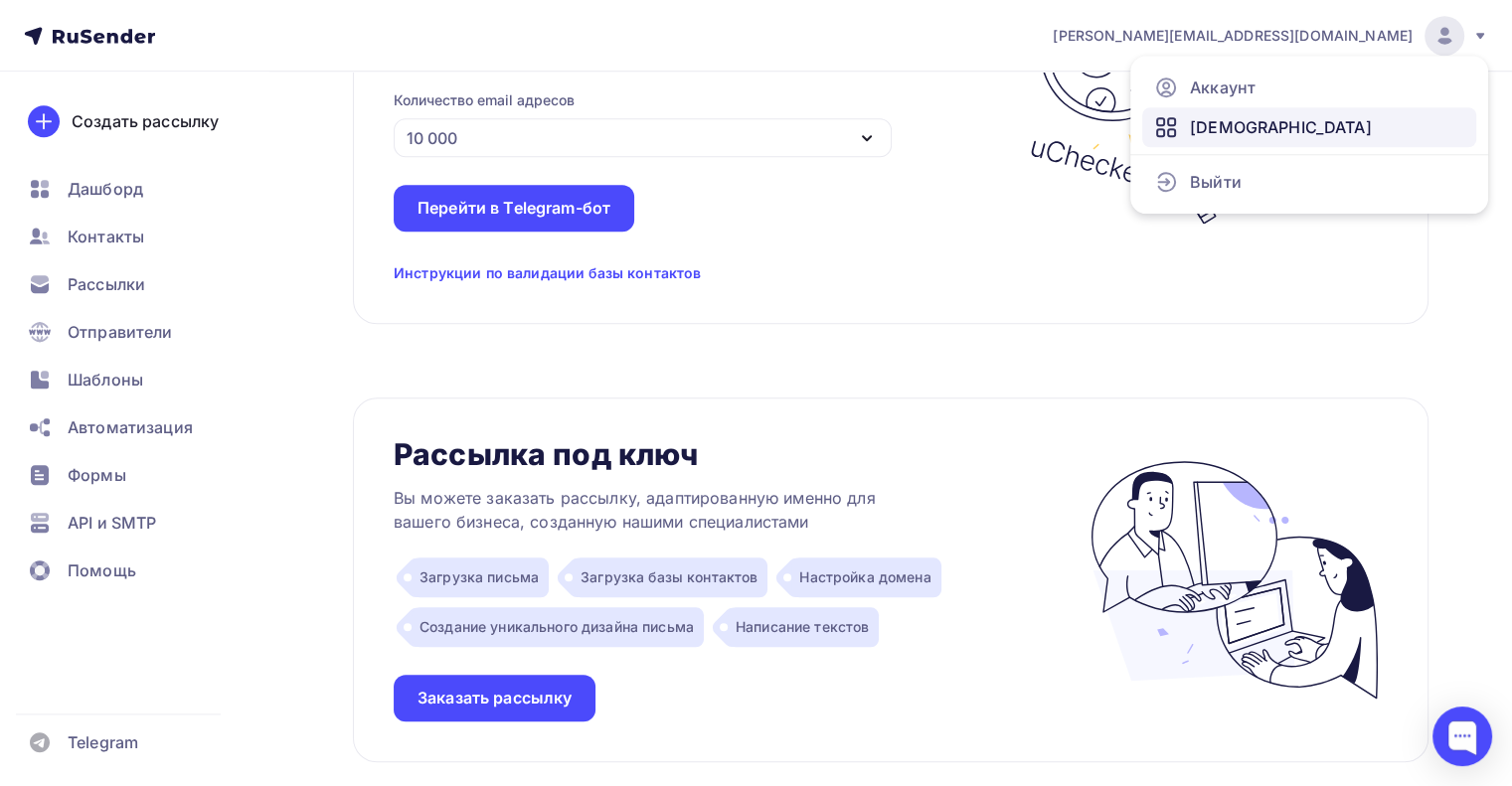 click on "Тарифы" at bounding box center (1280, 127) 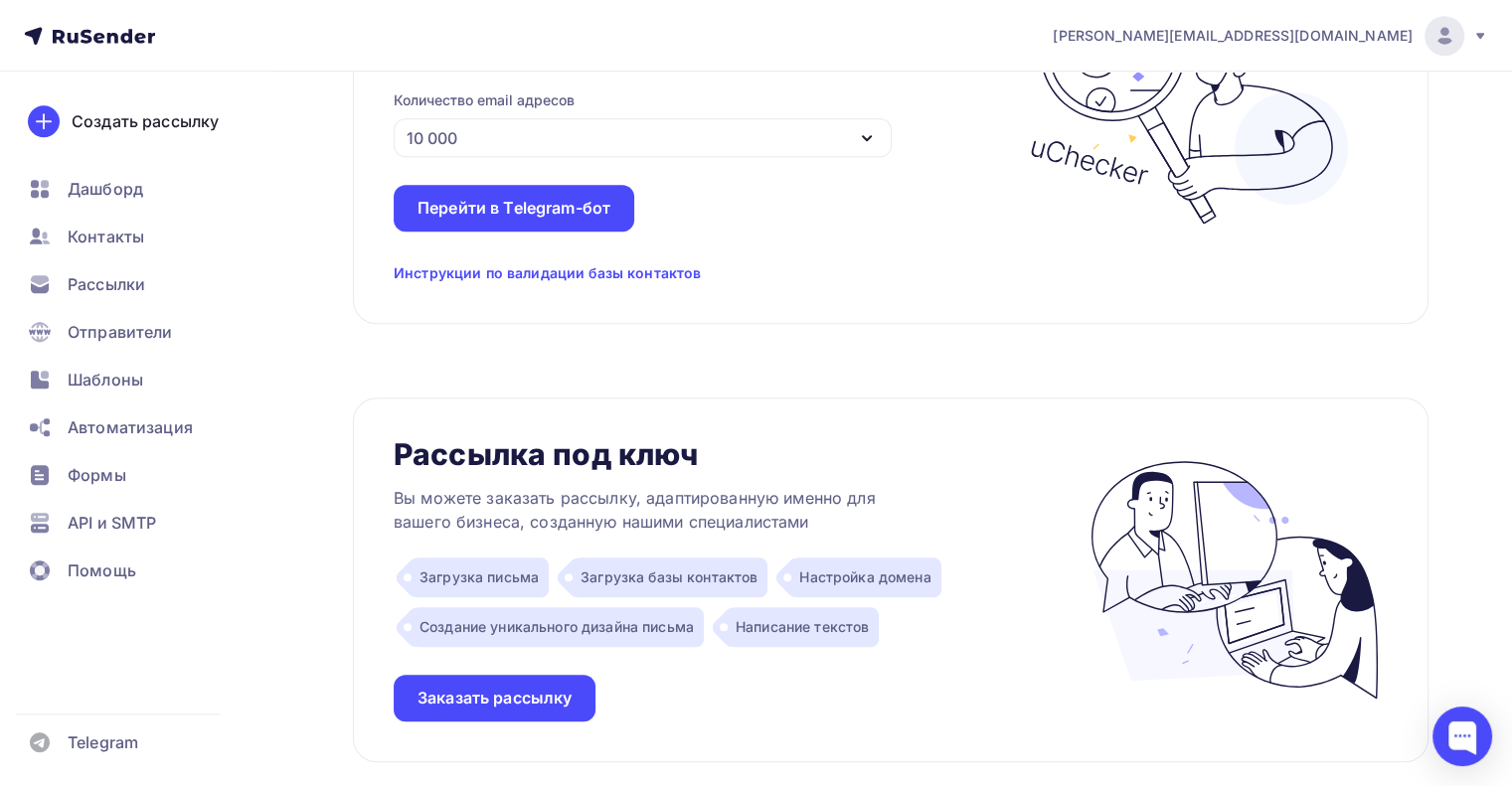 click at bounding box center [1444, 36] 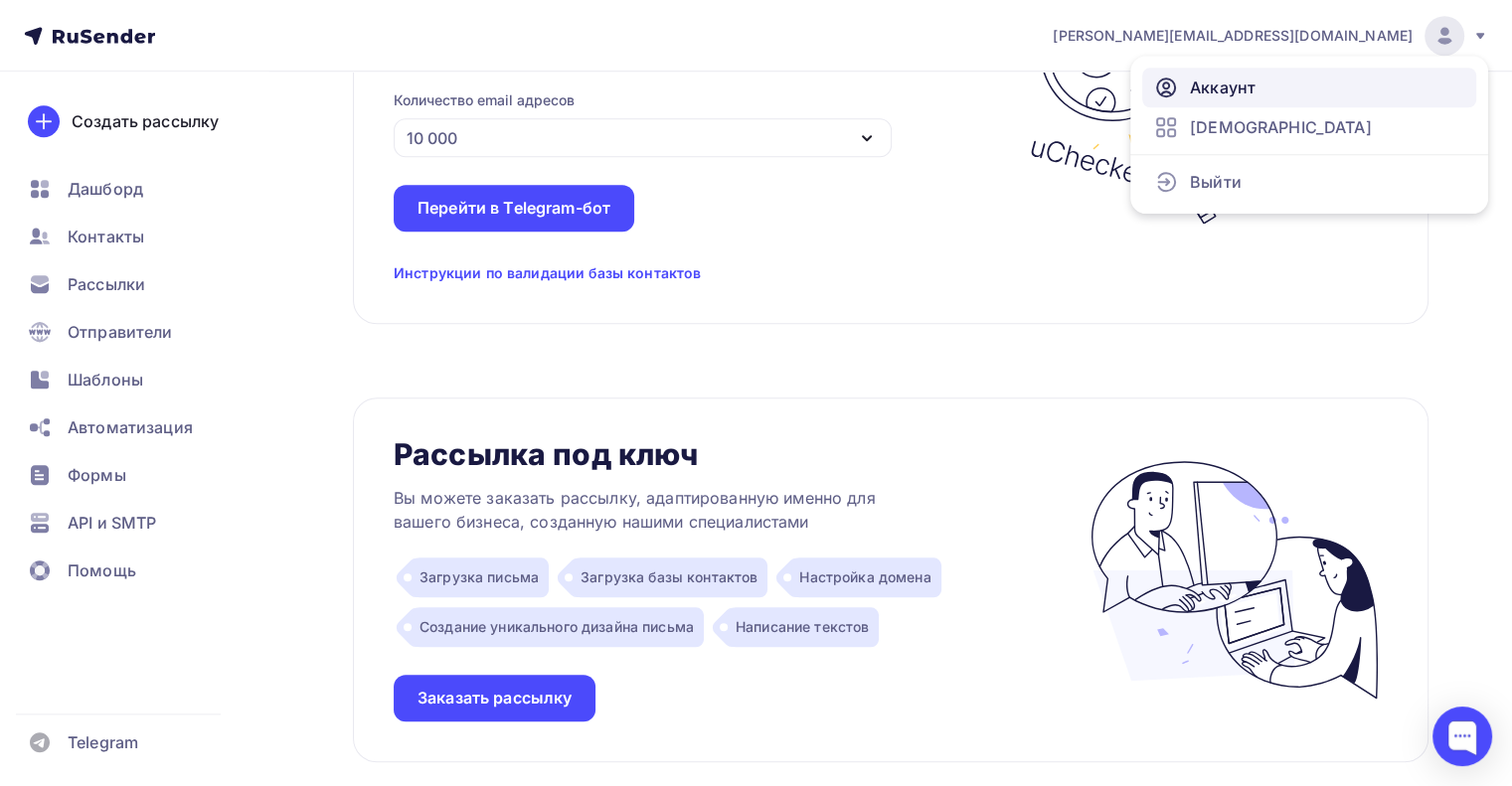 click on "Аккаунт" at bounding box center (1309, 87) 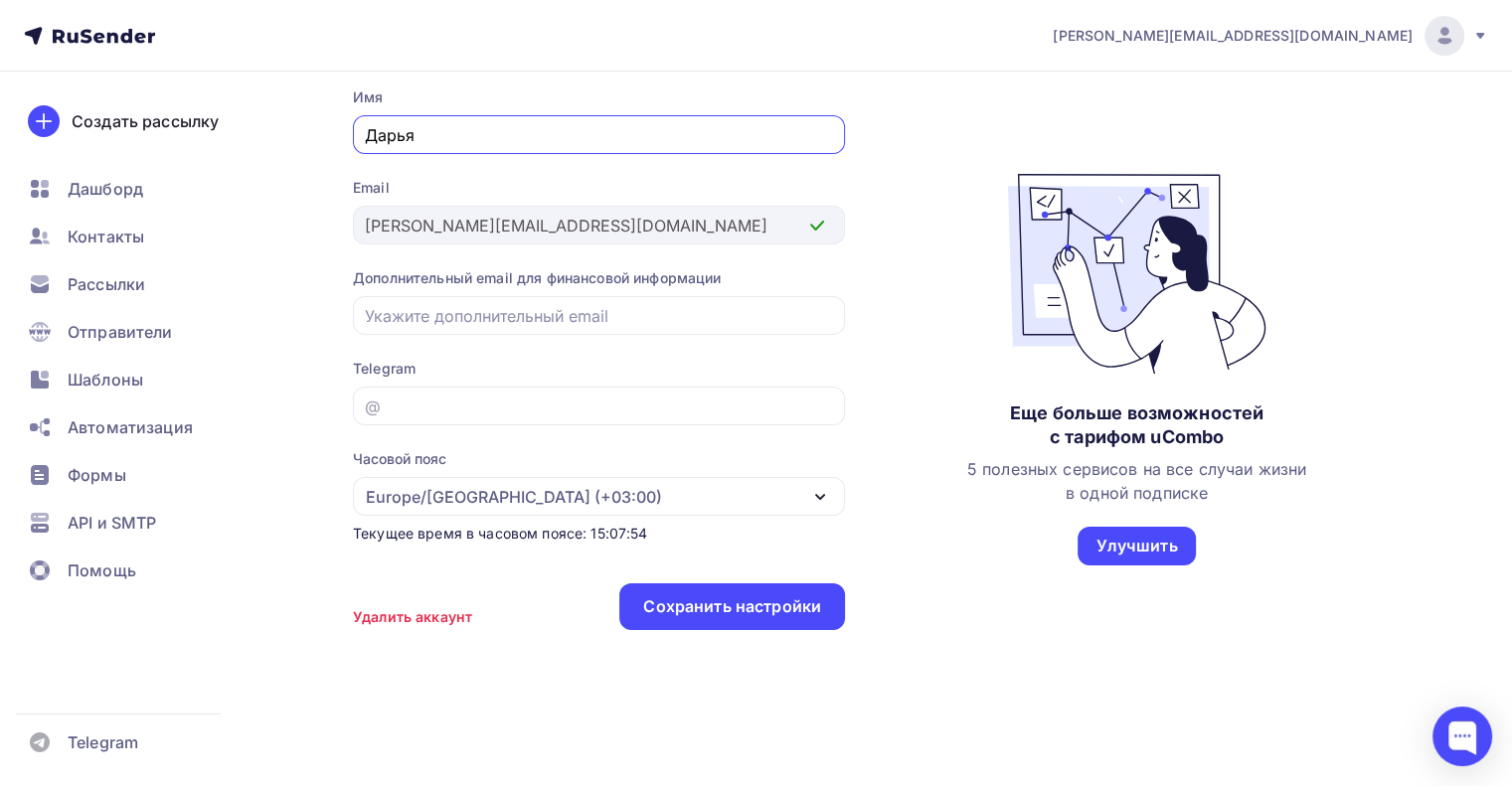 scroll, scrollTop: 0, scrollLeft: 0, axis: both 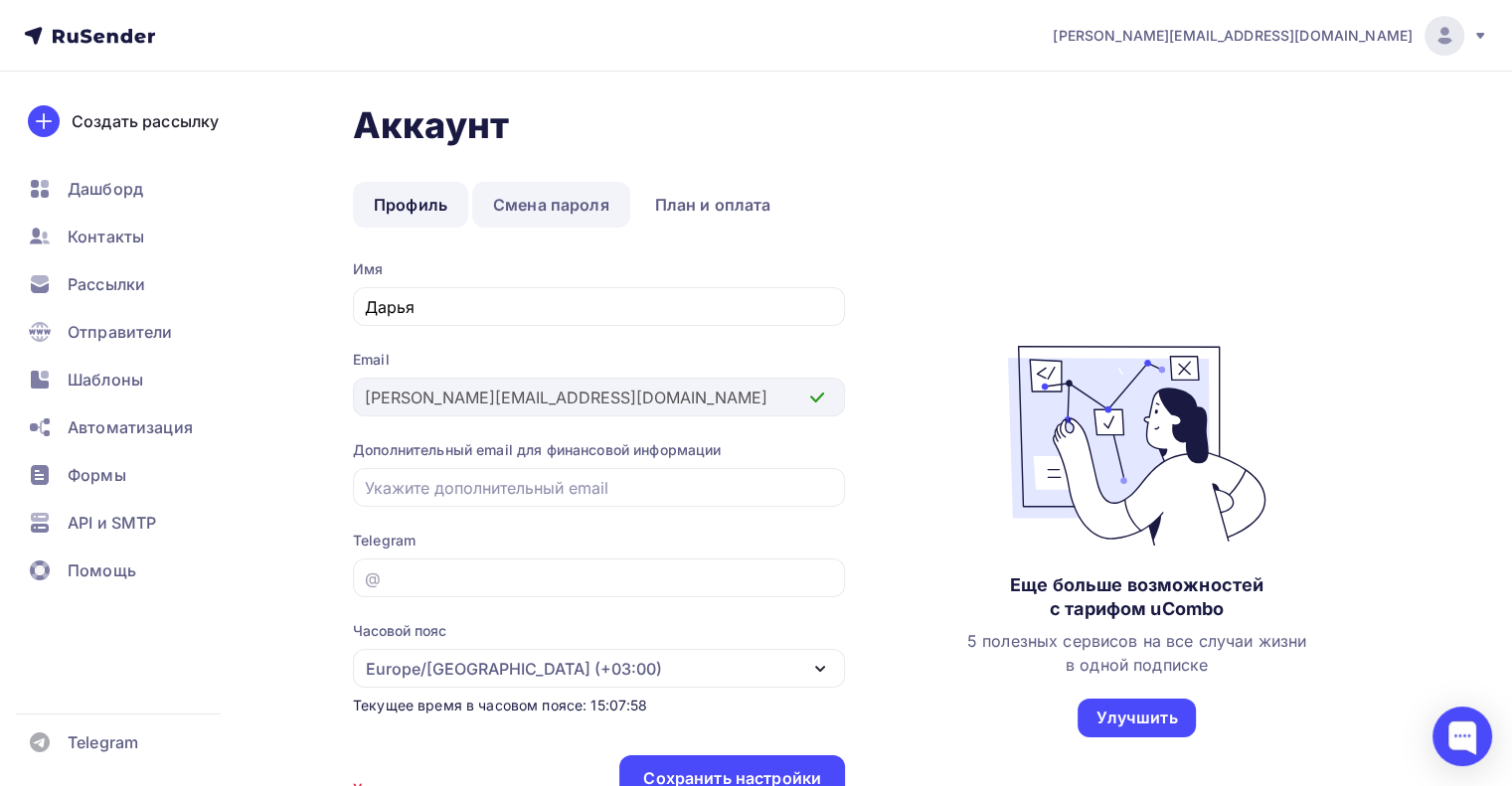 click on "Смена пароля" at bounding box center (551, 205) 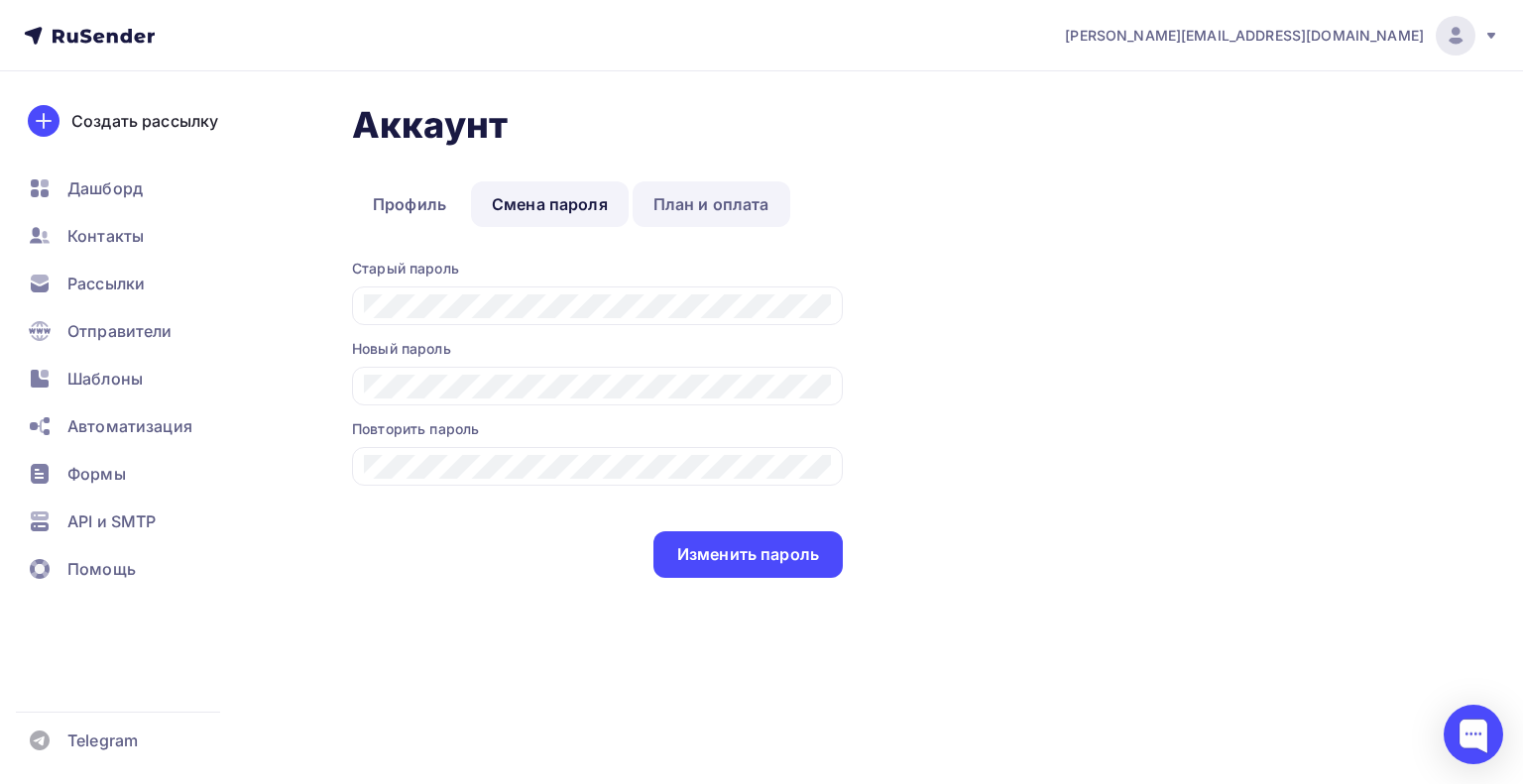 click on "План и оплата" at bounding box center [711, 204] 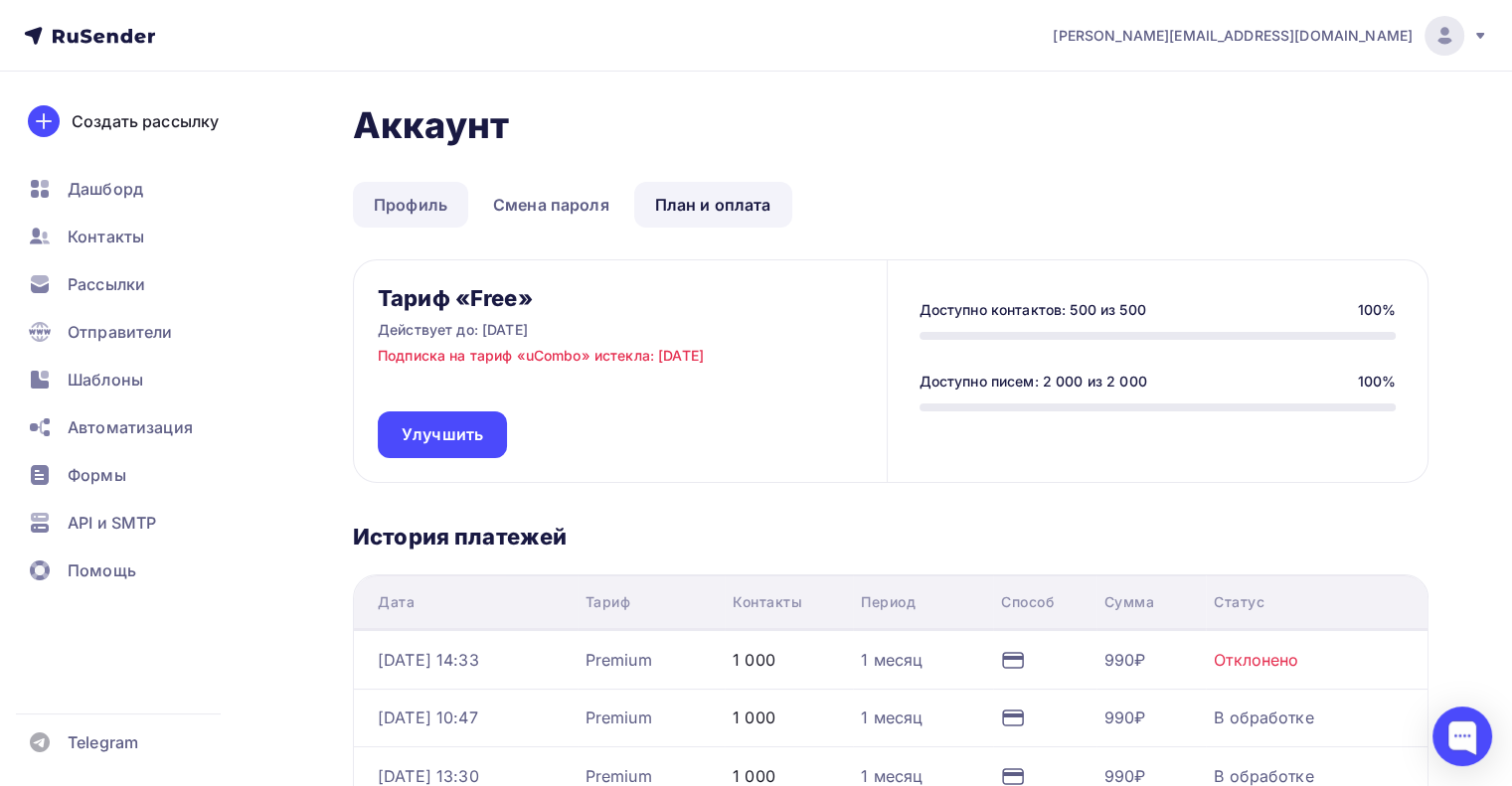 click on "Профиль" at bounding box center (411, 205) 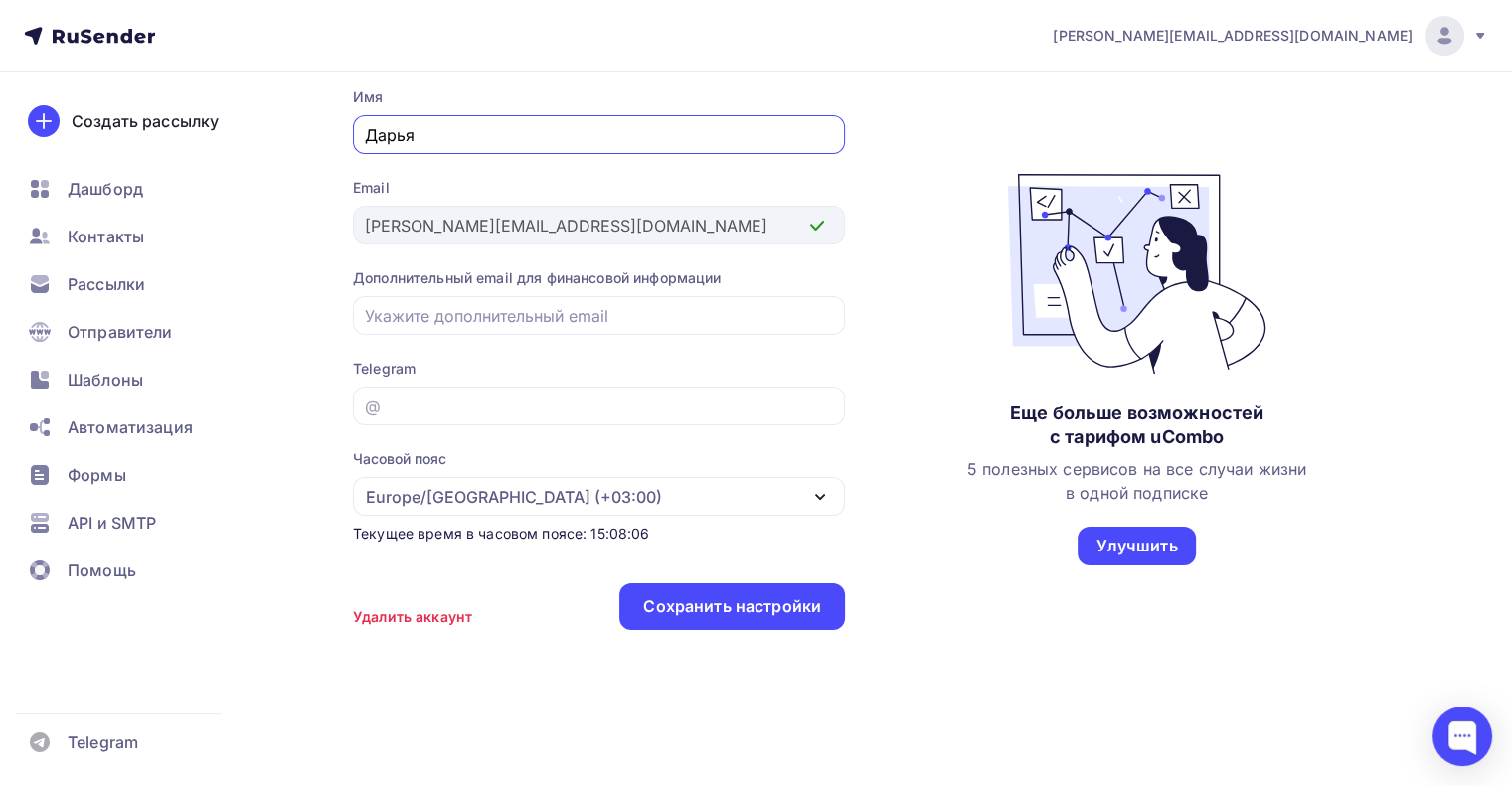 scroll, scrollTop: 0, scrollLeft: 0, axis: both 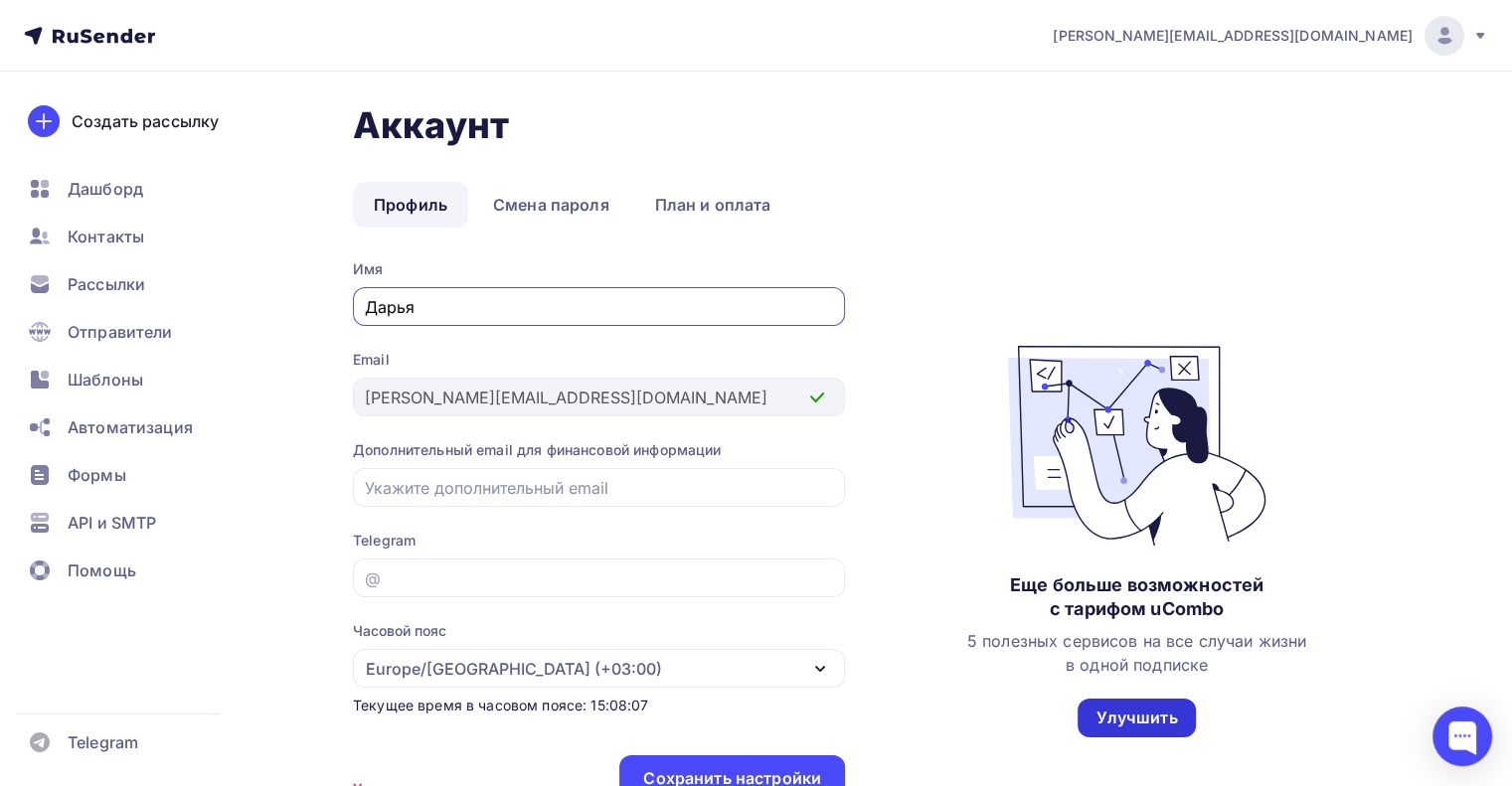 click on "Улучшить" at bounding box center (1136, 717) 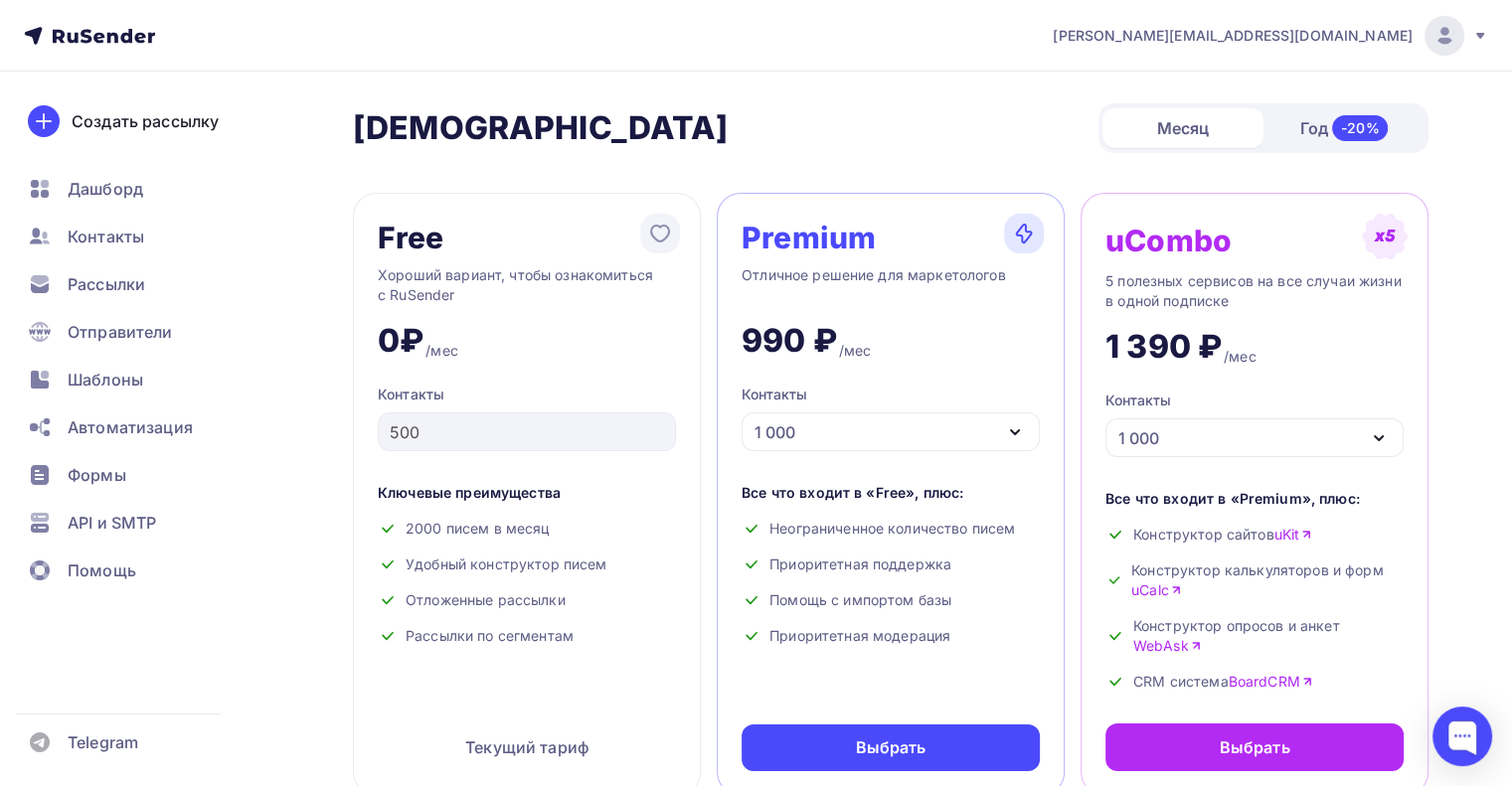 scroll, scrollTop: 193, scrollLeft: 0, axis: vertical 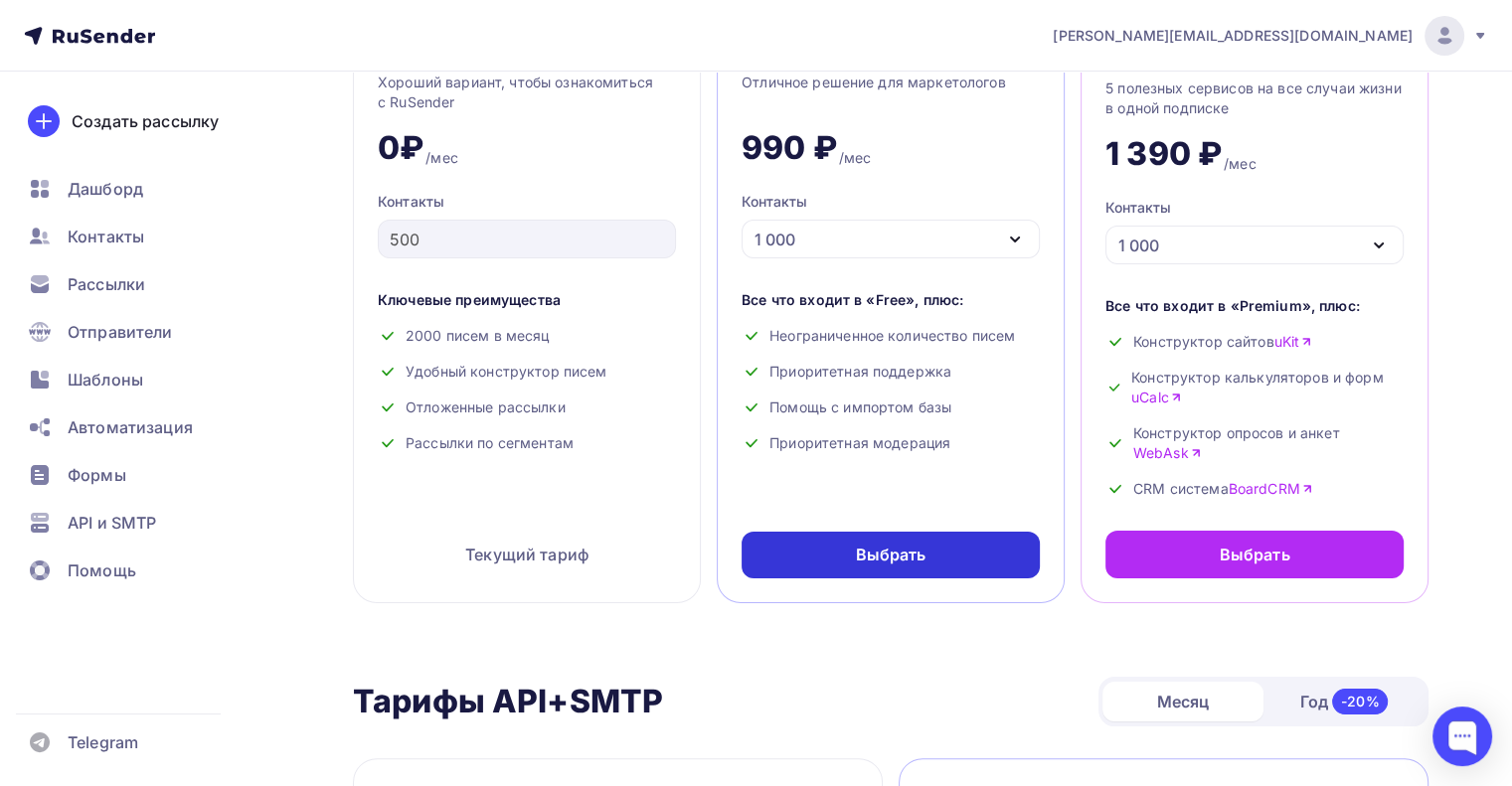 click on "Выбрать" at bounding box center [891, 554] 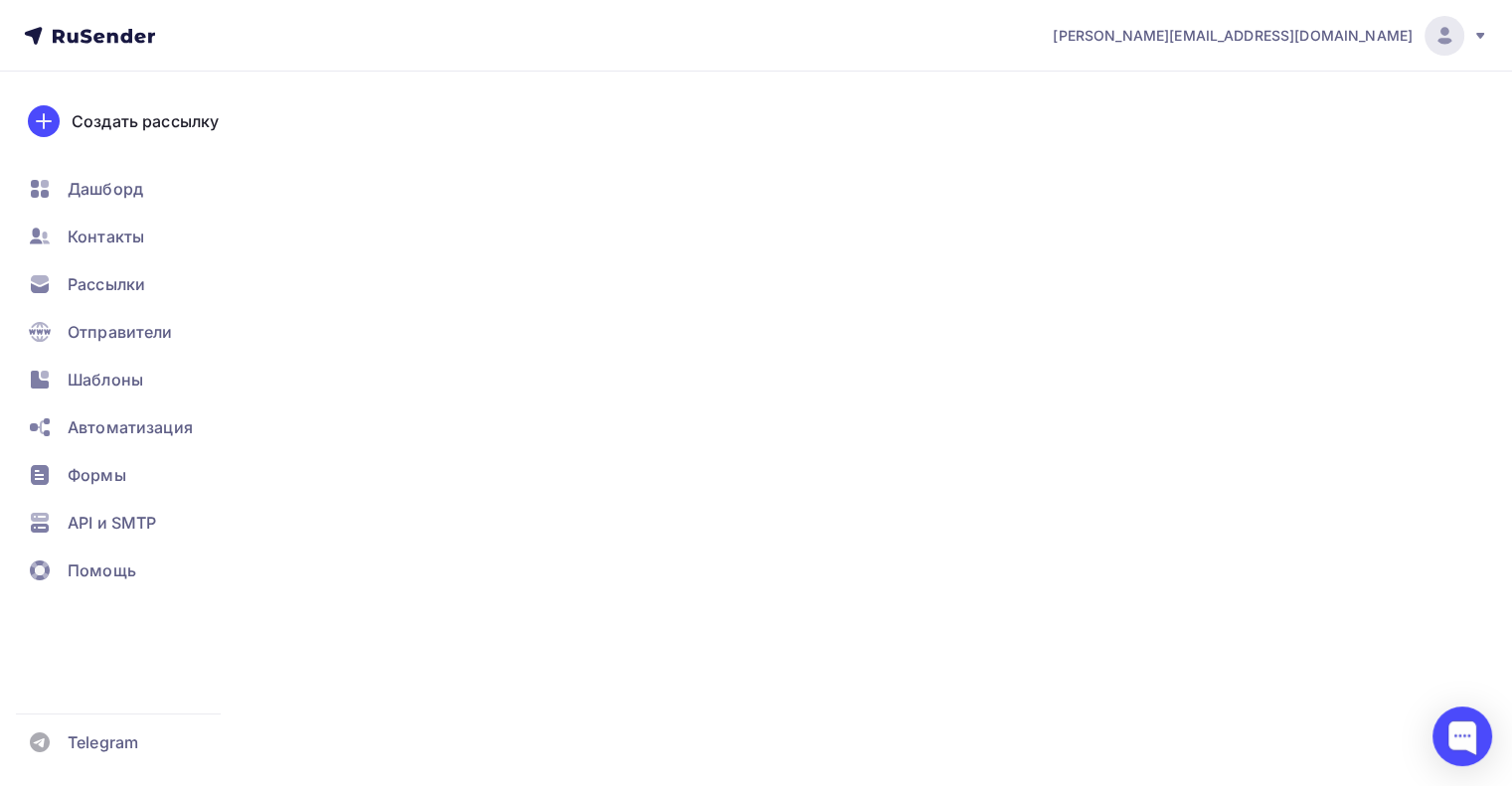 scroll, scrollTop: 0, scrollLeft: 0, axis: both 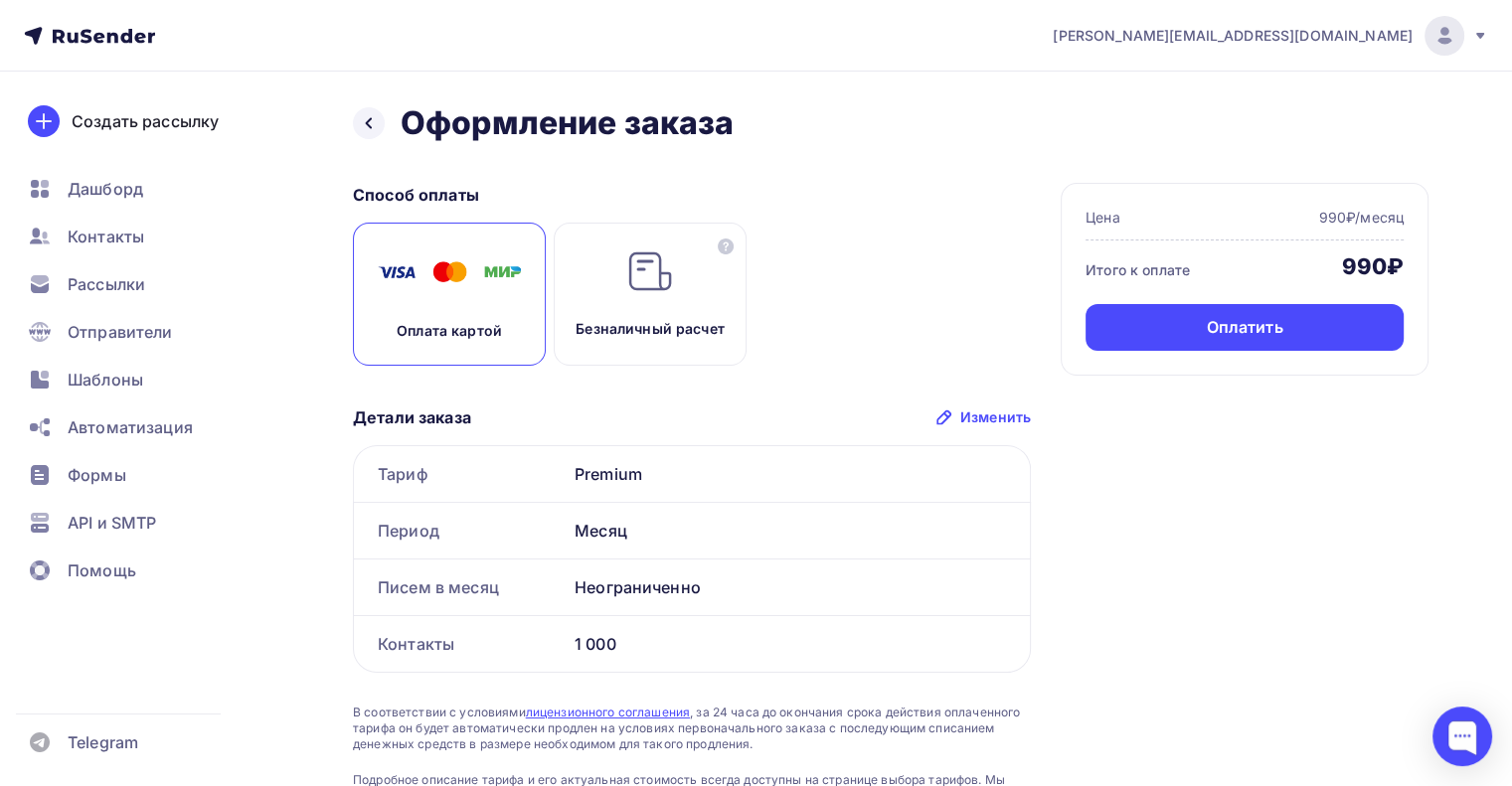 click on "Безналичный расчет" at bounding box center [650, 294] 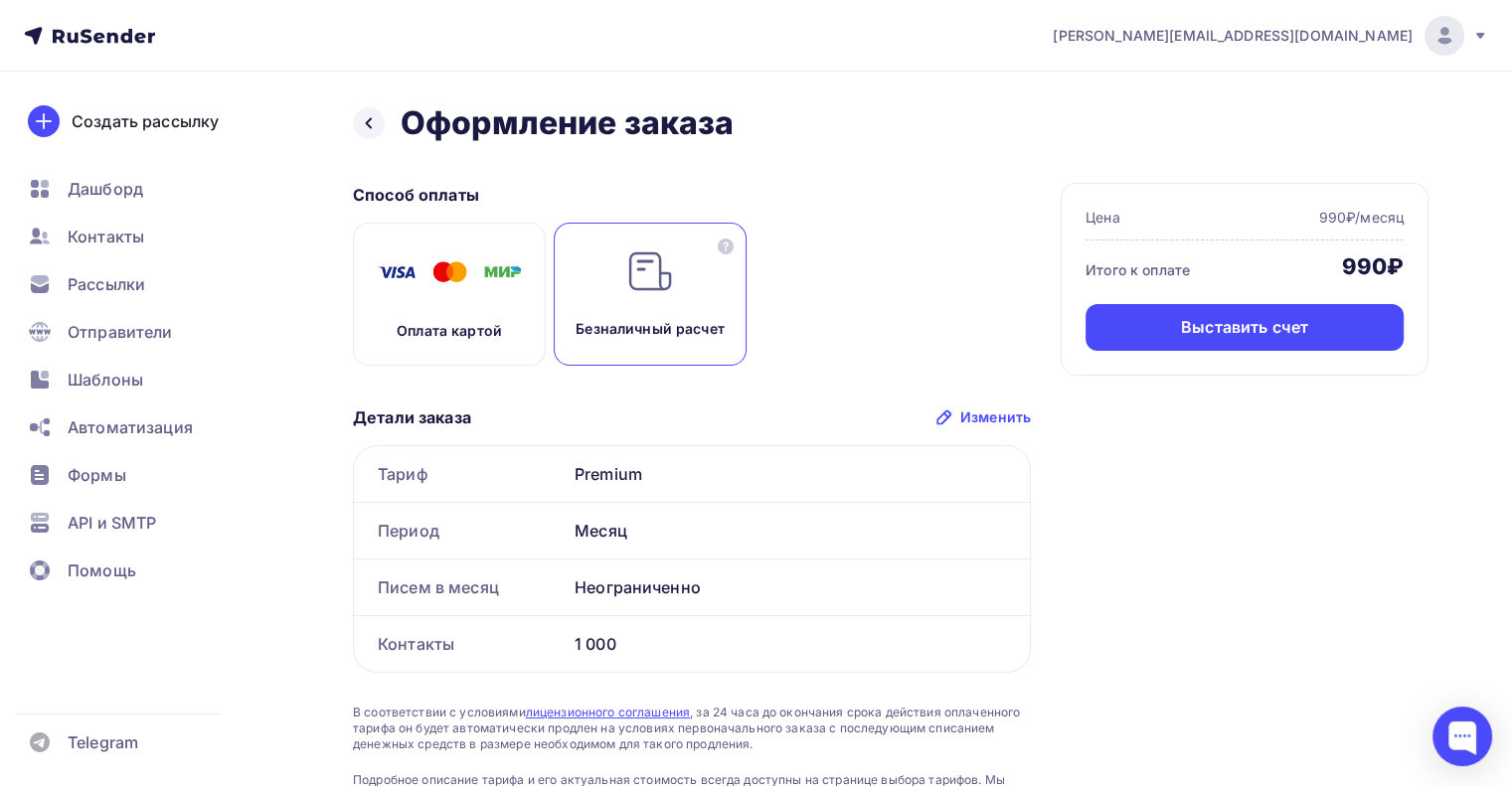 click on "Оплата картой" at bounding box center (449, 331) 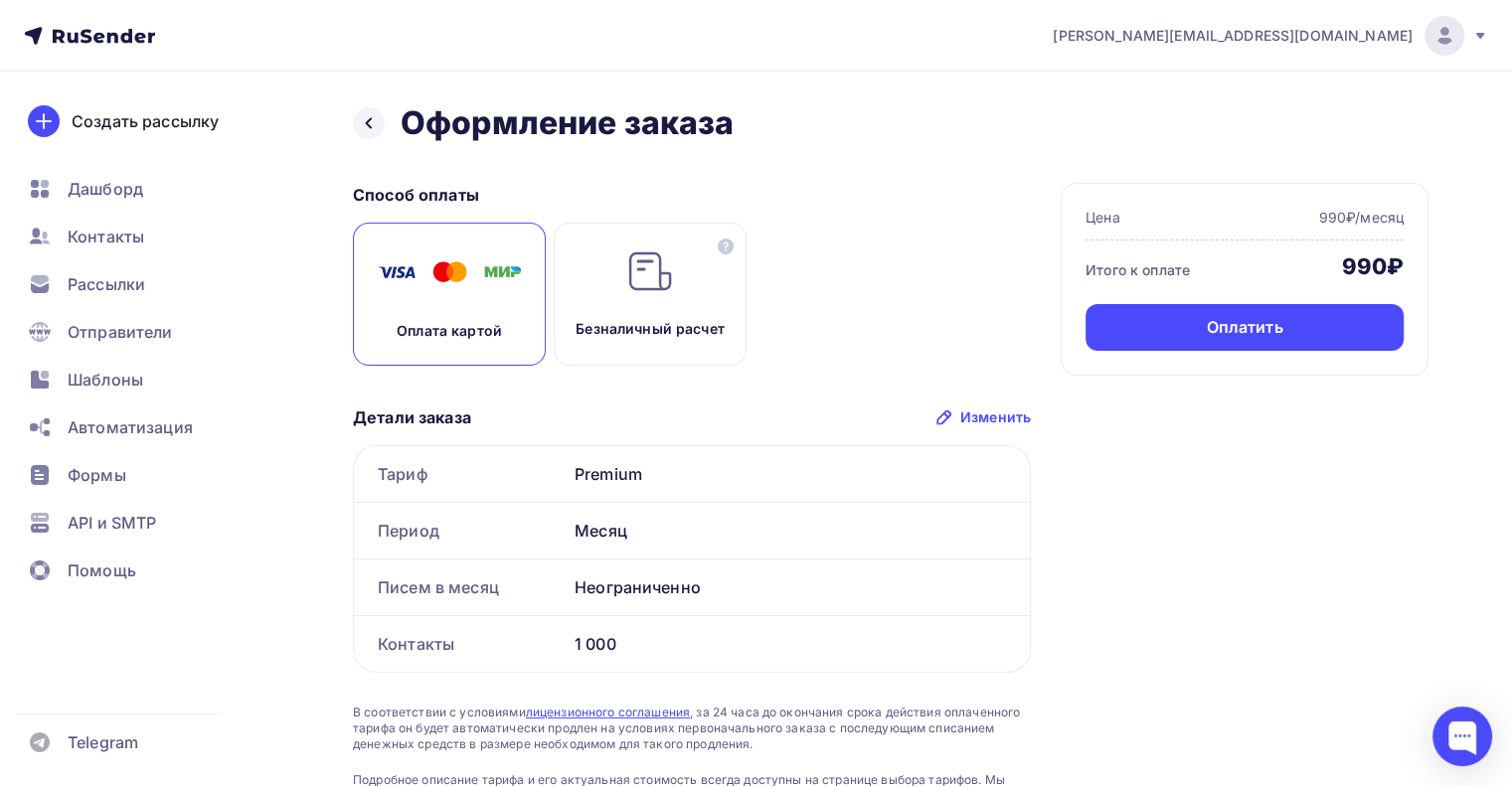 click on "Безналичный расчет" at bounding box center (650, 329) 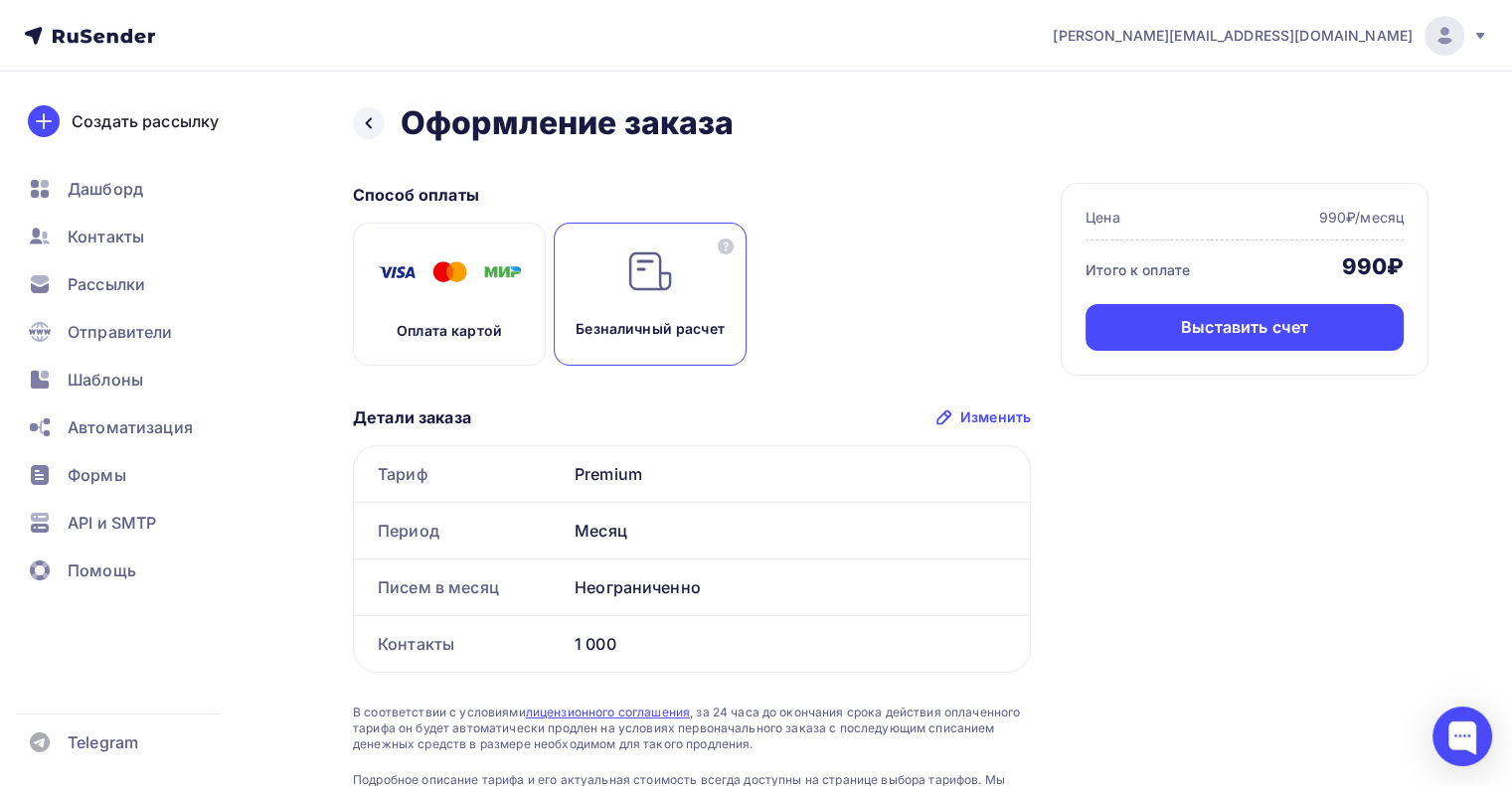 click on "Оплата картой" at bounding box center [449, 331] 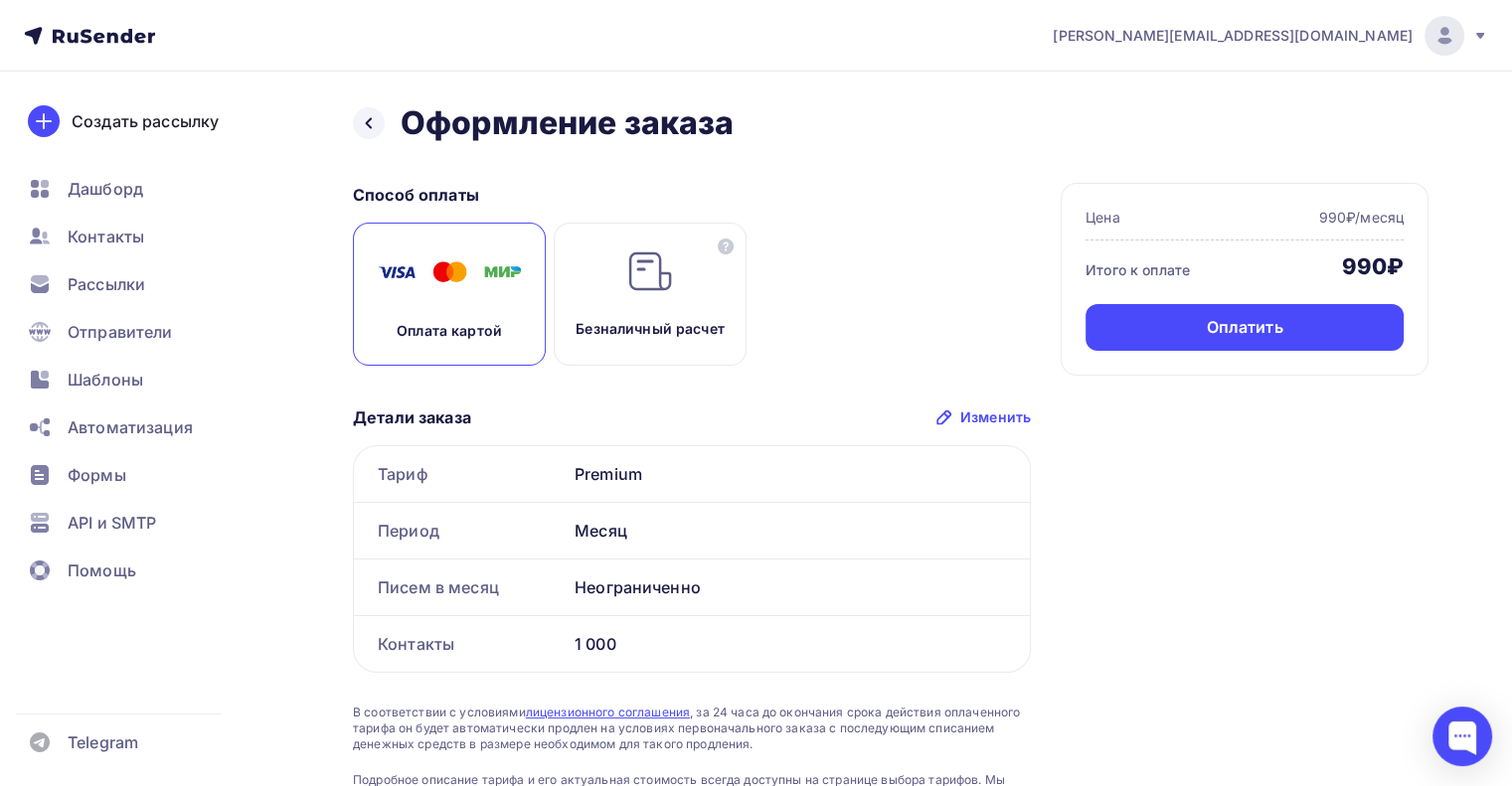 click on "Изменить" at bounding box center (995, 417) 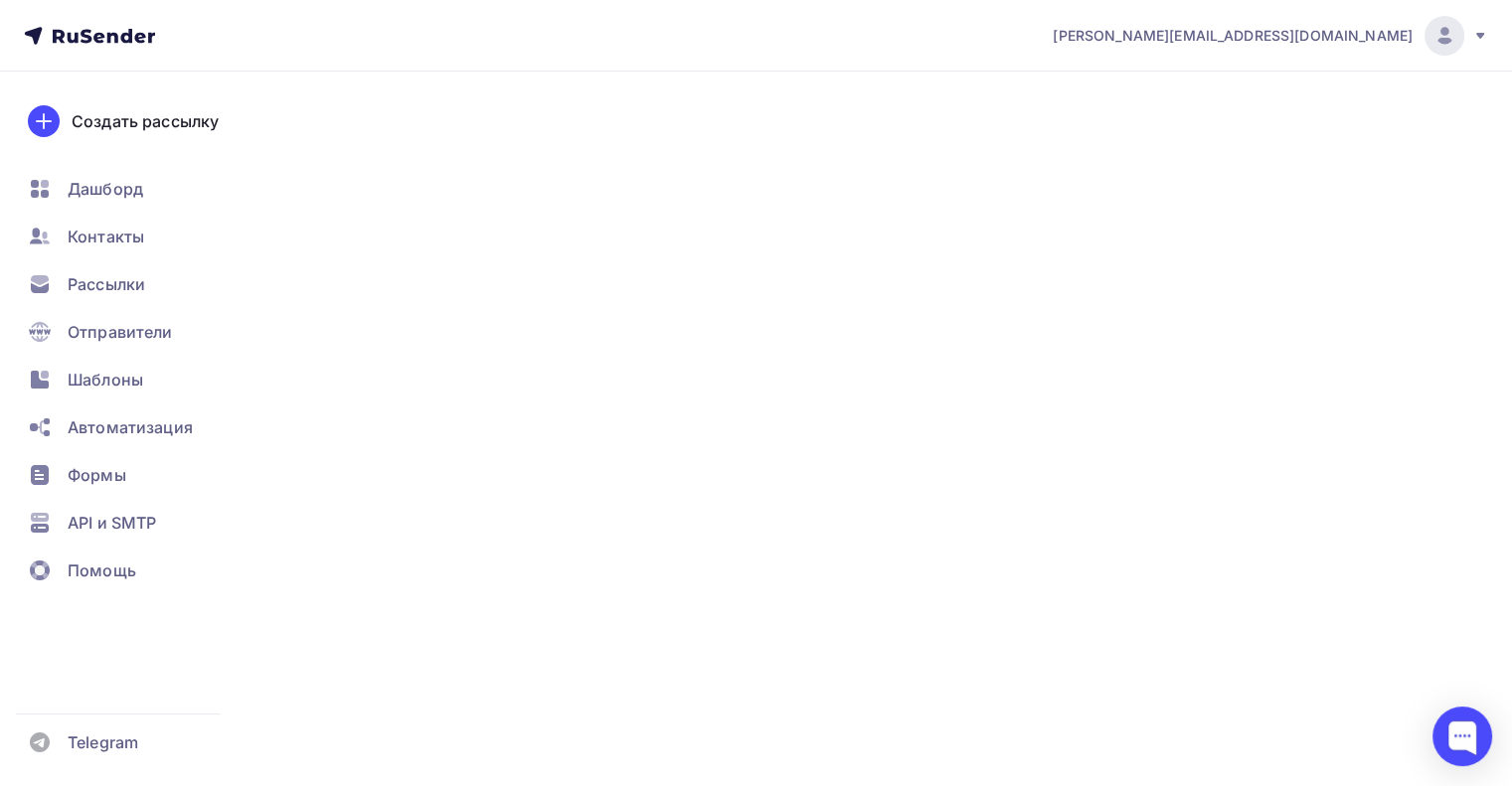 scroll, scrollTop: 193, scrollLeft: 0, axis: vertical 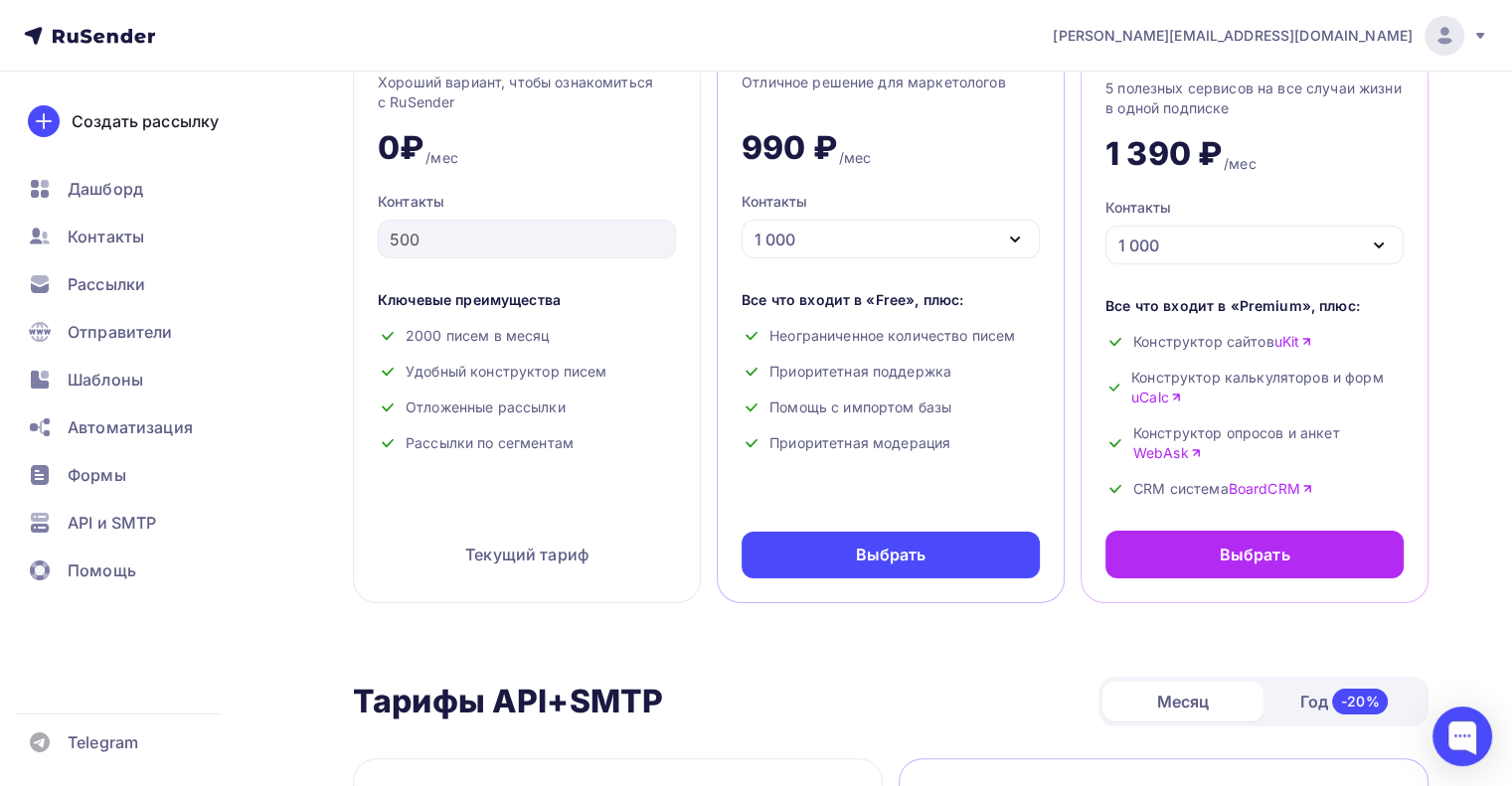 click on "1 000" at bounding box center [891, 238] 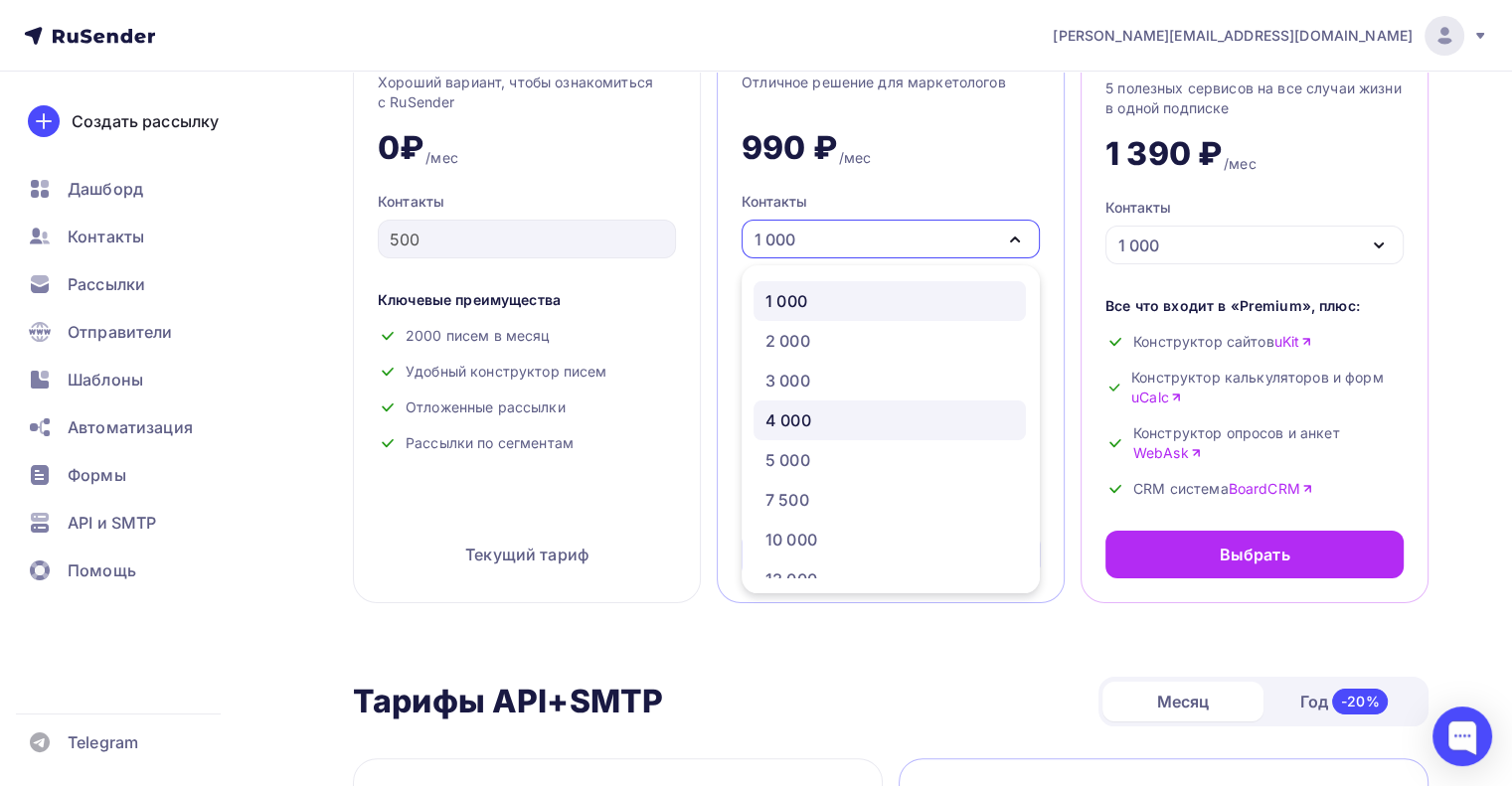 click on "4 000" at bounding box center [890, 420] 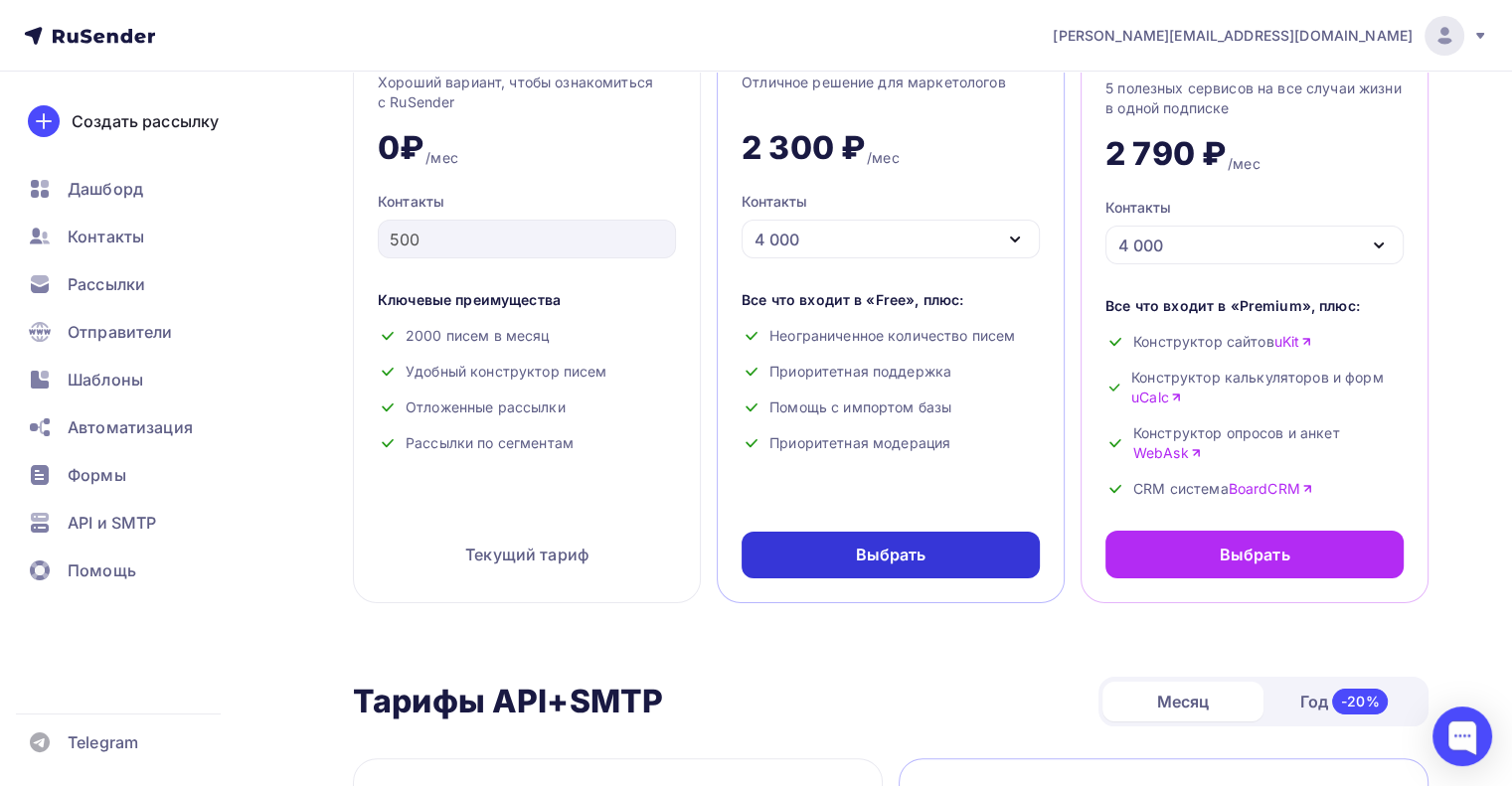 click on "Выбрать" at bounding box center [891, 554] 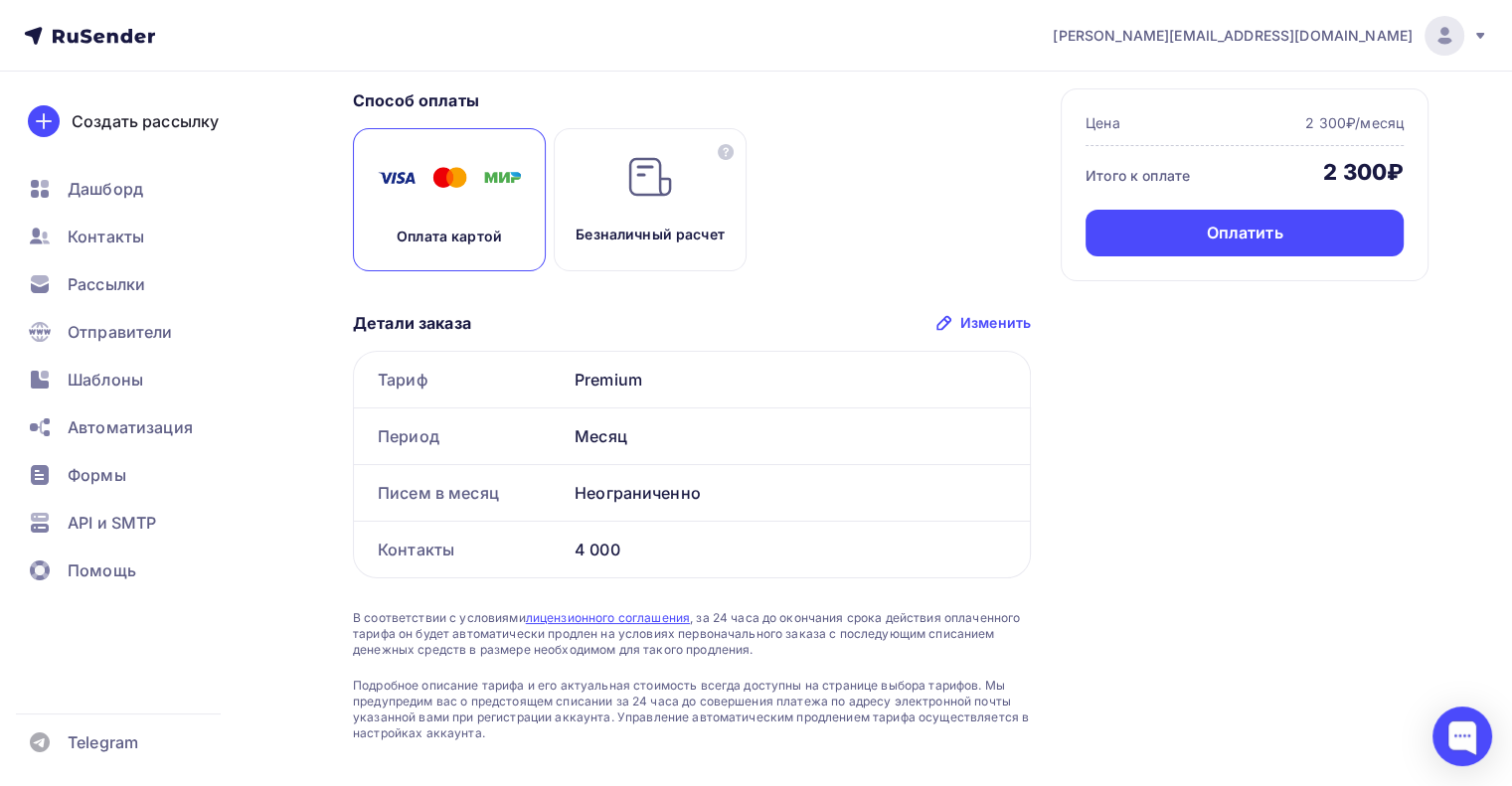 scroll, scrollTop: 0, scrollLeft: 0, axis: both 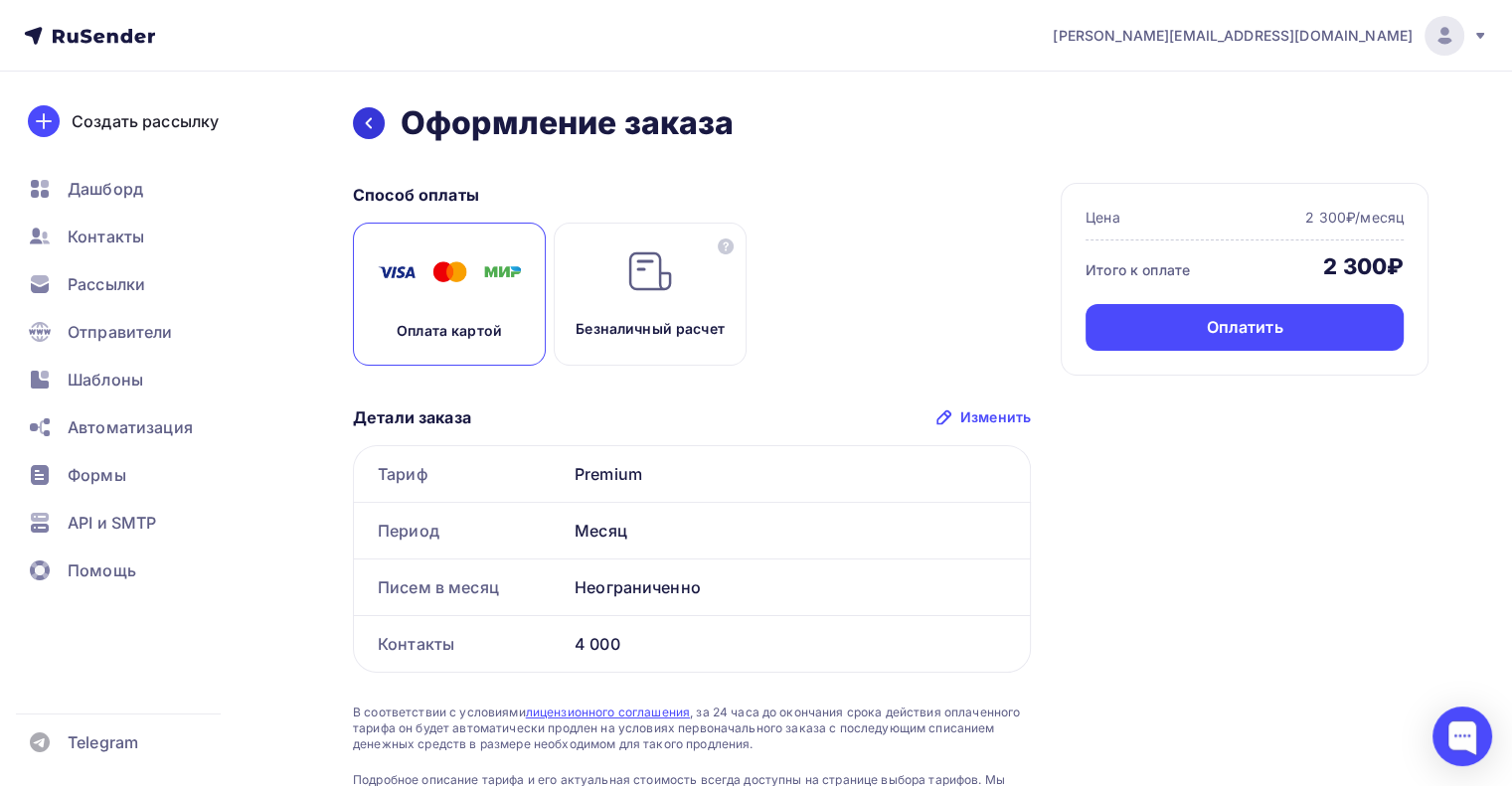 click 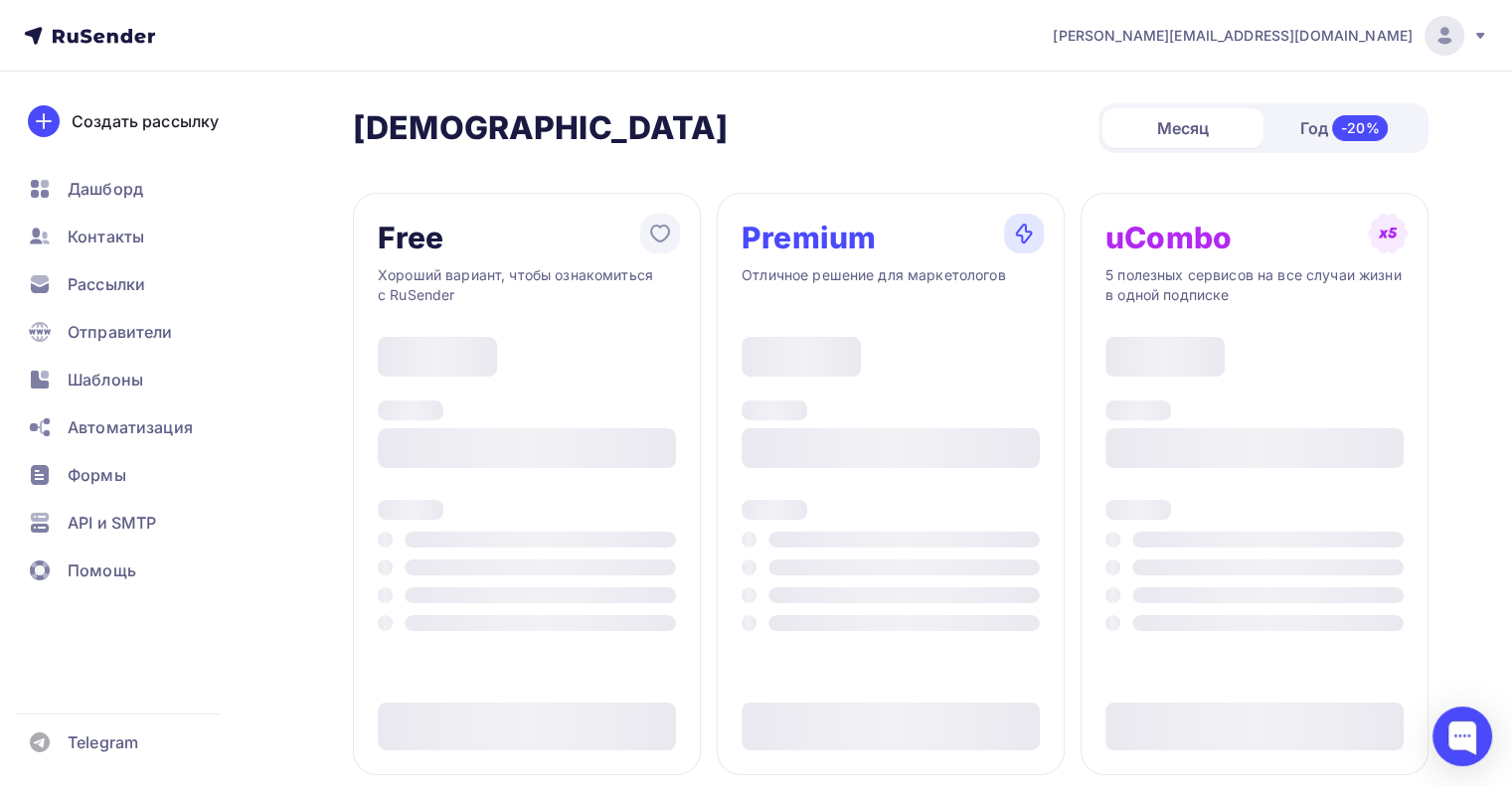 scroll, scrollTop: 193, scrollLeft: 0, axis: vertical 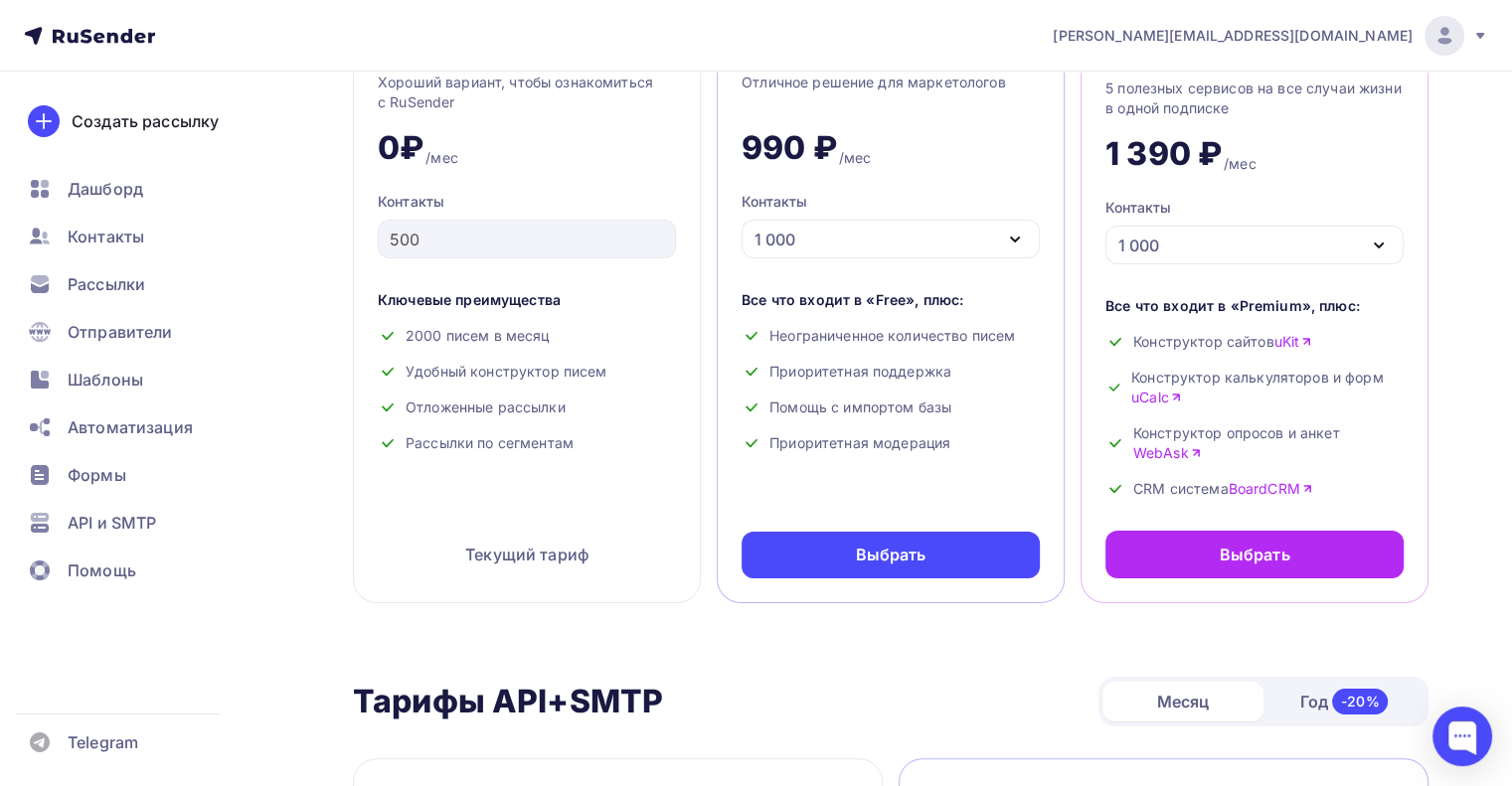 click on "1 000" at bounding box center [891, 238] 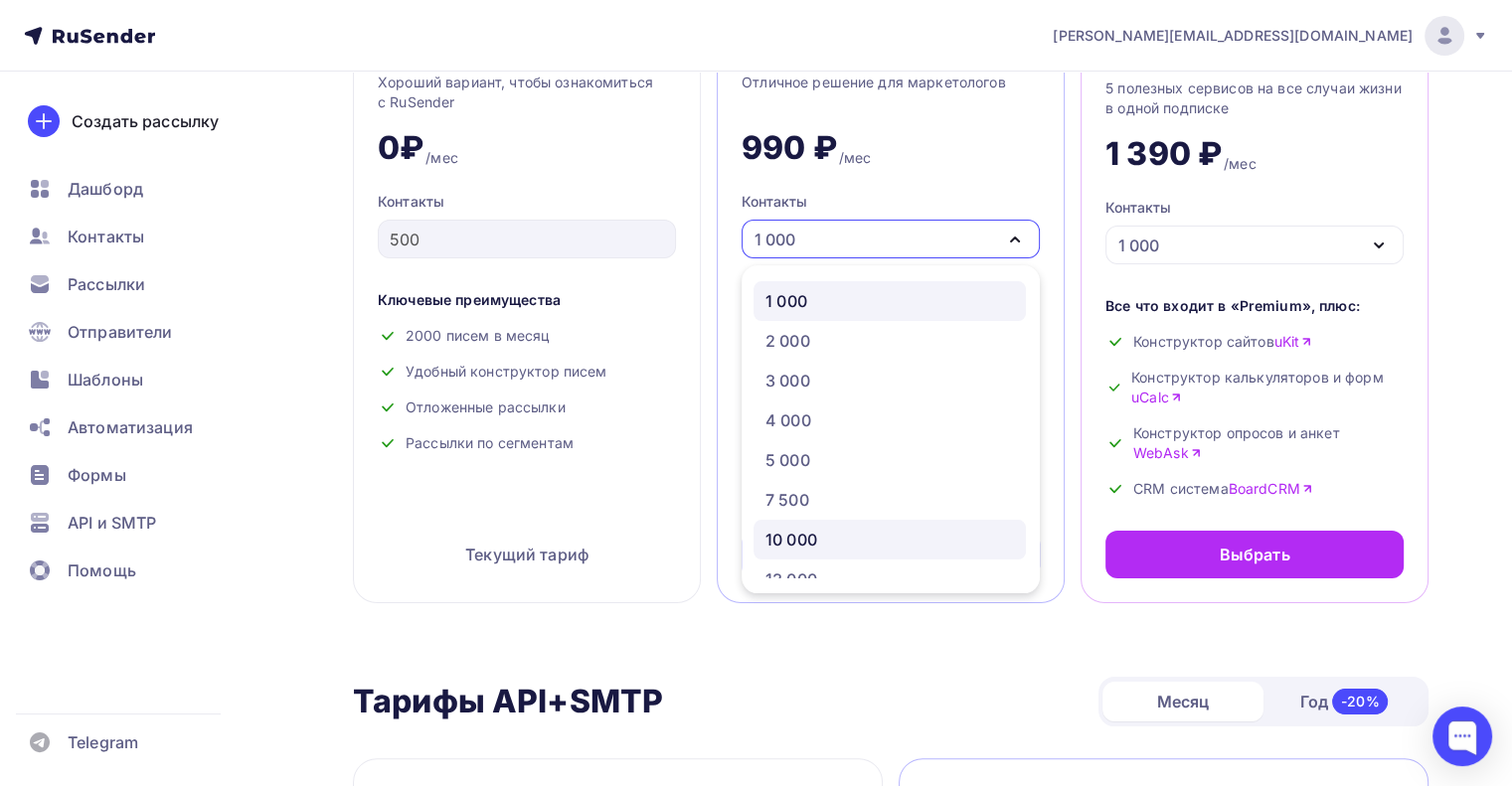 click on "10 000" at bounding box center [890, 540] 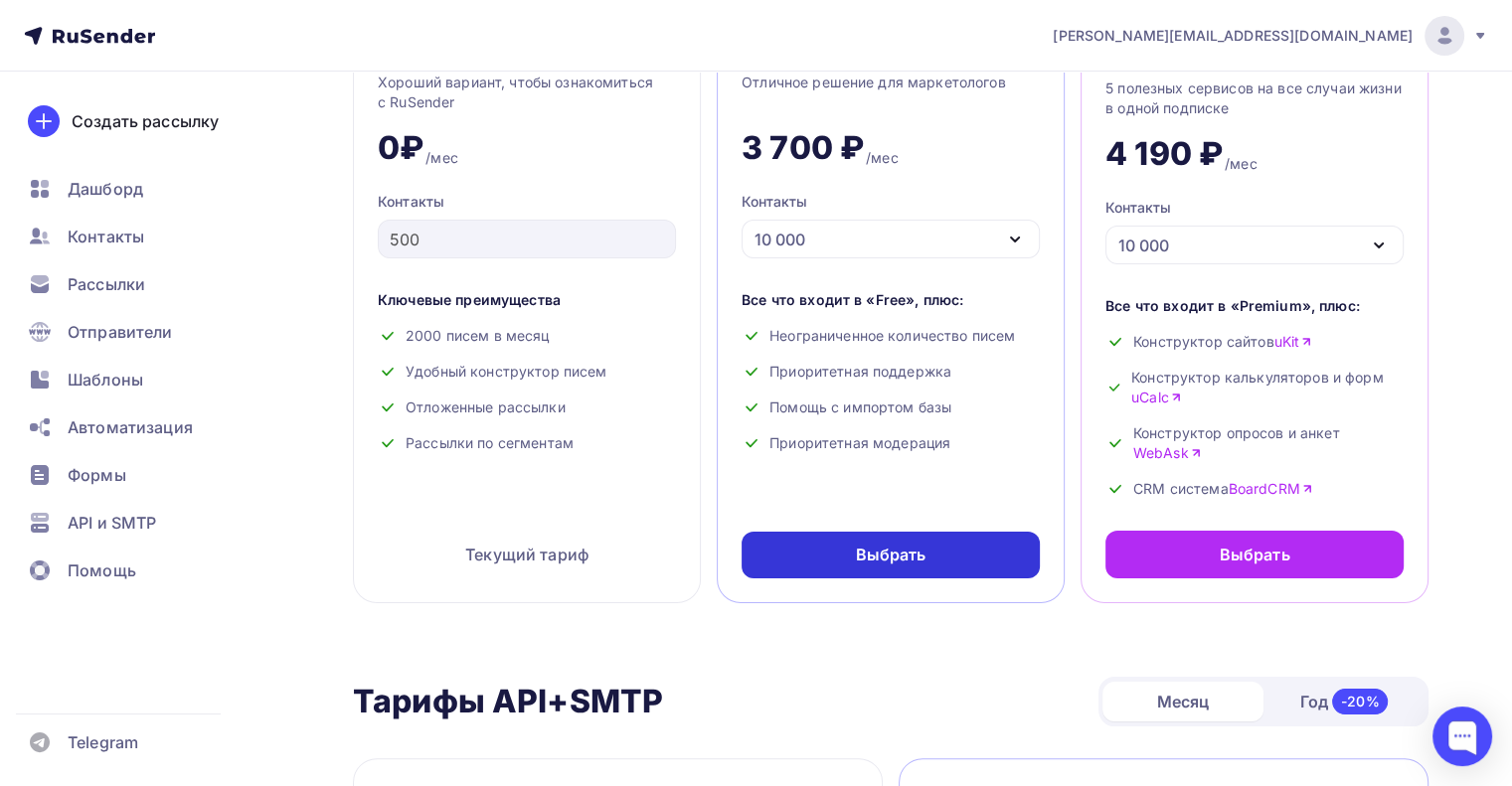 click on "Выбрать" at bounding box center [891, 554] 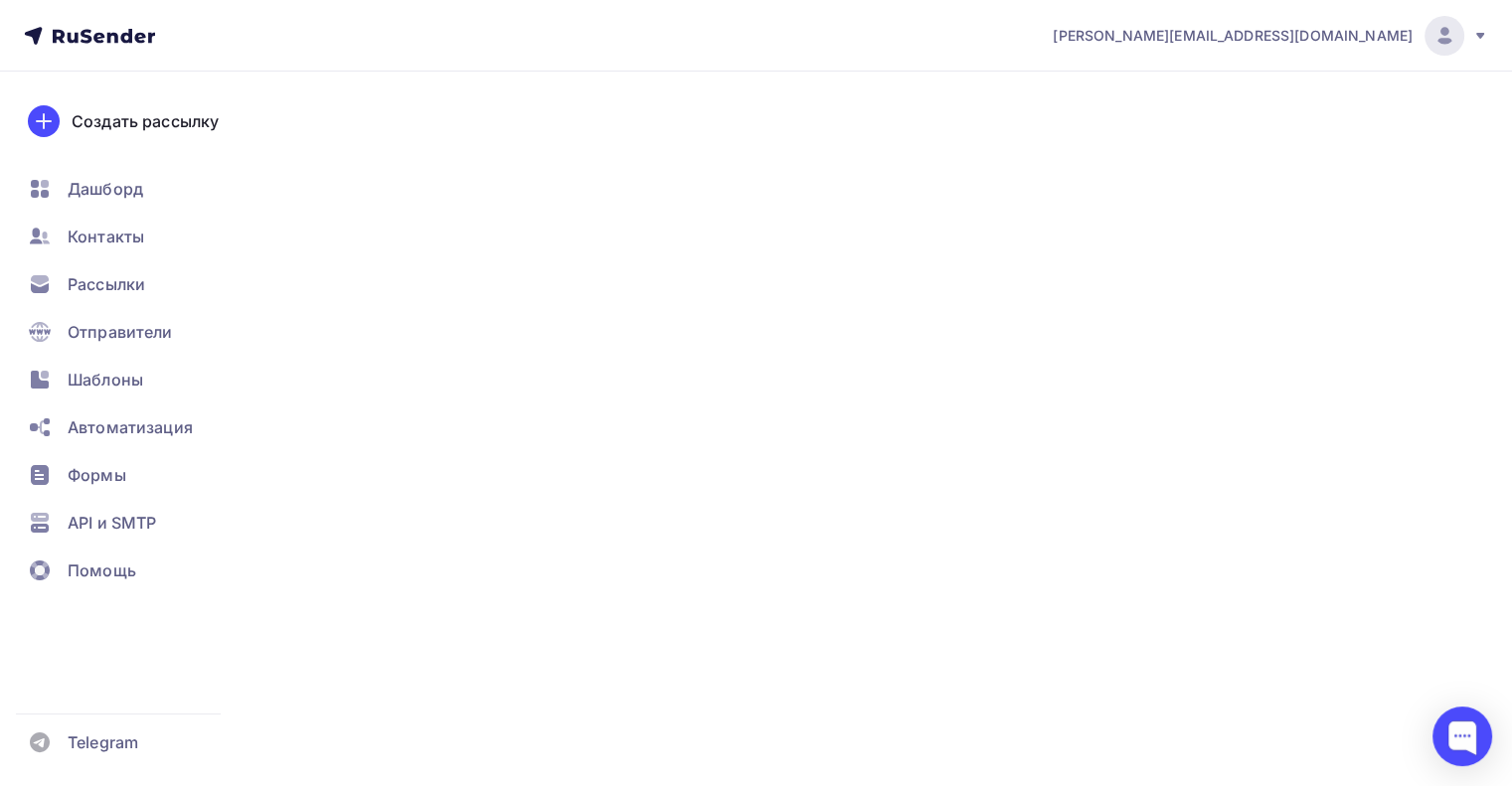 scroll, scrollTop: 0, scrollLeft: 0, axis: both 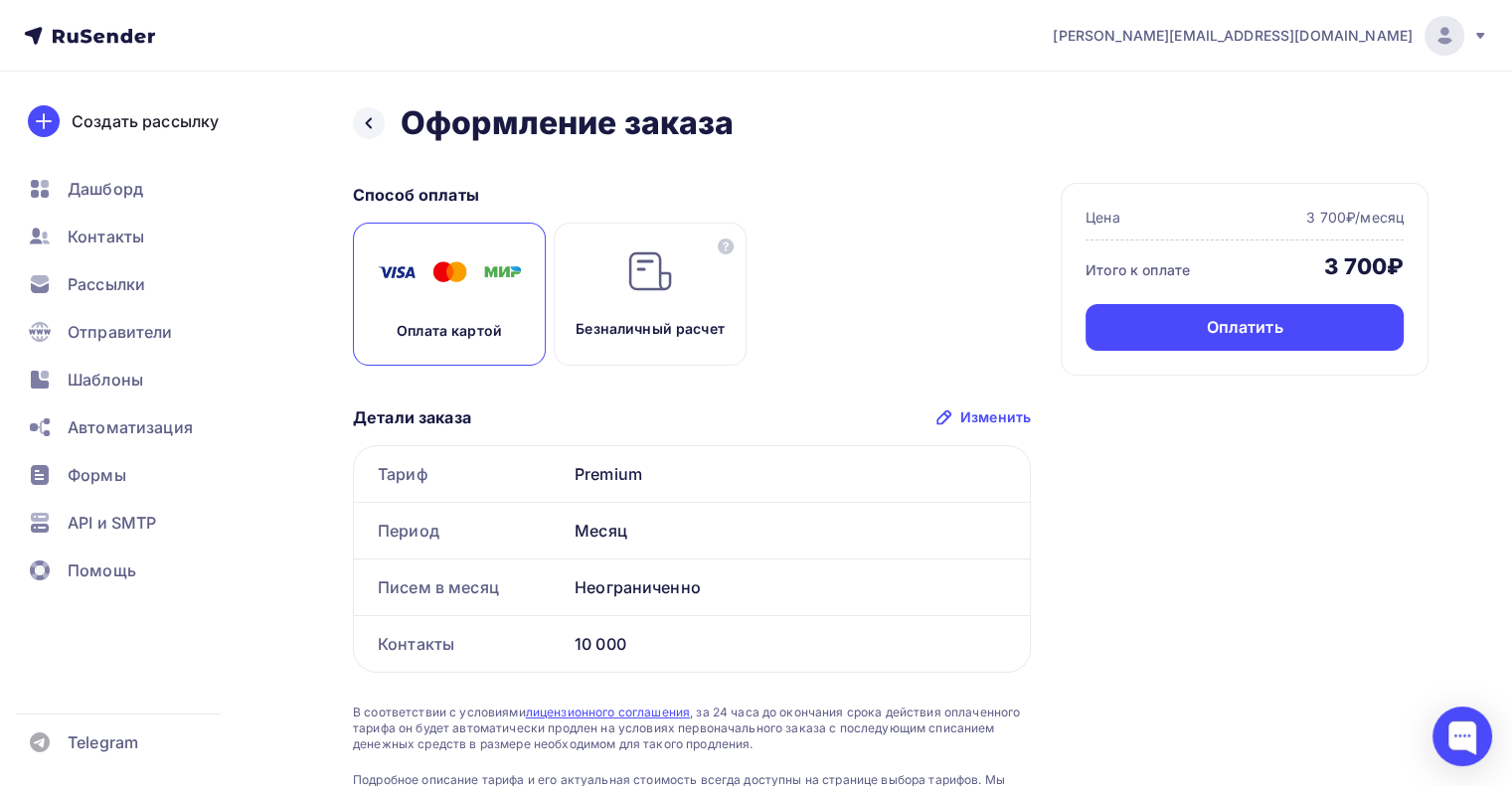click on "Безналичный расчет" at bounding box center [650, 294] 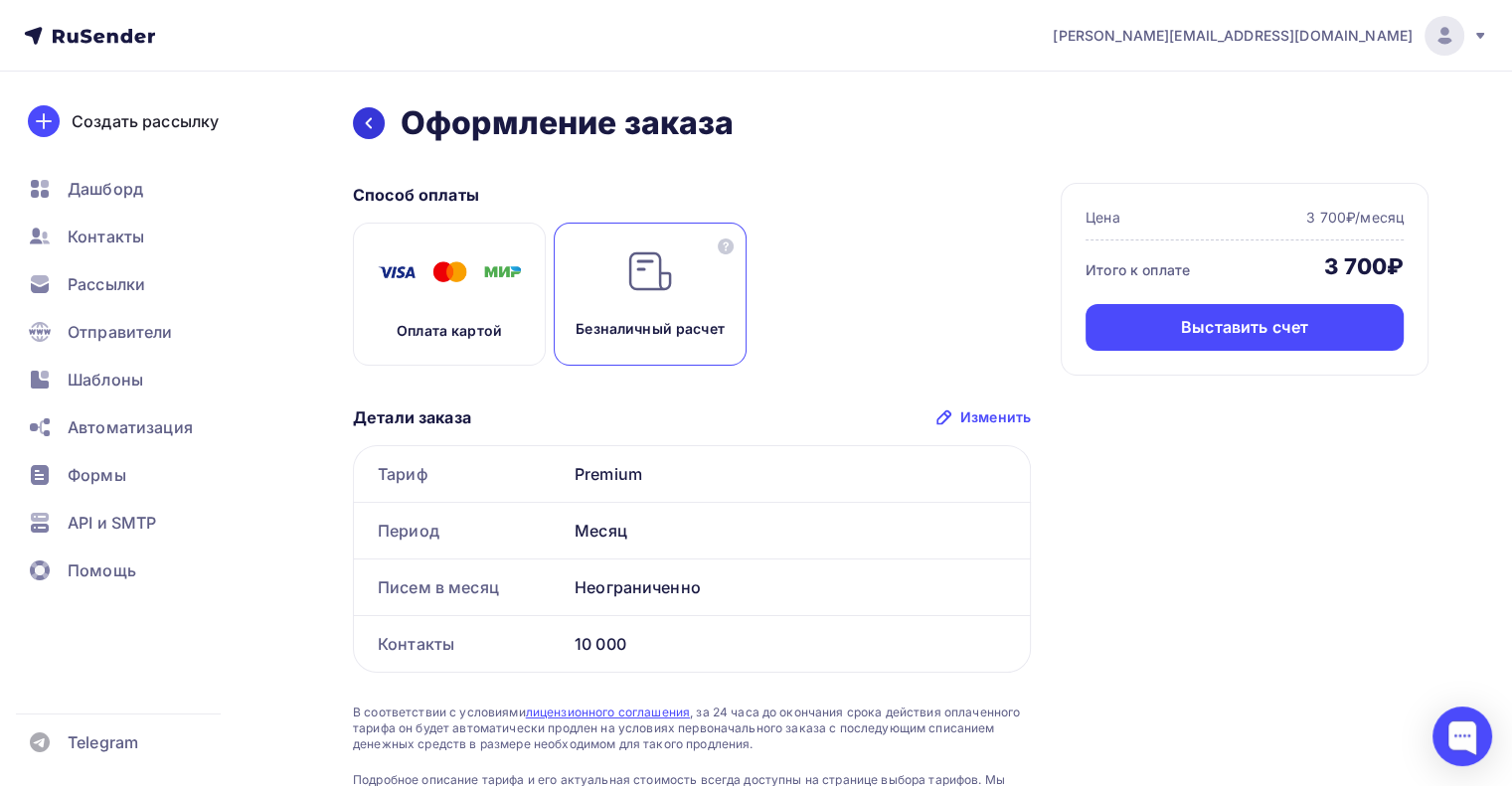 click 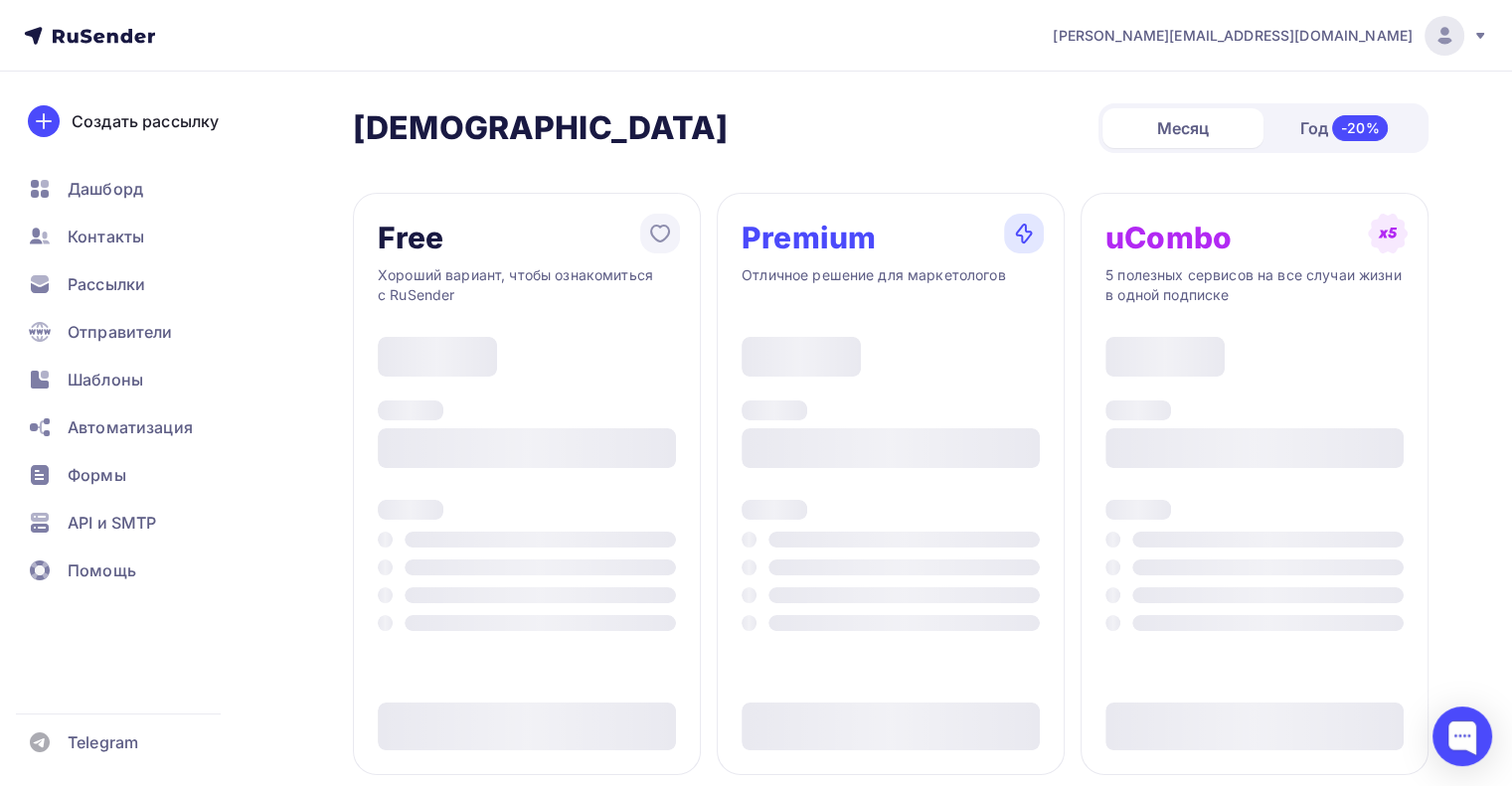 scroll, scrollTop: 193, scrollLeft: 0, axis: vertical 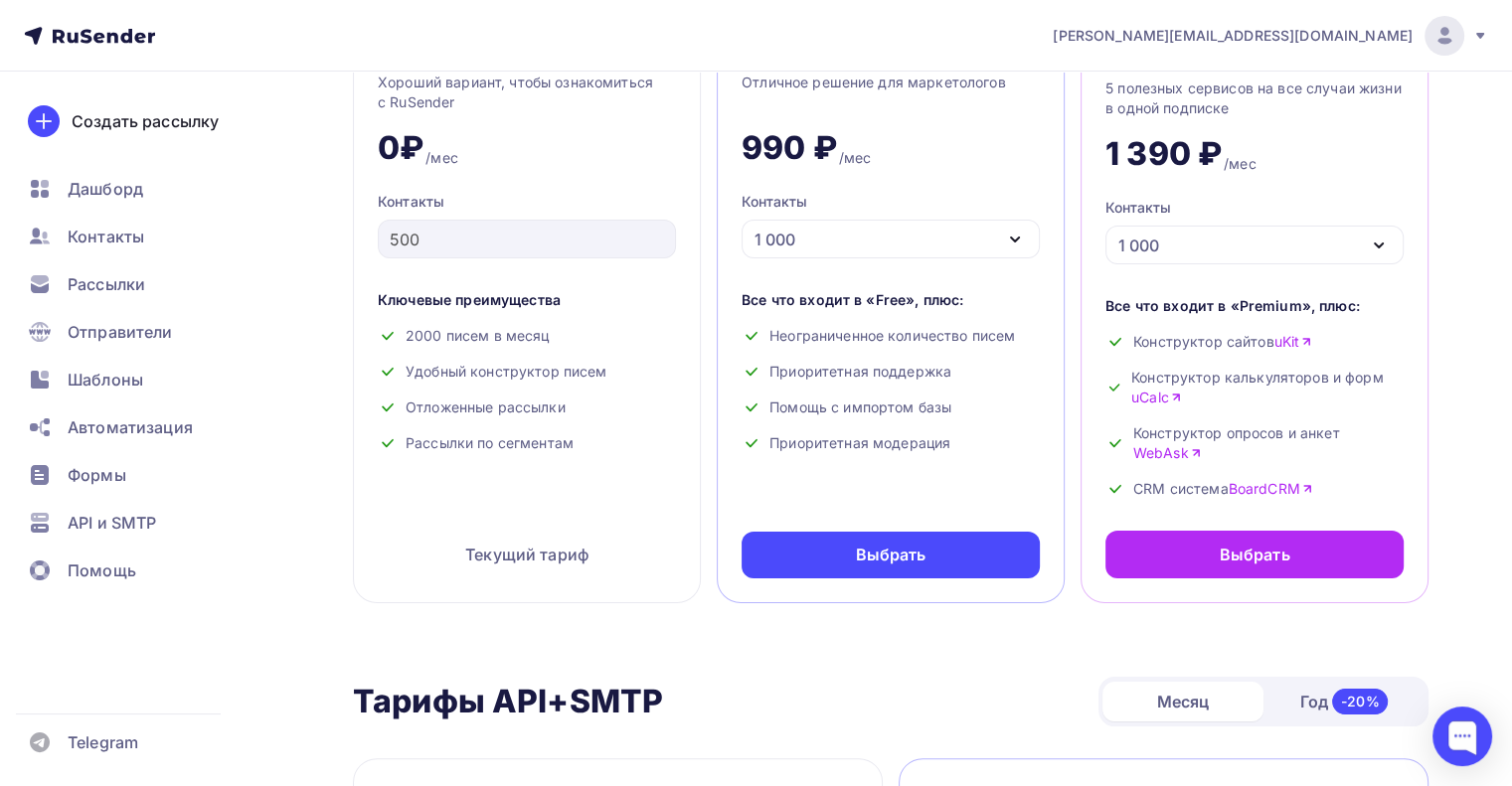 click on "1 000" at bounding box center (1255, 244) 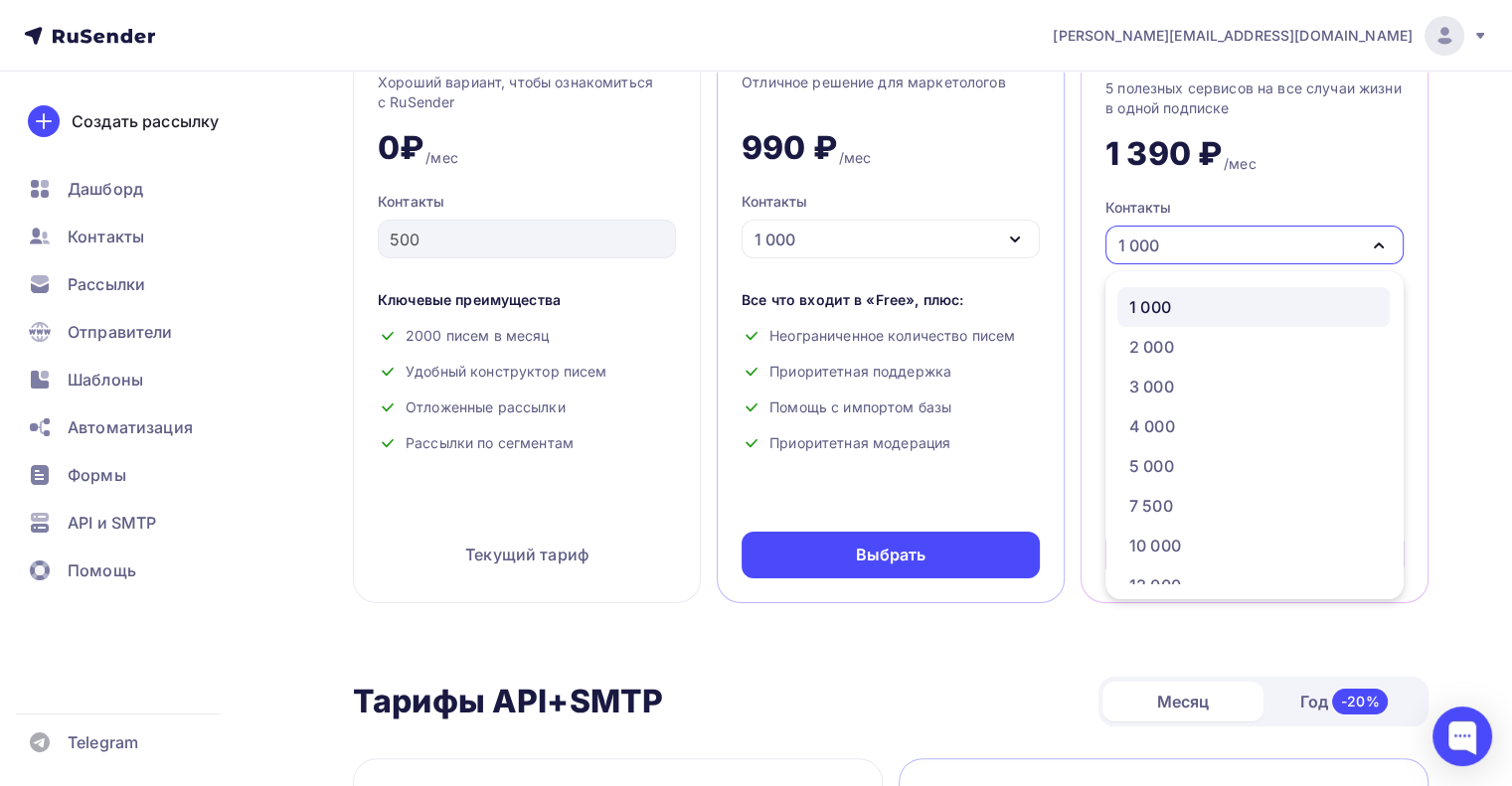 scroll, scrollTop: 0, scrollLeft: 0, axis: both 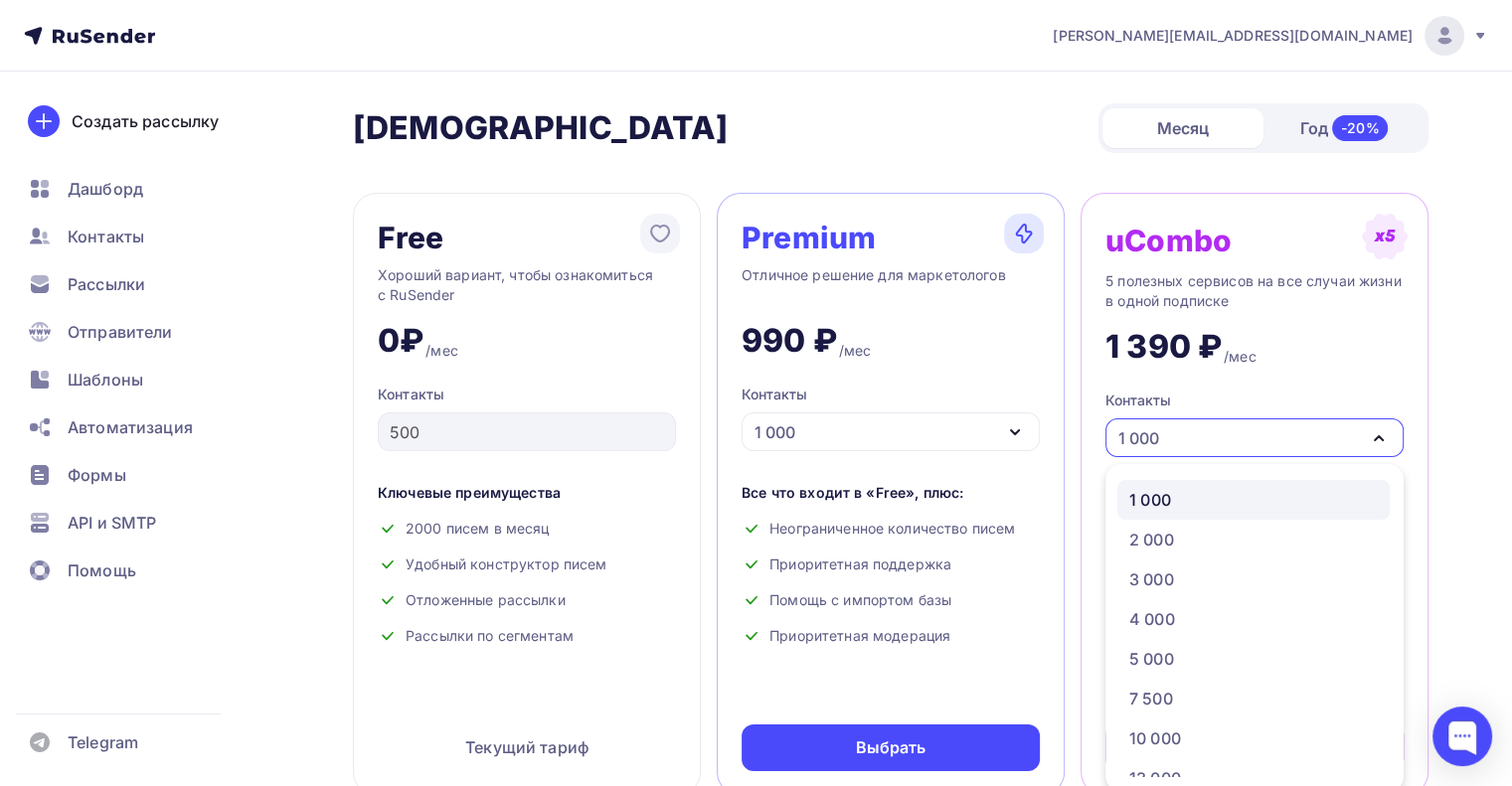 click on "-20%" at bounding box center [1360, 128] 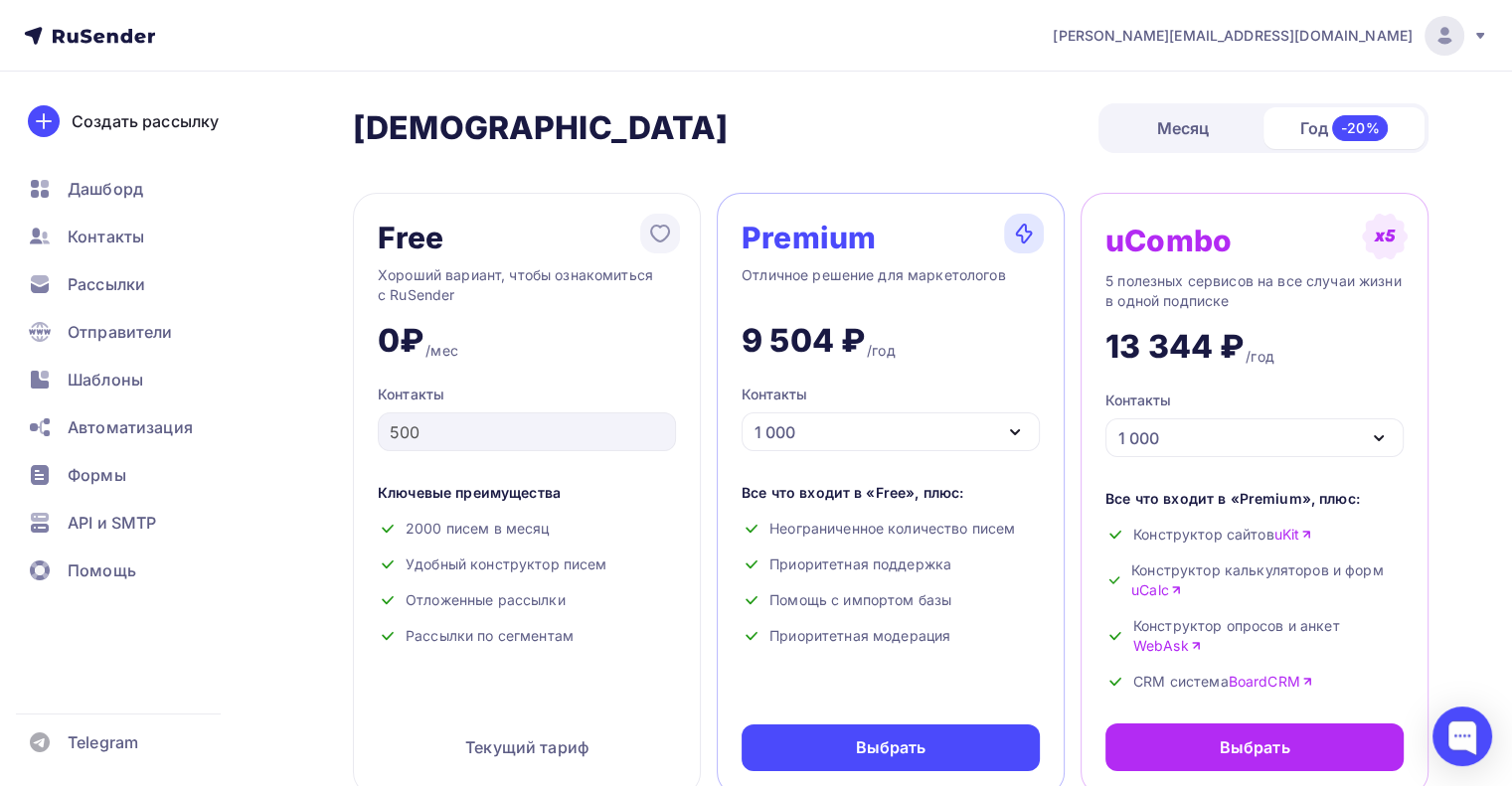 click on "1 000" at bounding box center [1255, 437] 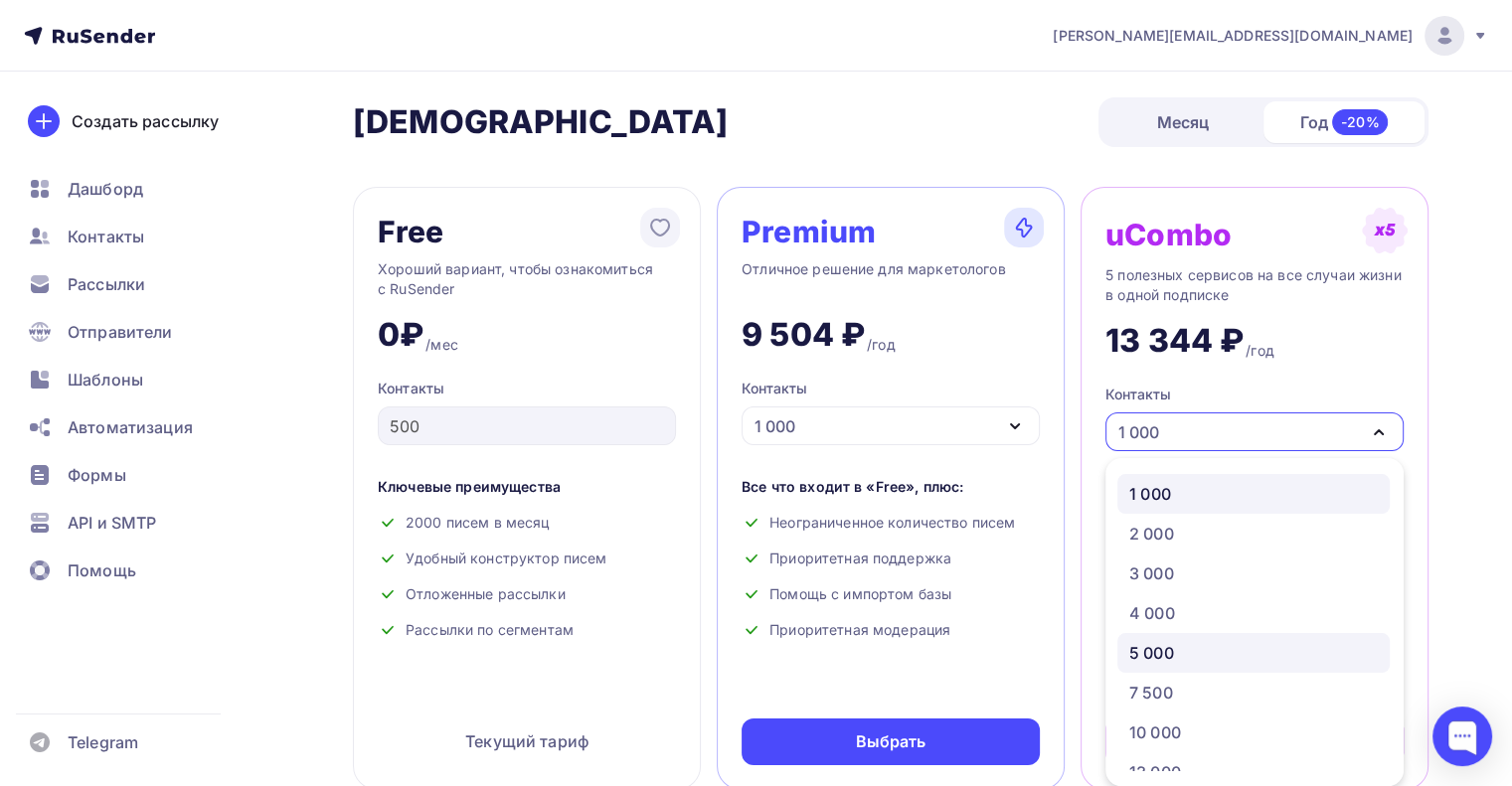 click on "5 000" at bounding box center (1254, 653) 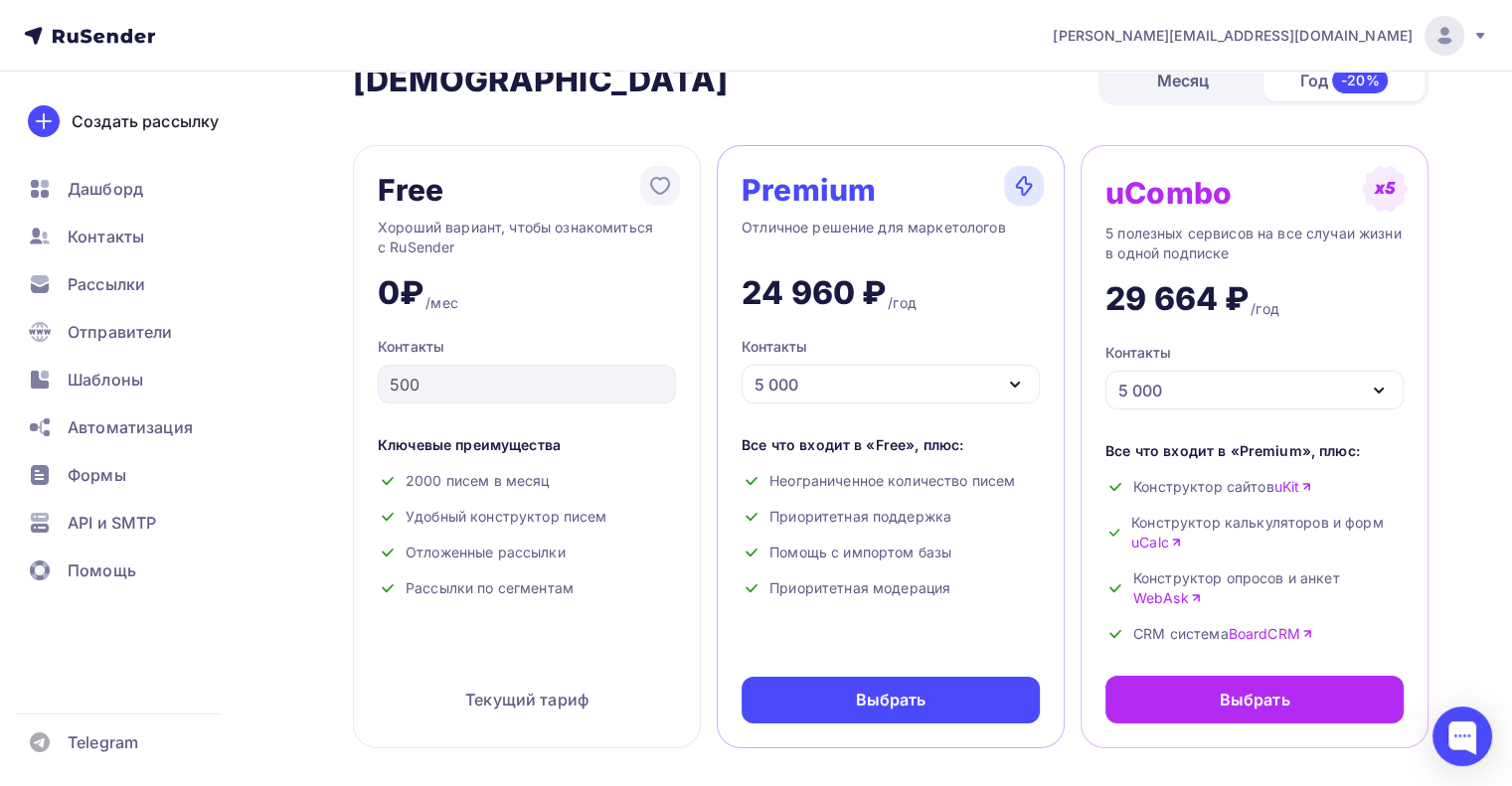 scroll, scrollTop: 49, scrollLeft: 0, axis: vertical 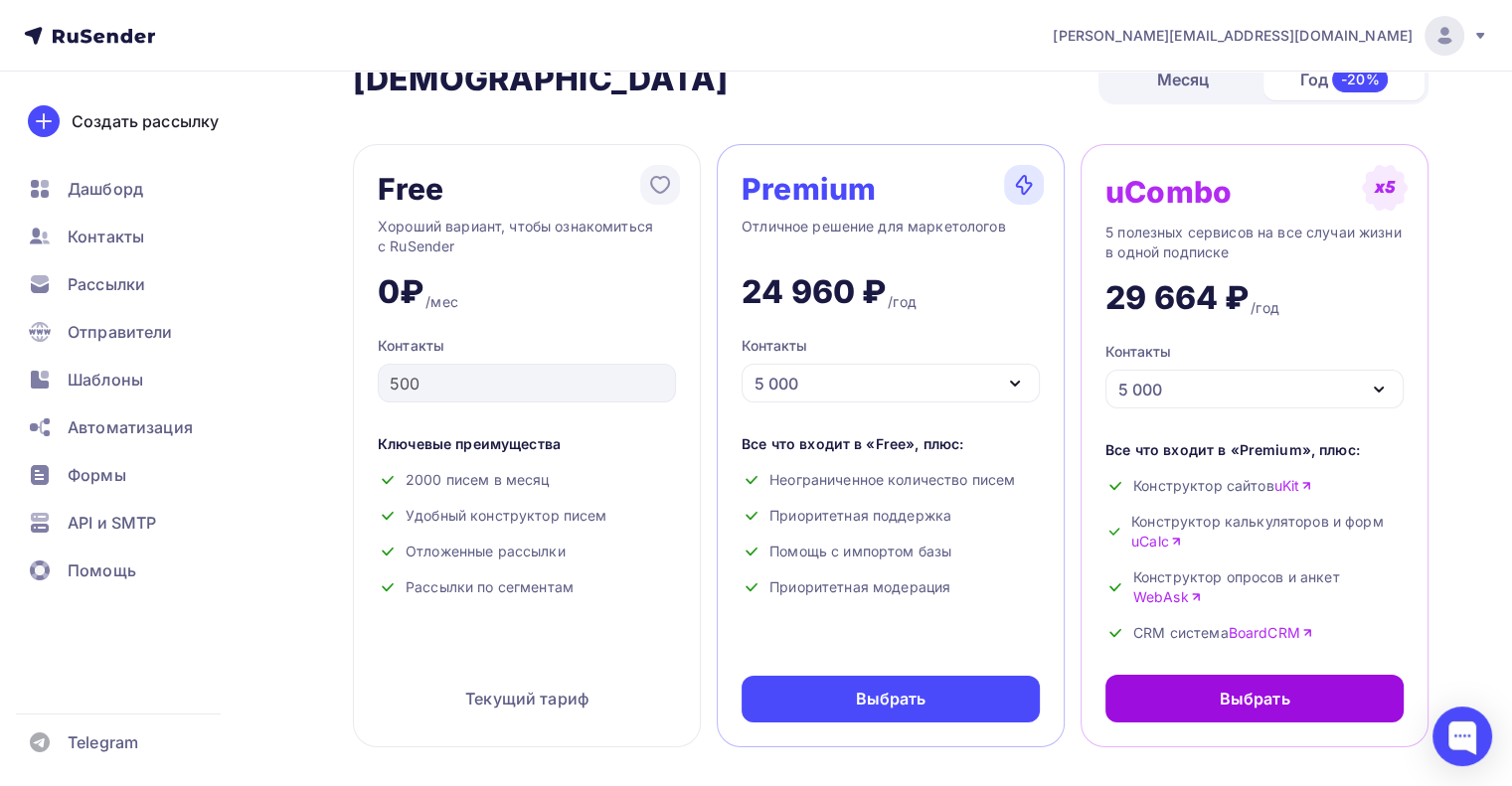 click on "Выбрать" at bounding box center [1255, 699] 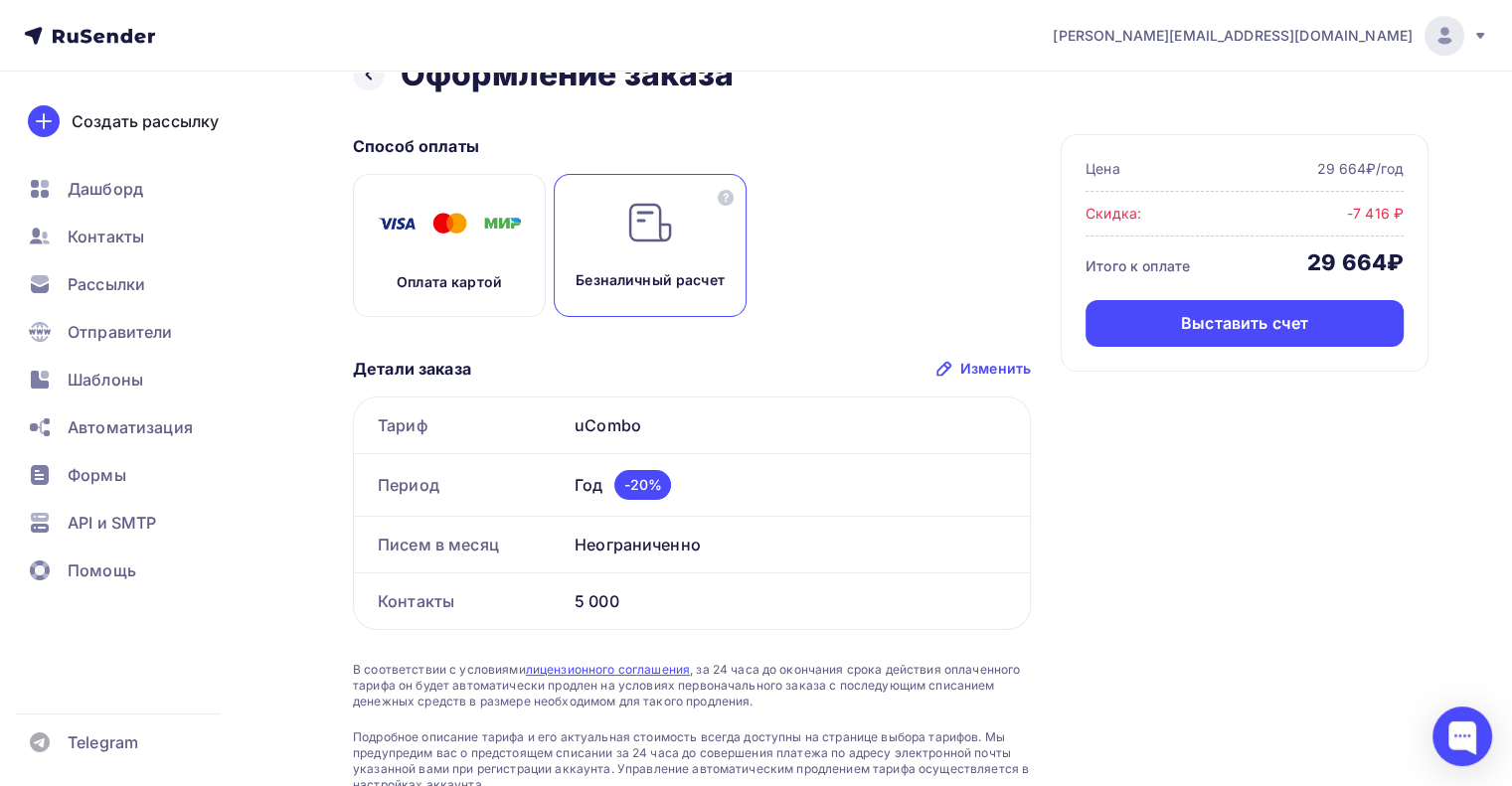 scroll, scrollTop: 0, scrollLeft: 0, axis: both 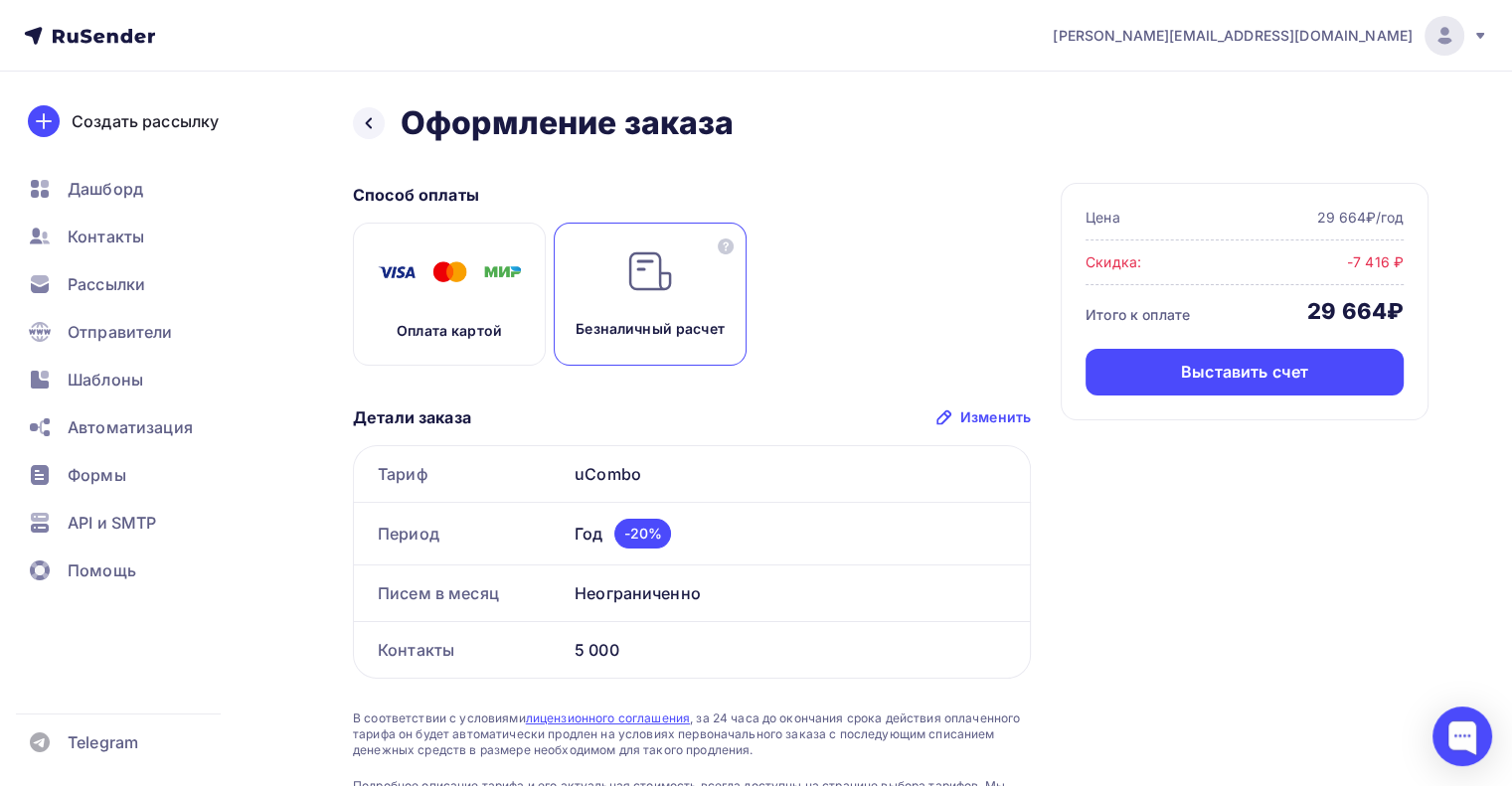 click at bounding box center [449, 272] 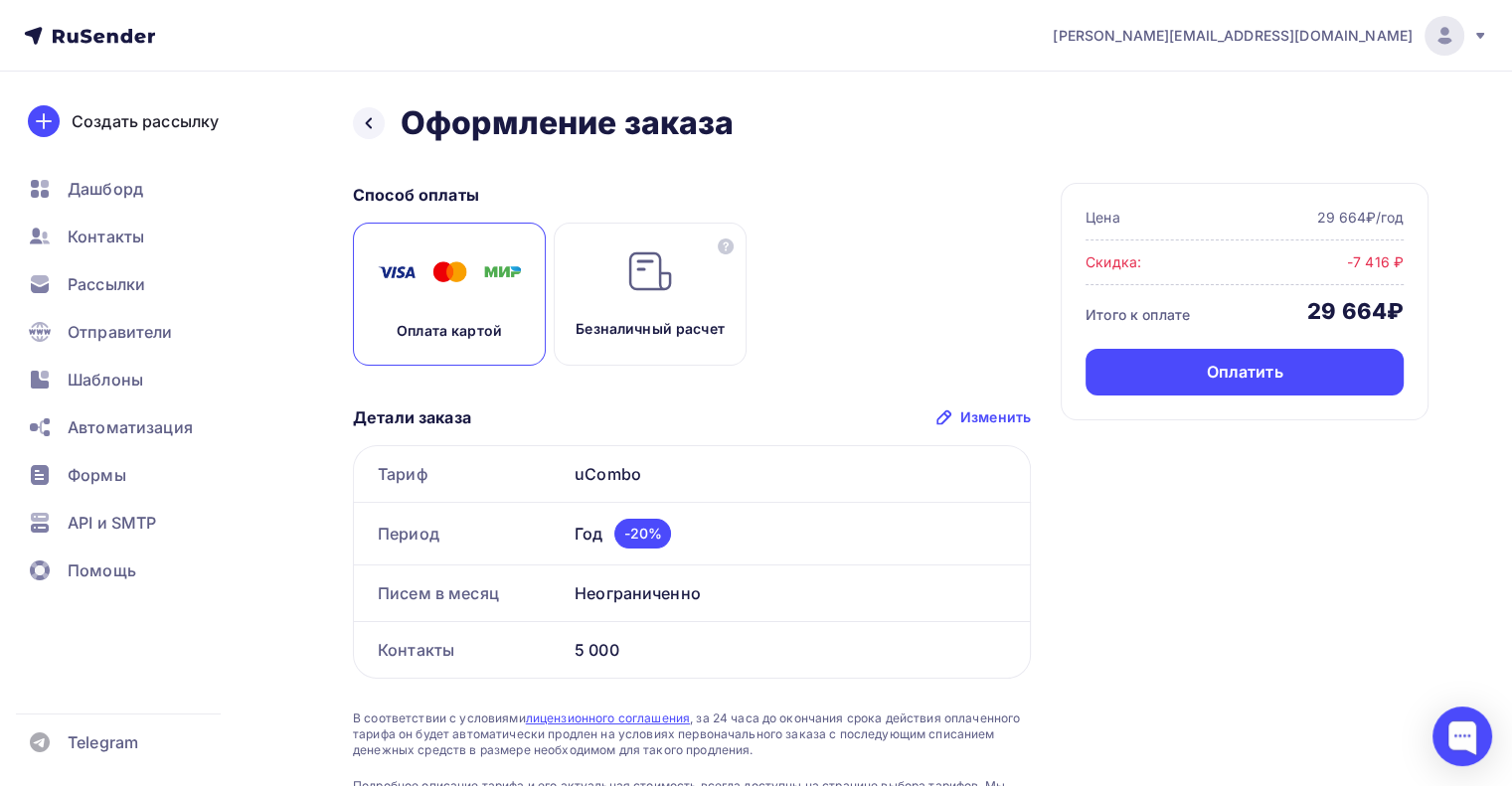 click on "Безналичный расчет" at bounding box center [650, 294] 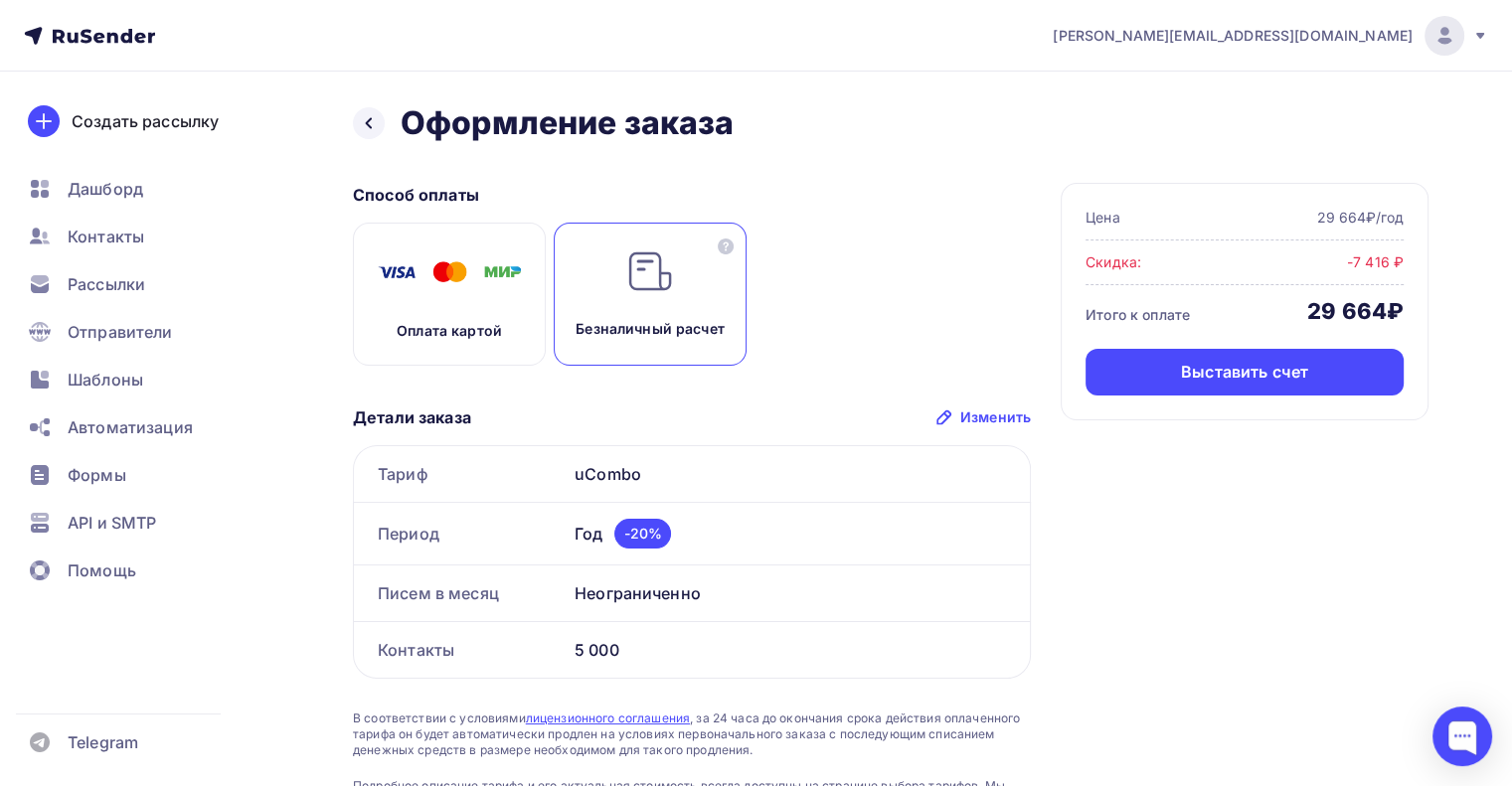 click on "Оплата картой" at bounding box center (449, 294) 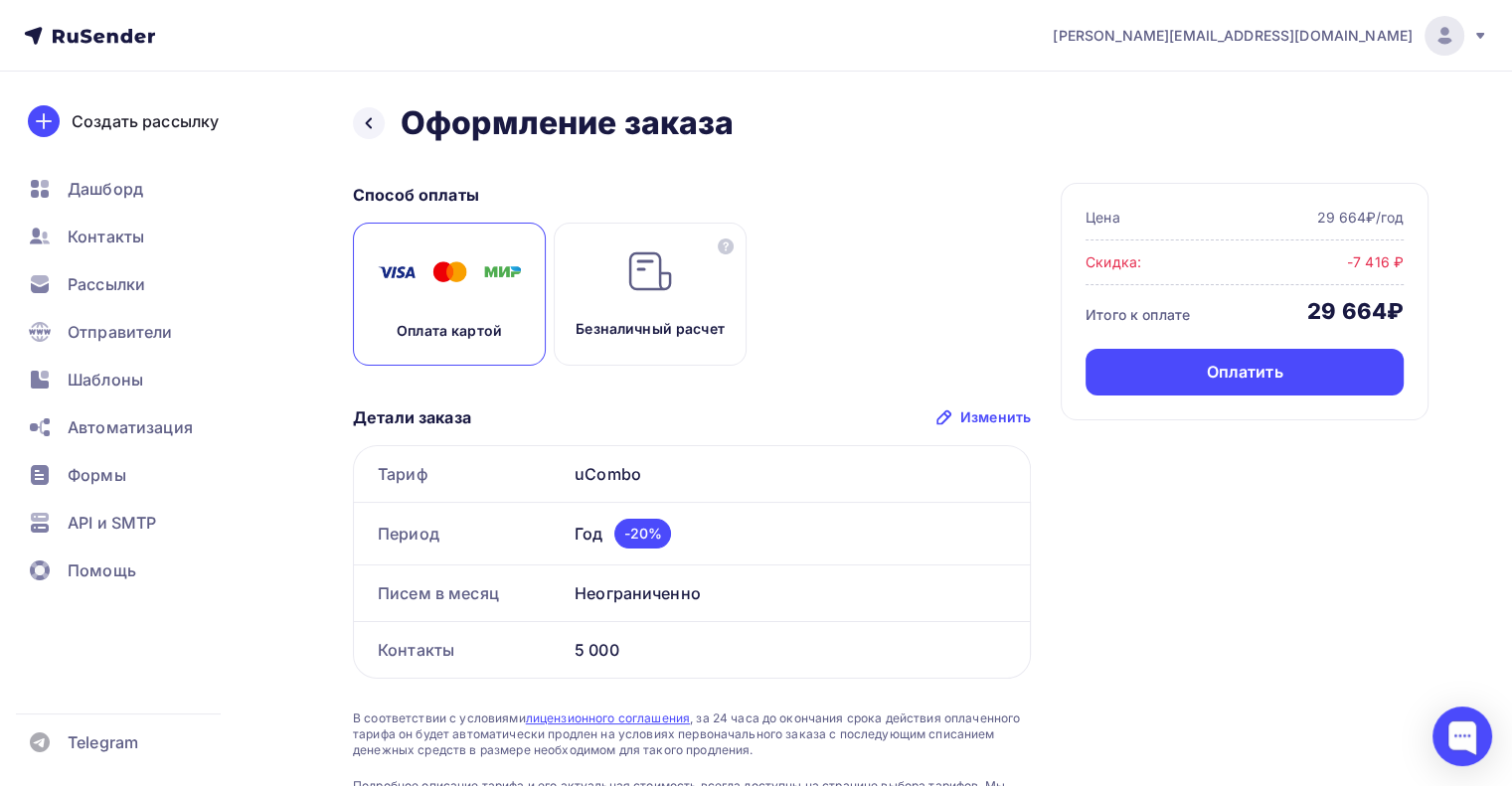 click on "Оплата картой" at bounding box center (449, 294) 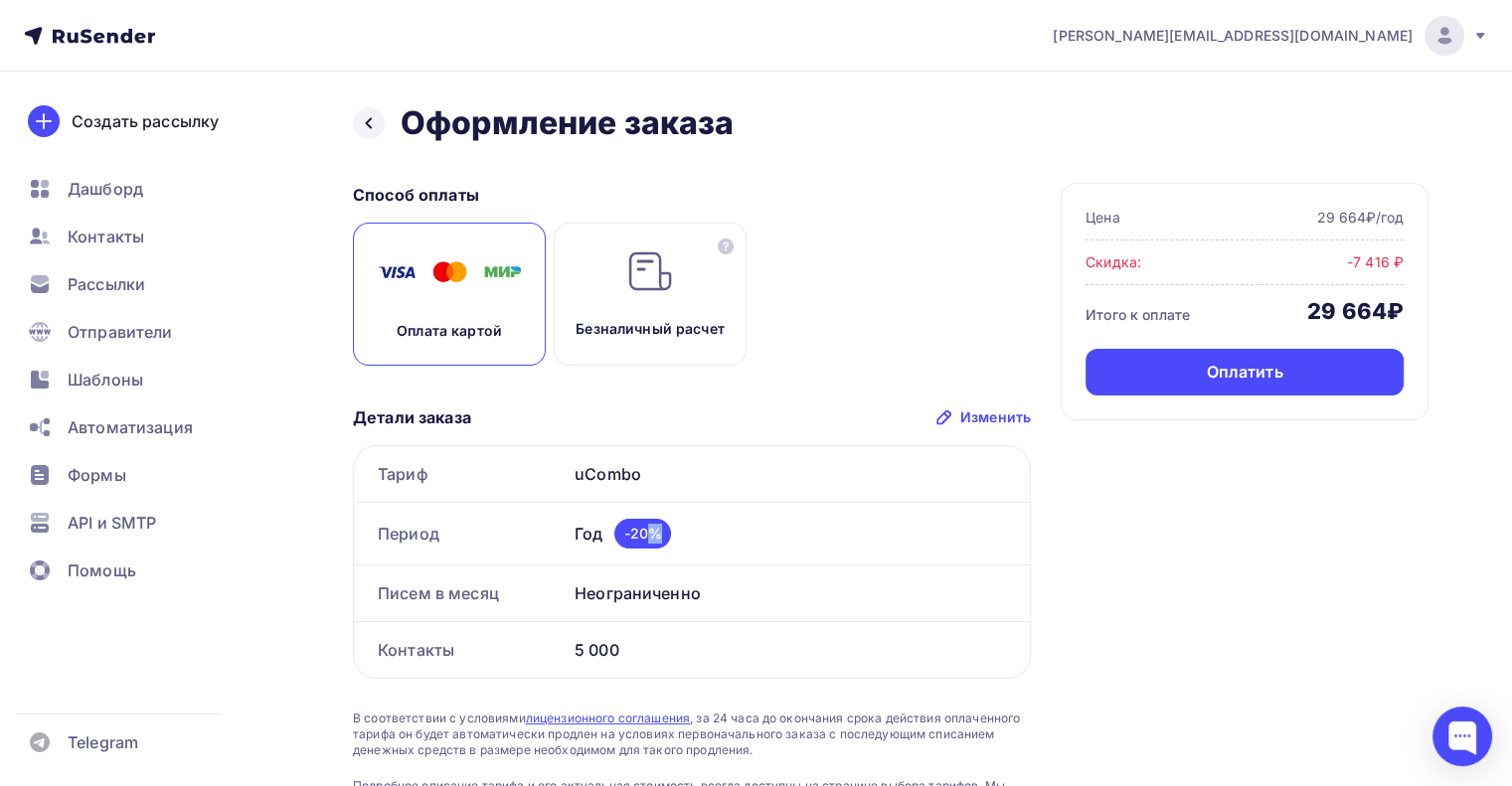 click on "-20%" at bounding box center (642, 534) 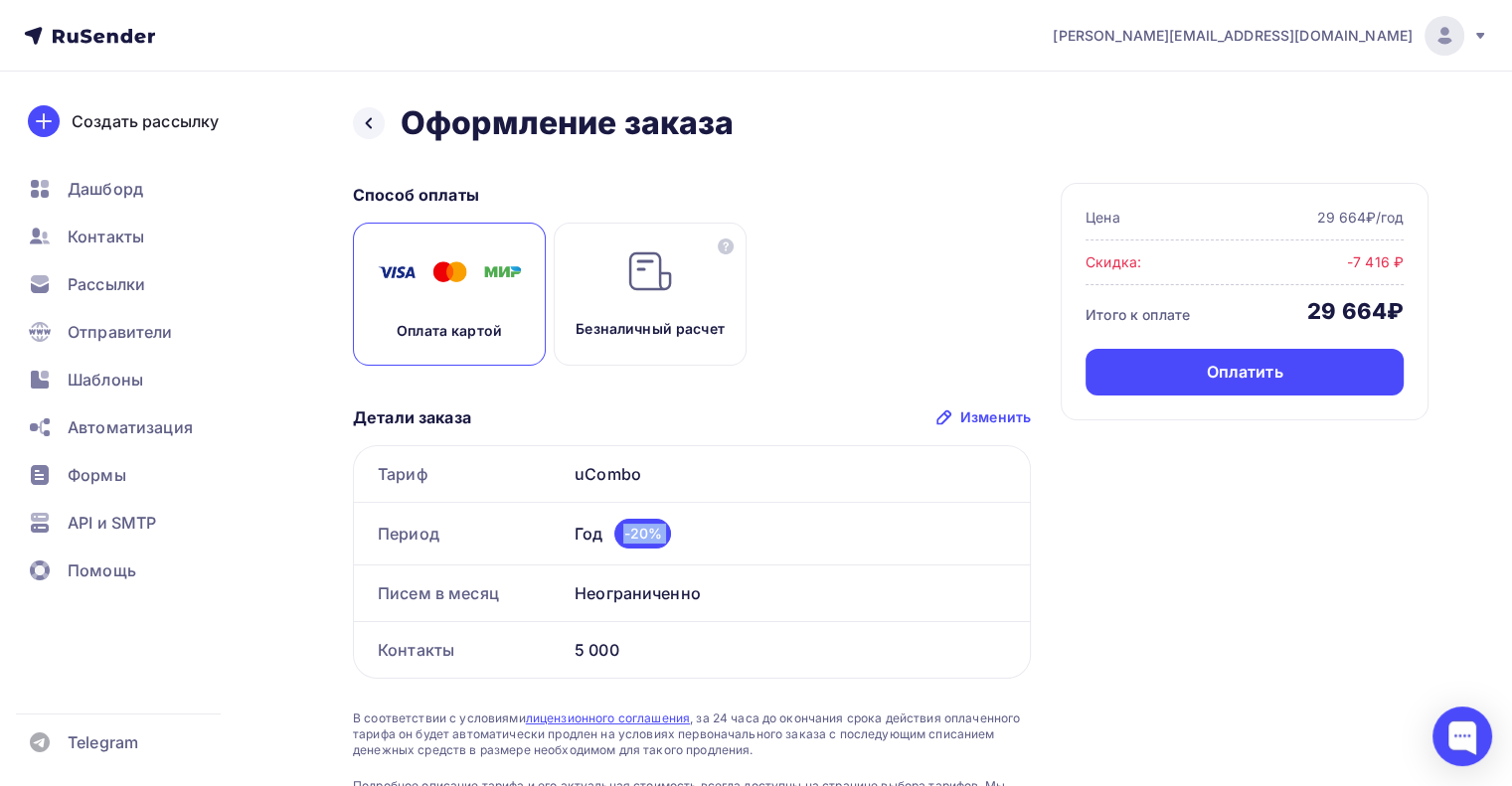 click on "-20%" at bounding box center [642, 534] 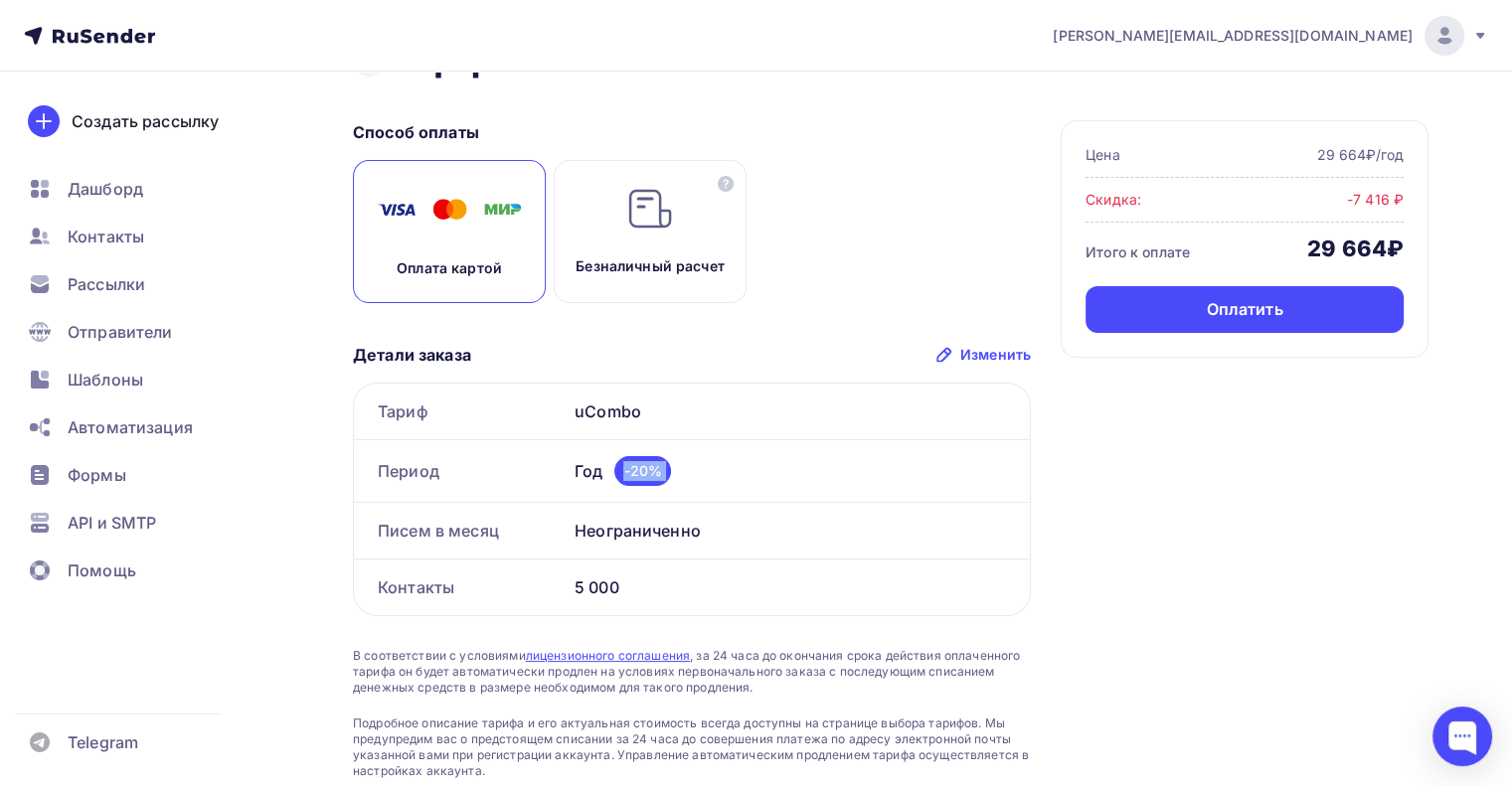 scroll, scrollTop: 62, scrollLeft: 0, axis: vertical 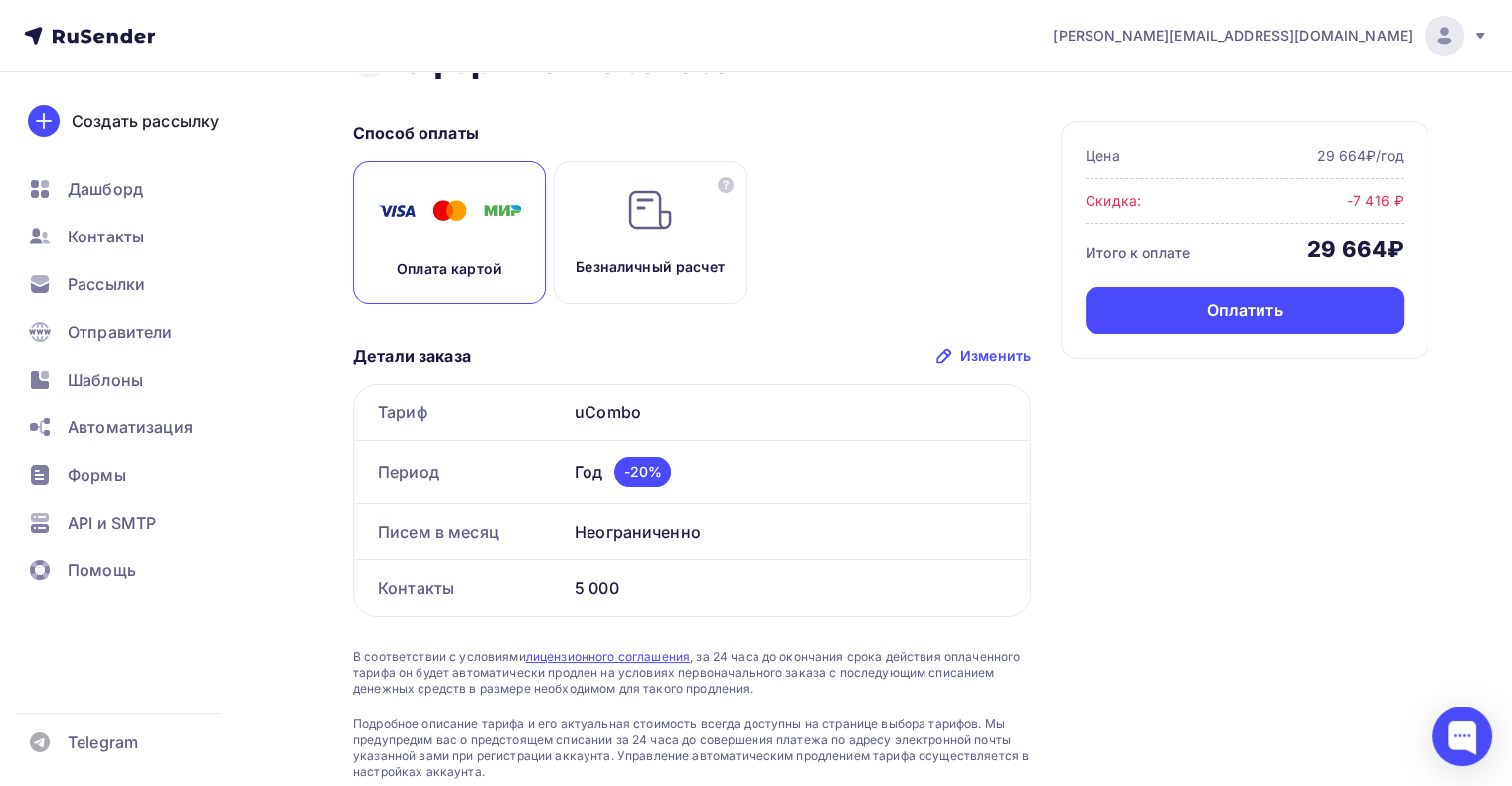 click on "Неограниченно" at bounding box center (798, 532) 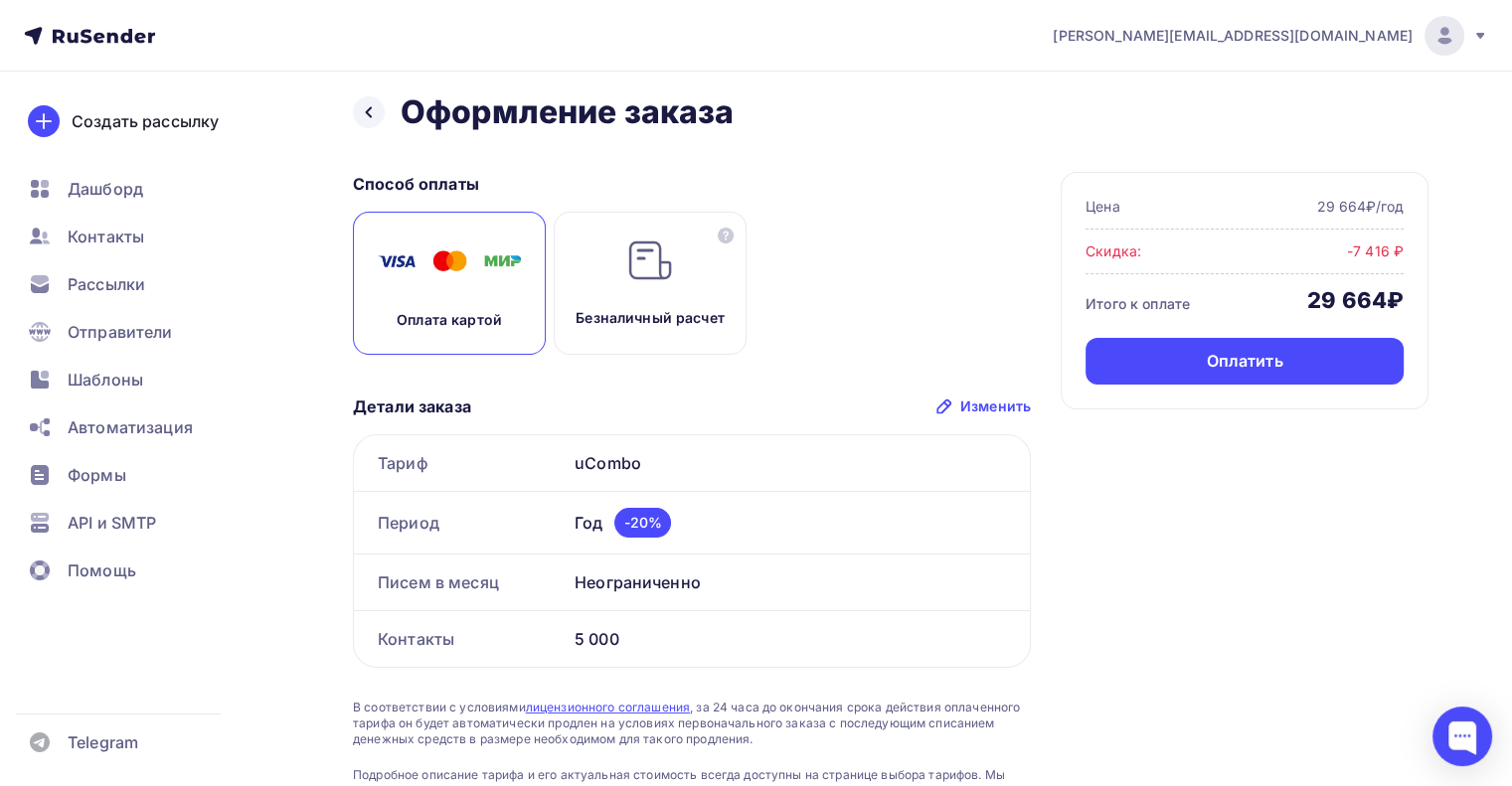 scroll, scrollTop: 0, scrollLeft: 0, axis: both 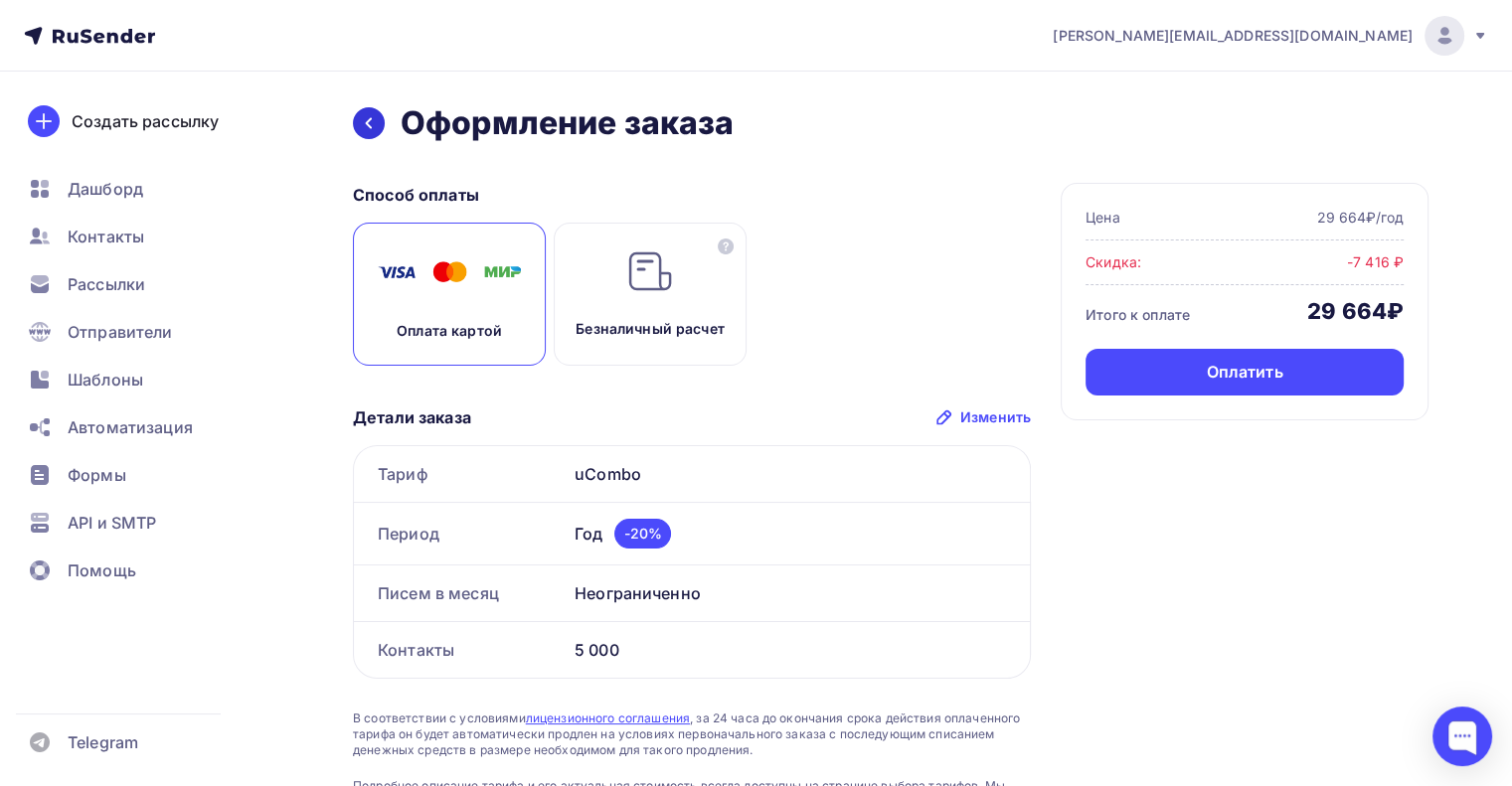 click 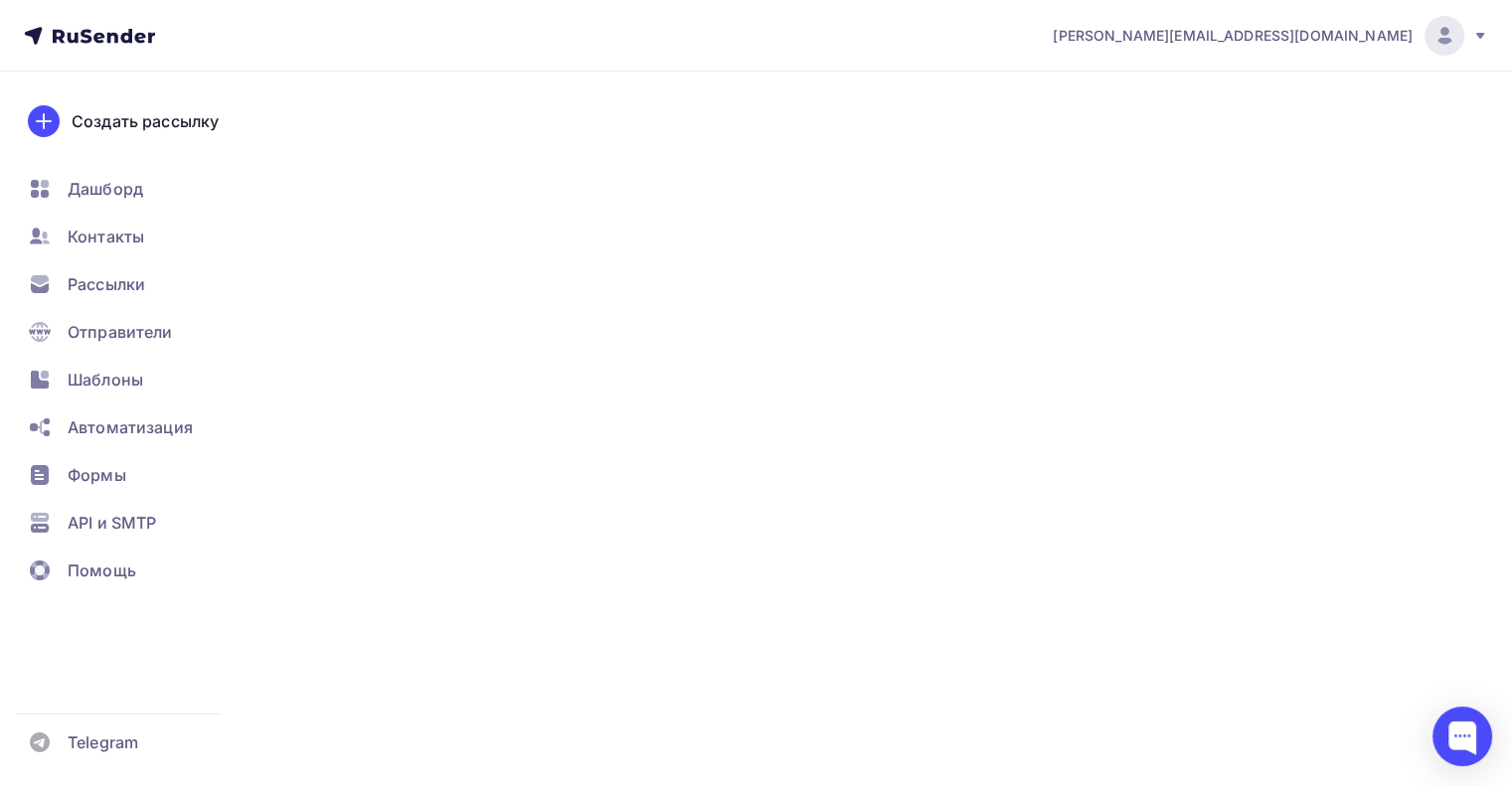 scroll, scrollTop: 49, scrollLeft: 0, axis: vertical 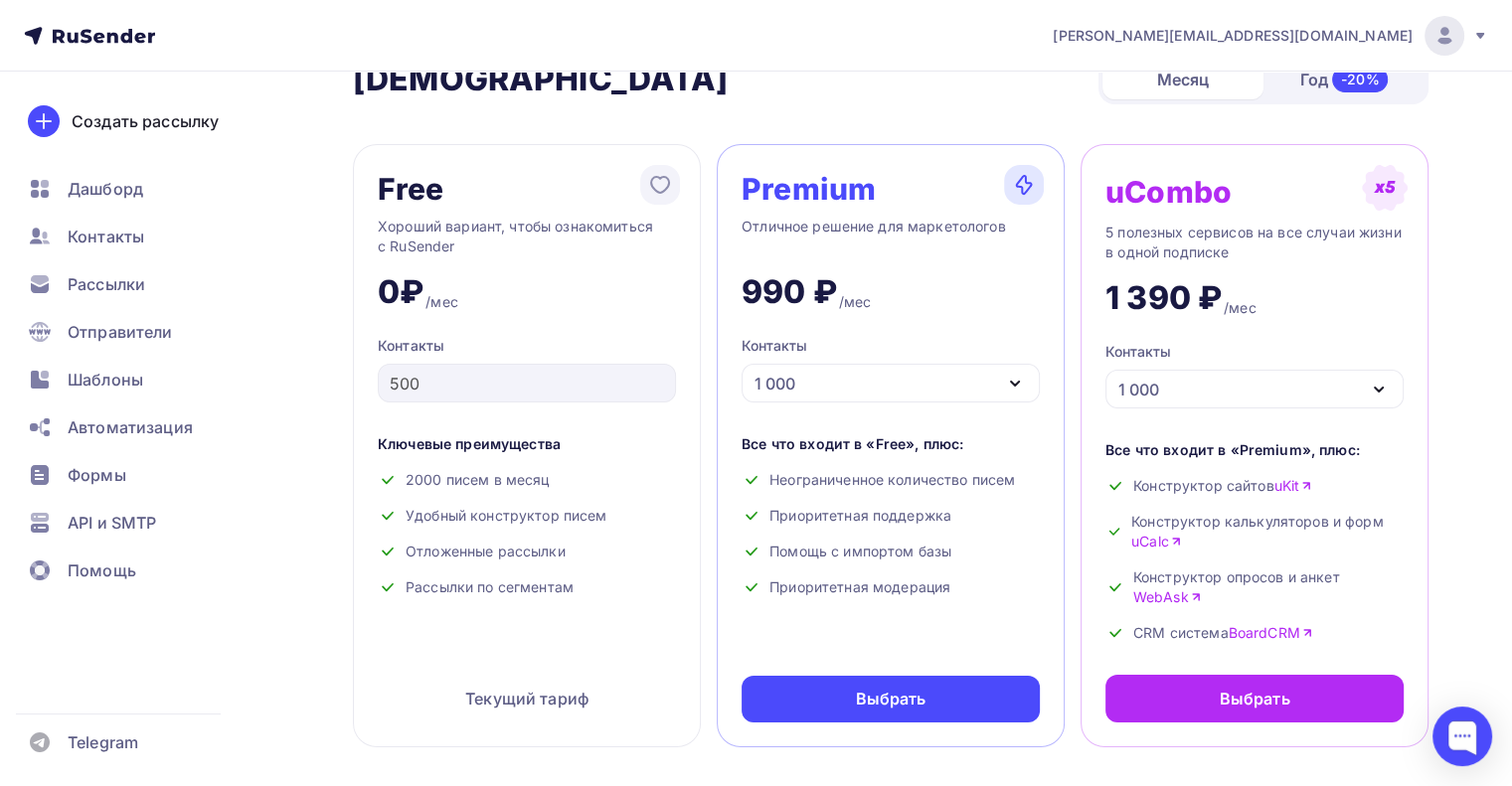 click on "1 000" at bounding box center [1255, 389] 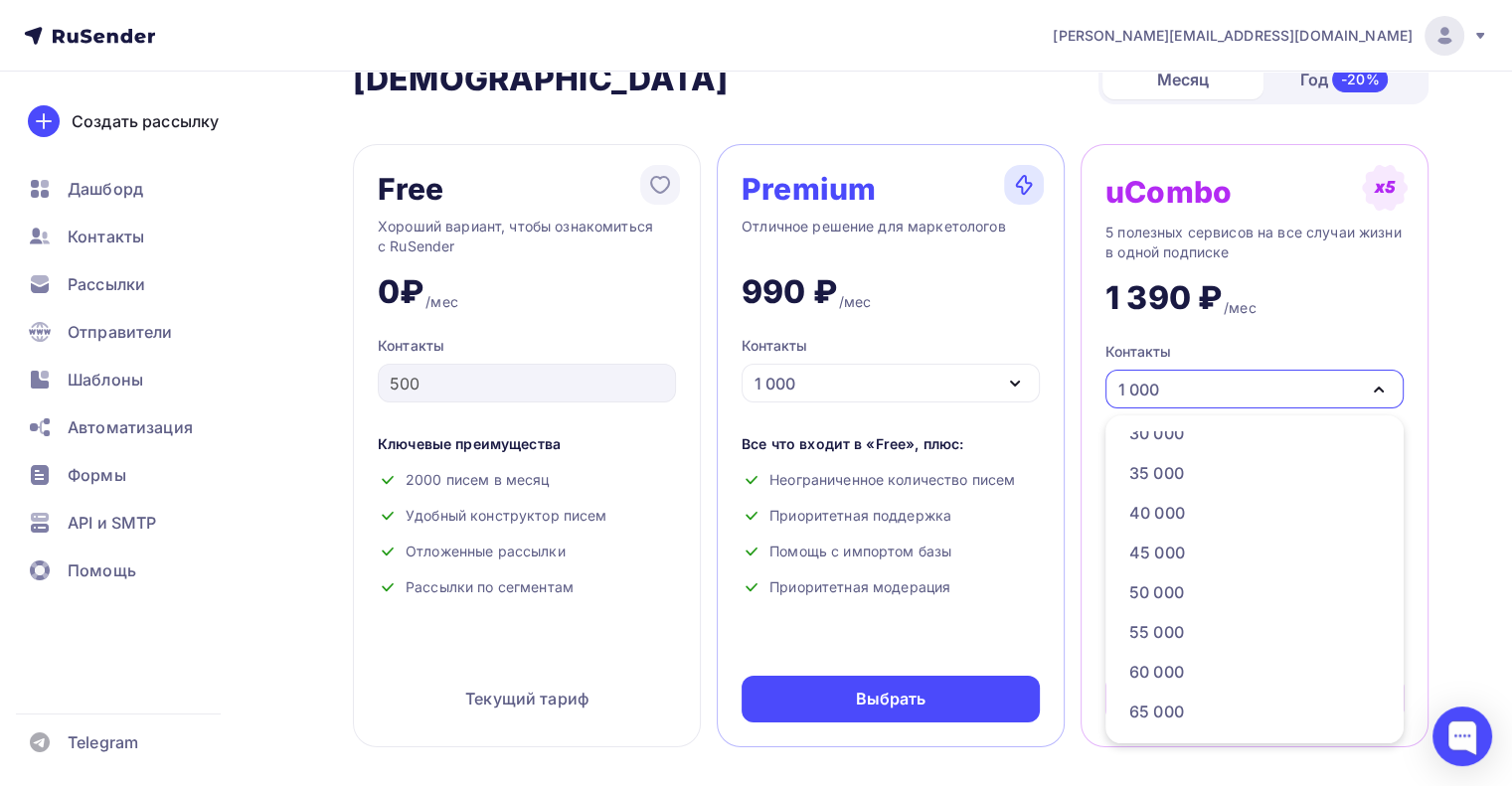 scroll, scrollTop: 1055, scrollLeft: 0, axis: vertical 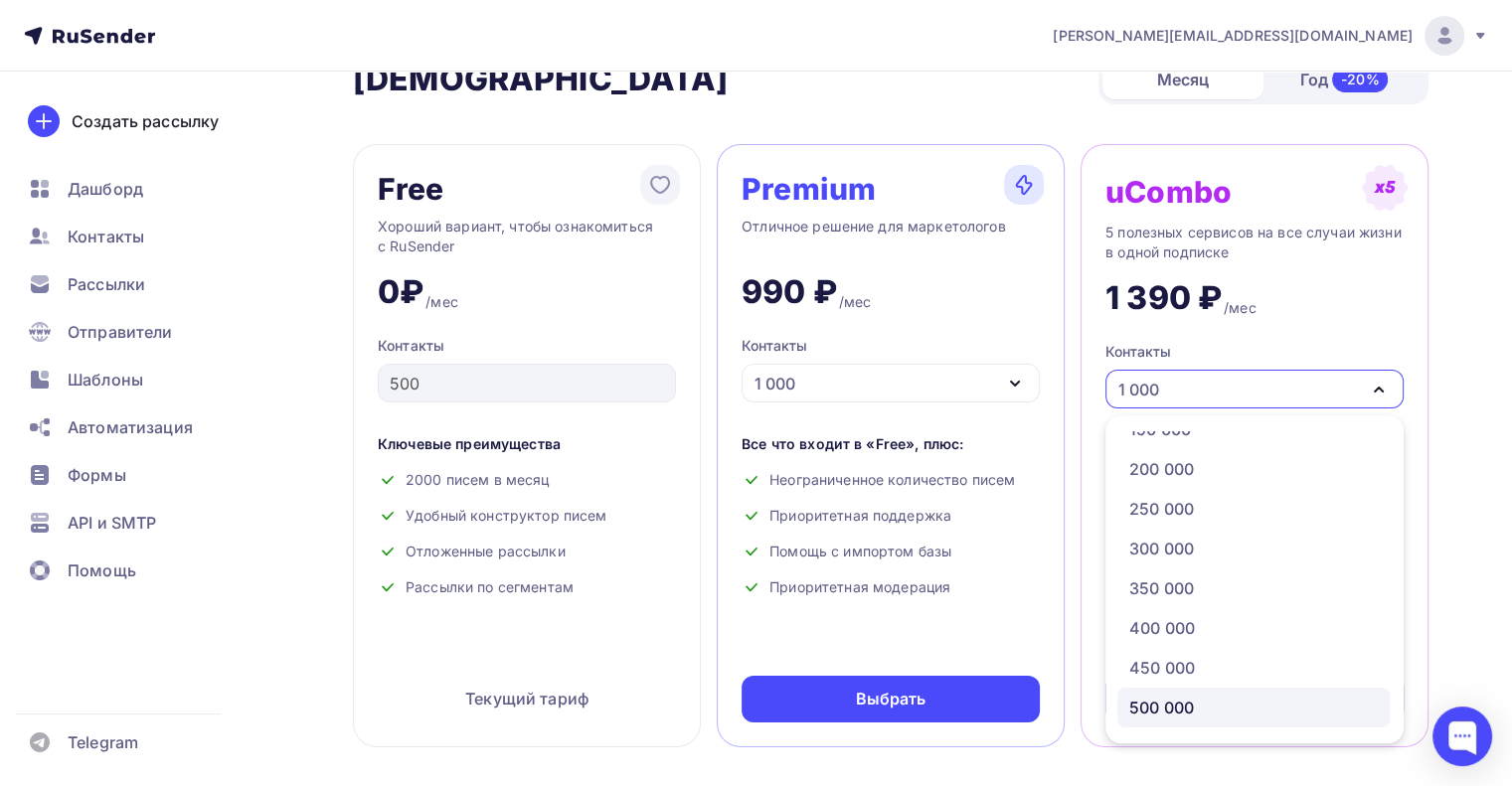 click on "500 000" at bounding box center (1161, 707) 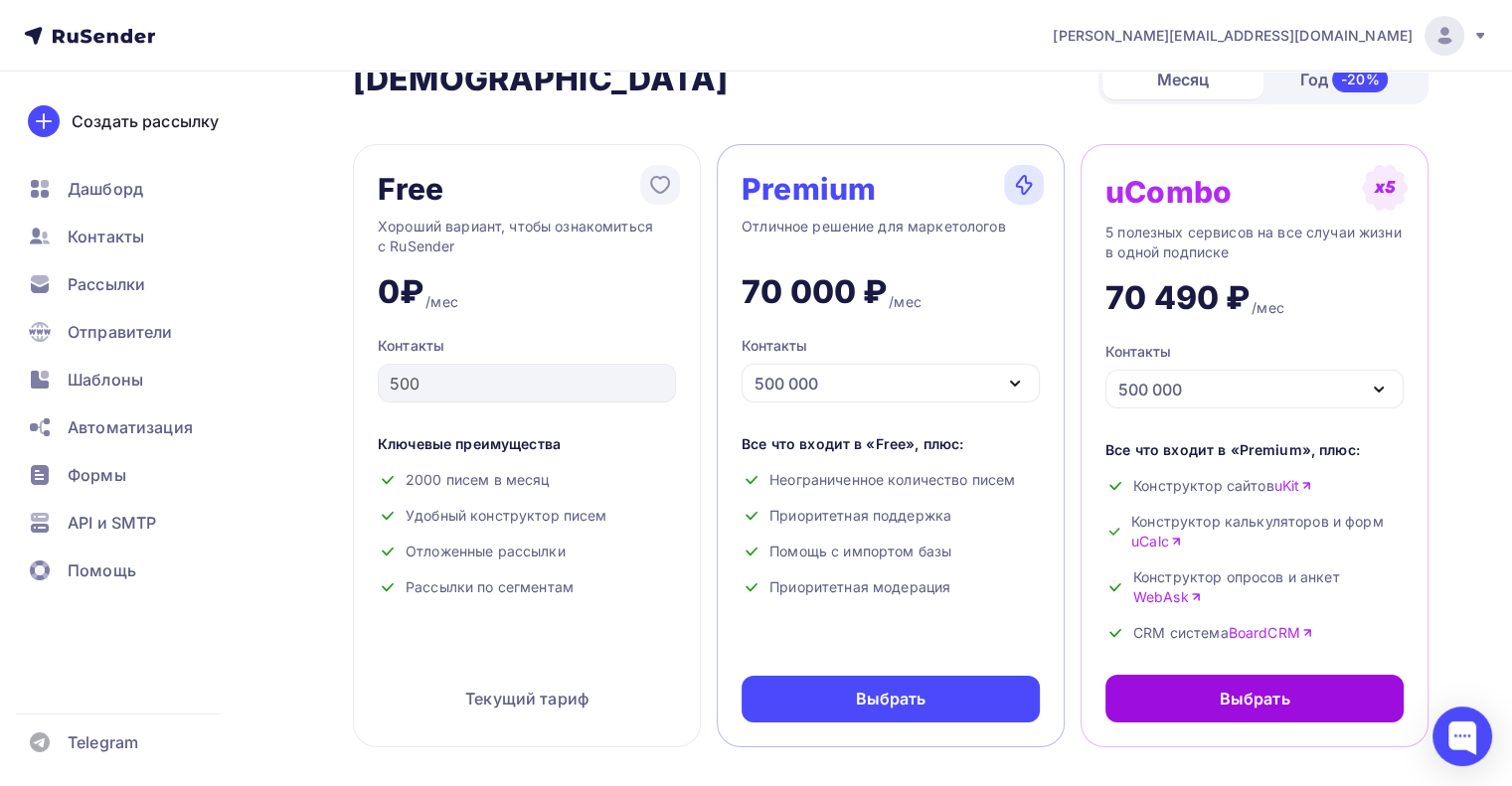click on "Выбрать" at bounding box center [1255, 699] 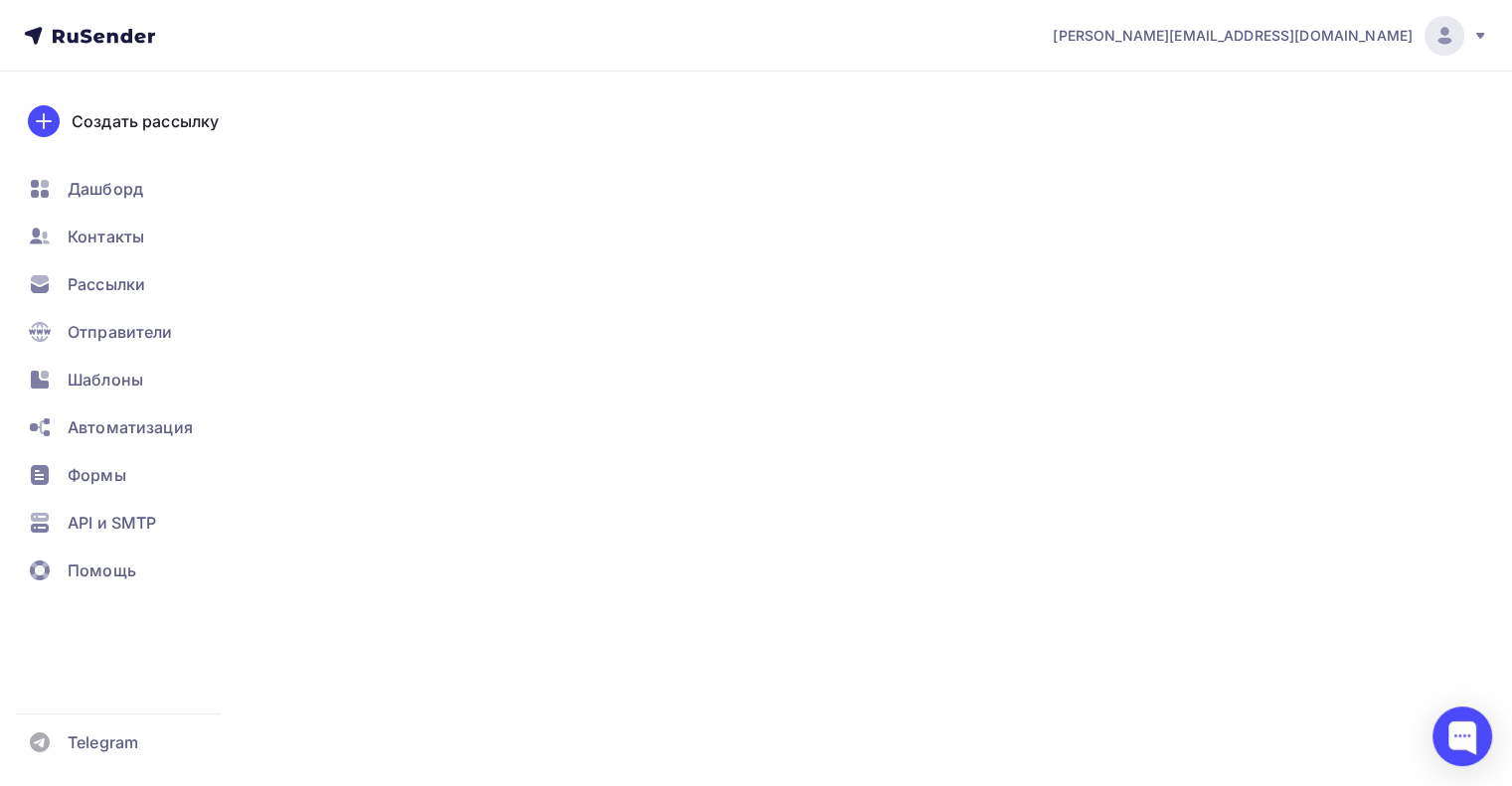 scroll, scrollTop: 0, scrollLeft: 0, axis: both 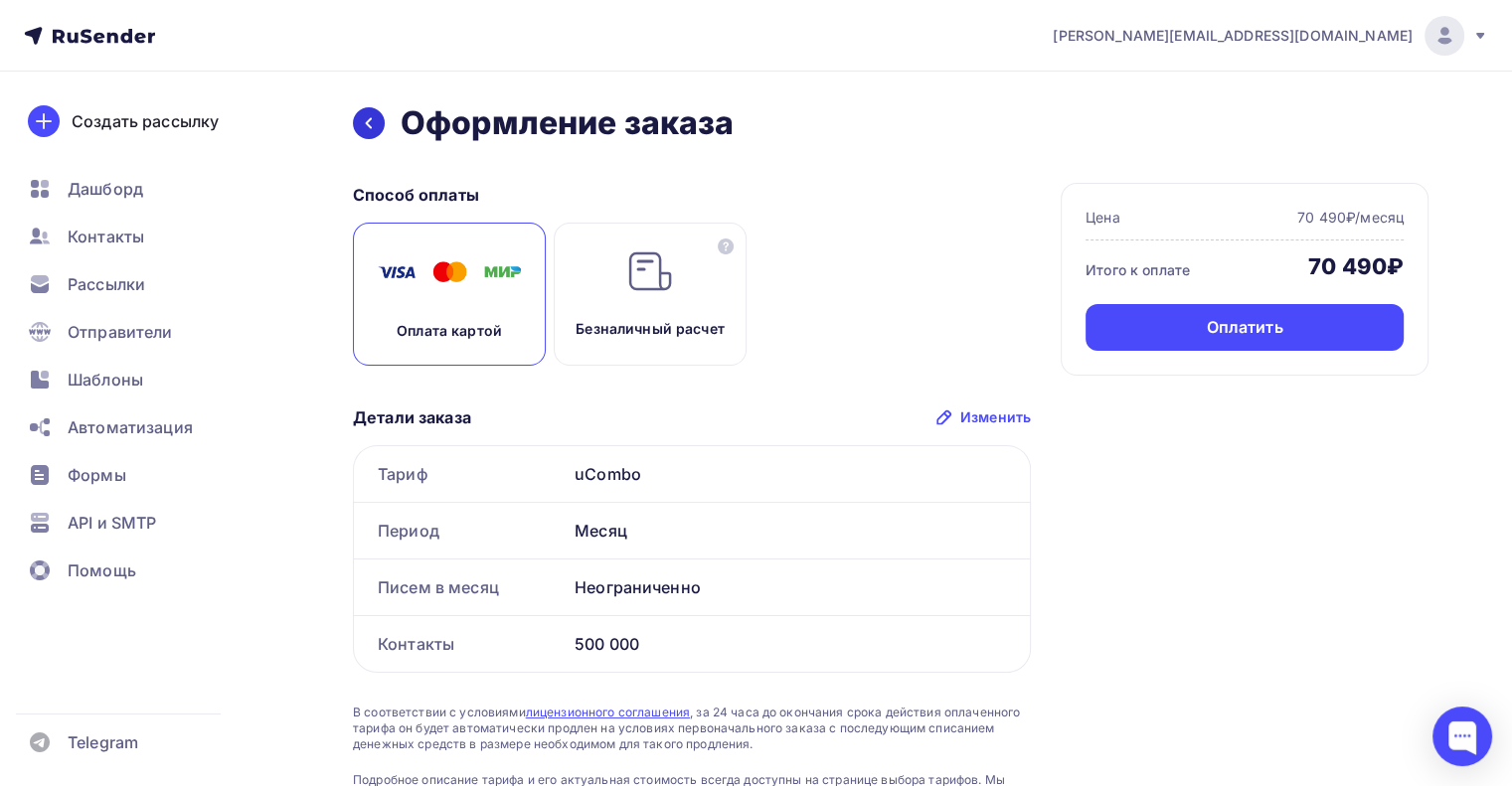 click 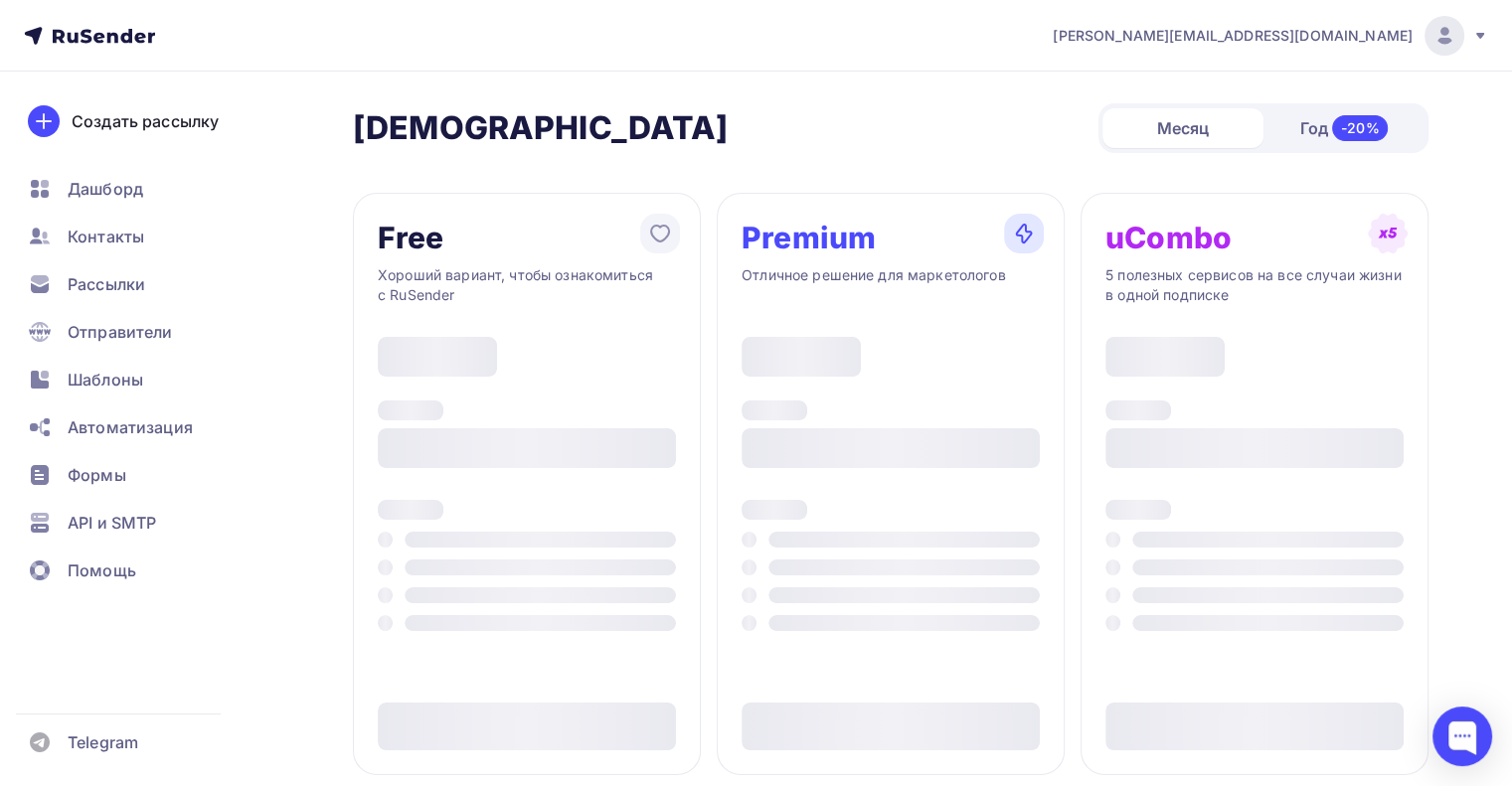 scroll, scrollTop: 49, scrollLeft: 0, axis: vertical 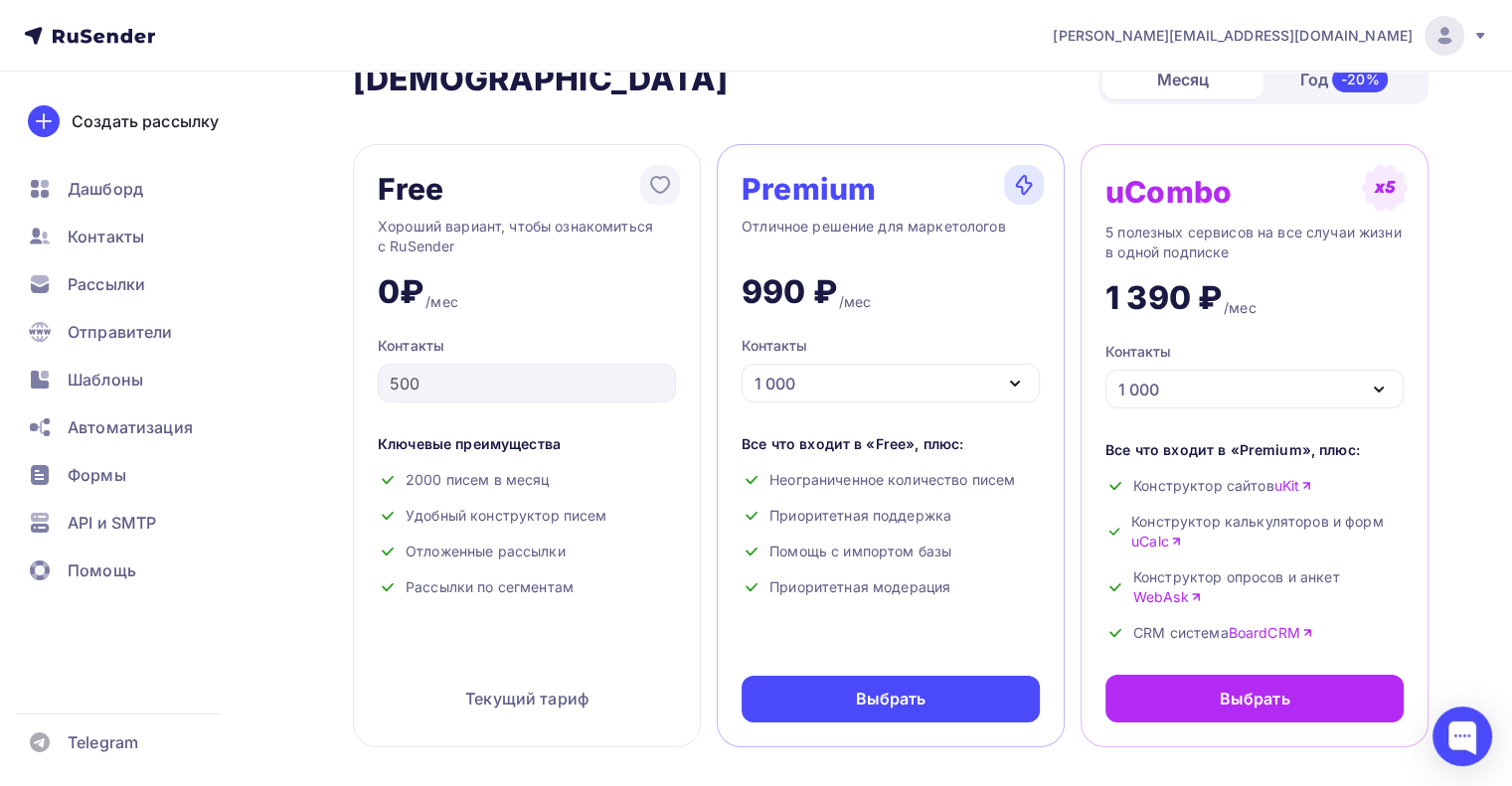 click on "Год
-20%" at bounding box center [1344, 79] 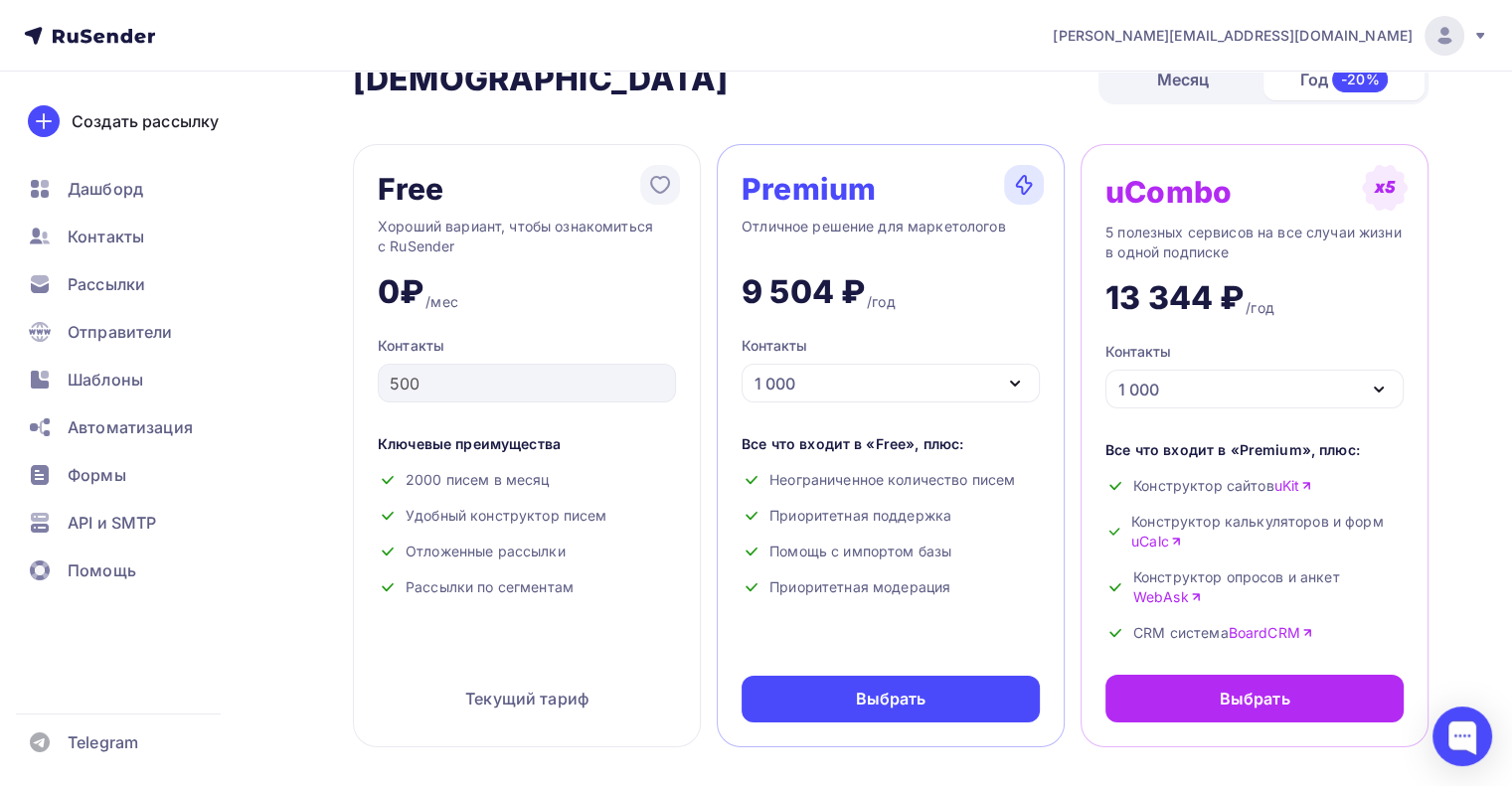 click on "1 000" at bounding box center (1255, 389) 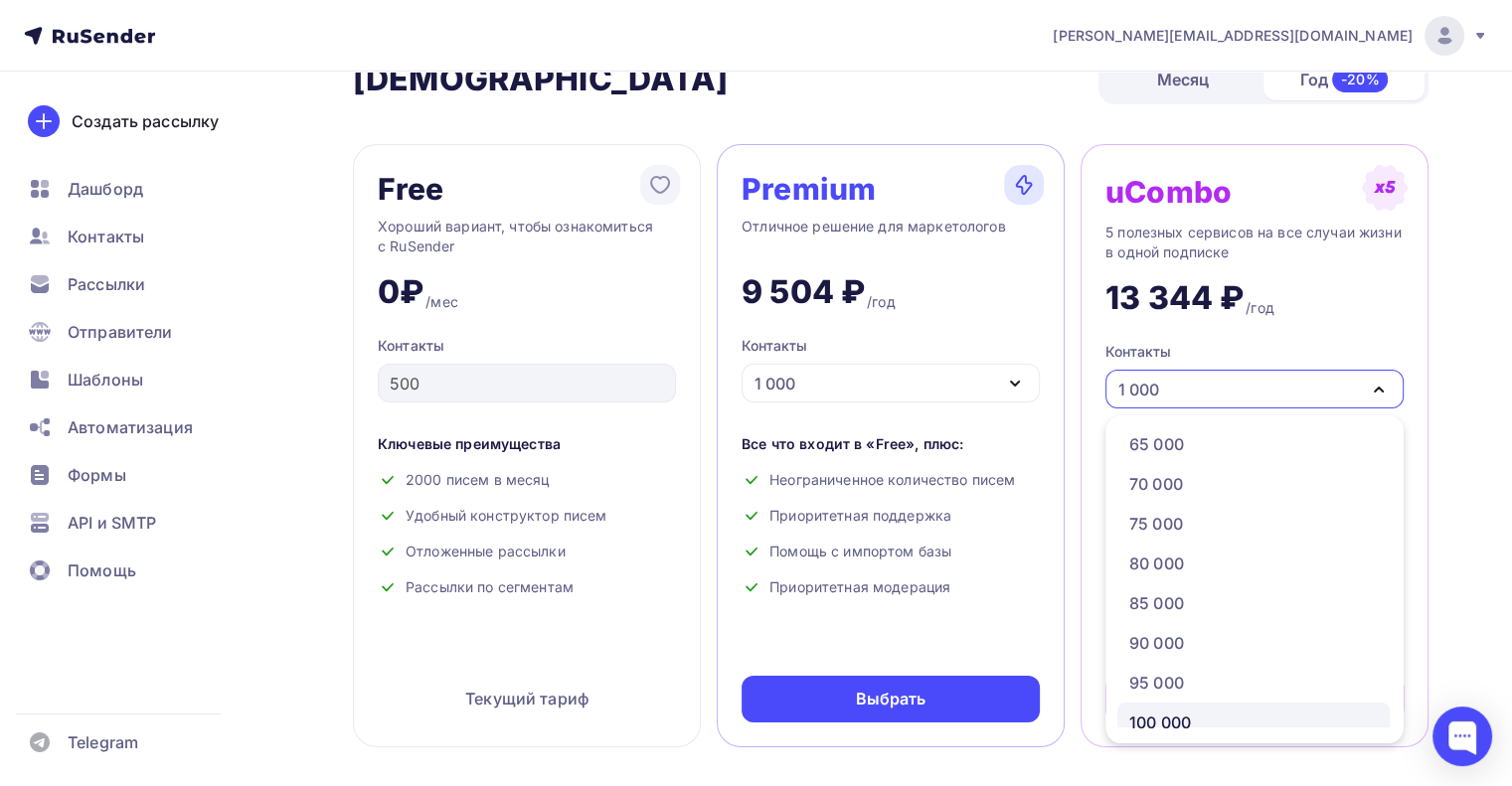scroll, scrollTop: 979, scrollLeft: 0, axis: vertical 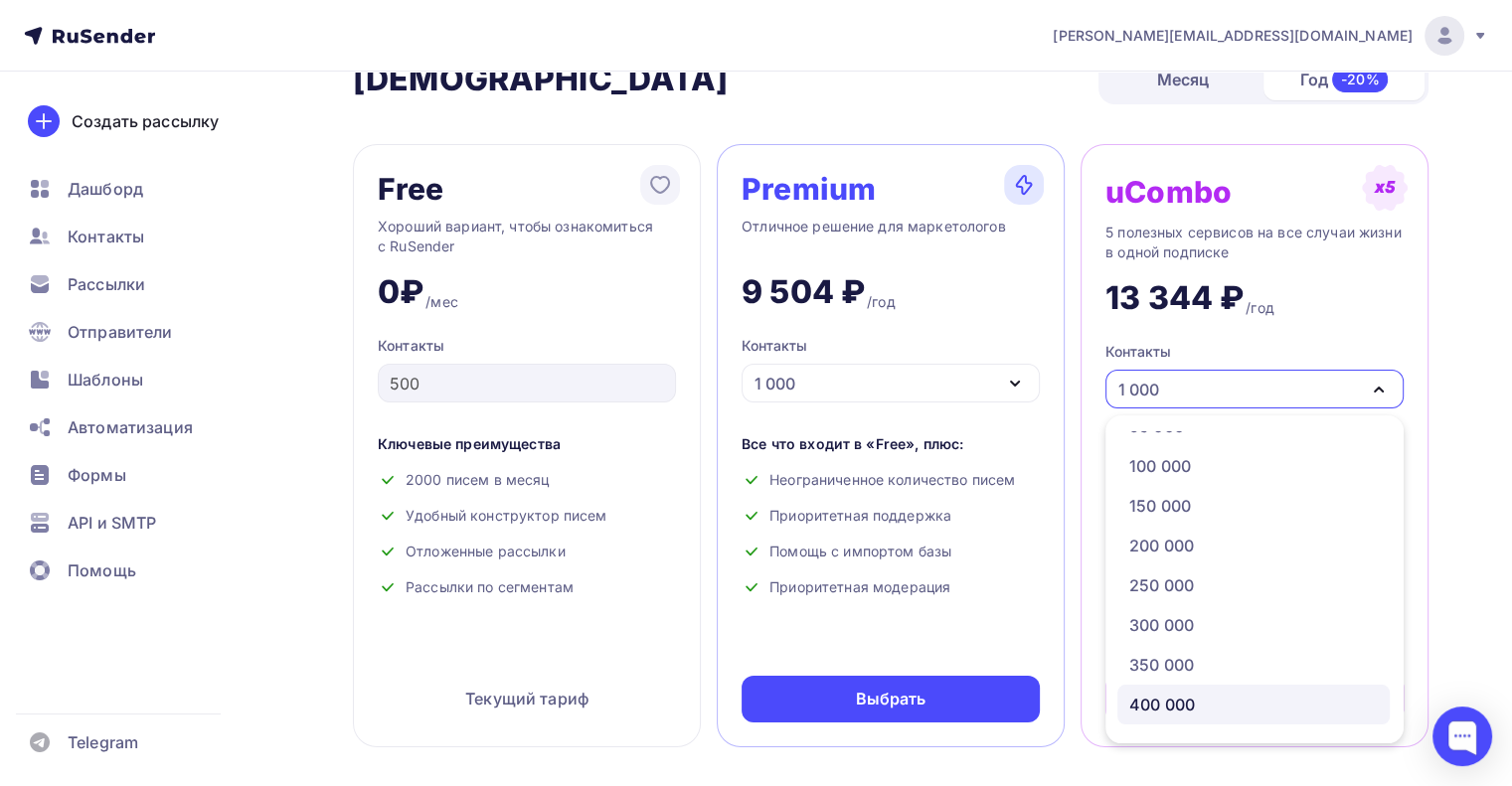 click on "400 000" at bounding box center (1162, 705) 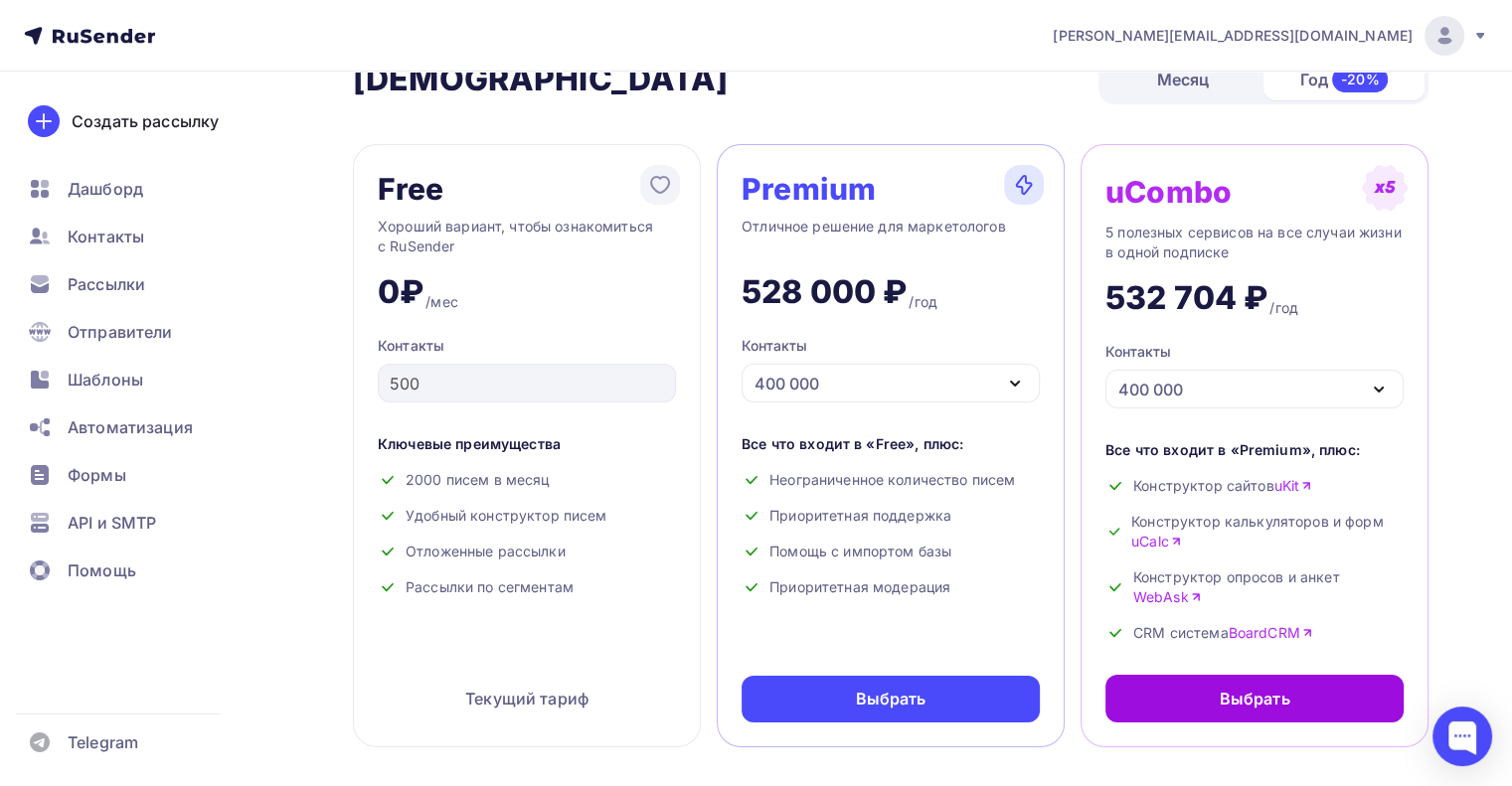 click on "Выбрать" at bounding box center [1255, 699] 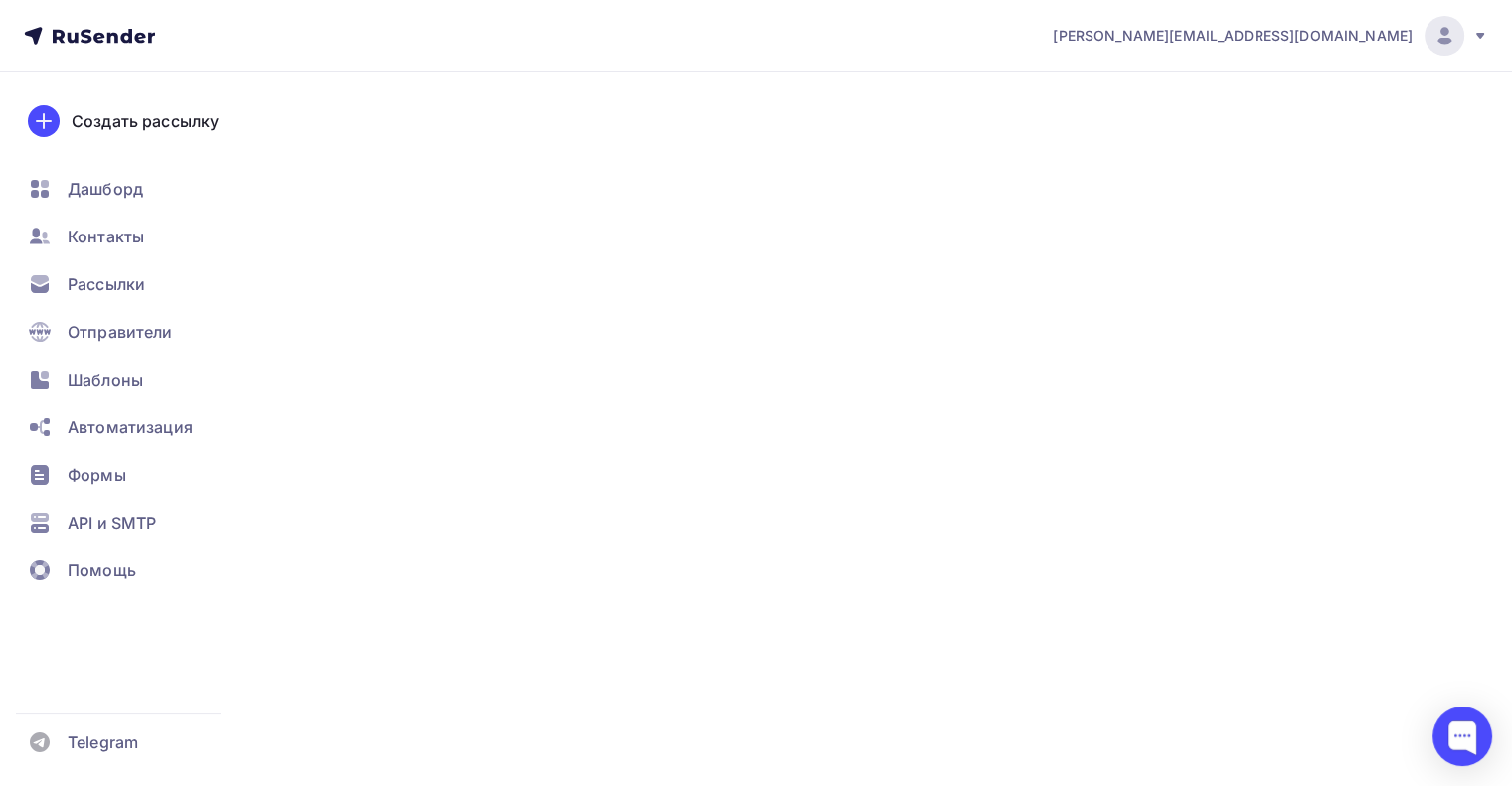 scroll, scrollTop: 0, scrollLeft: 0, axis: both 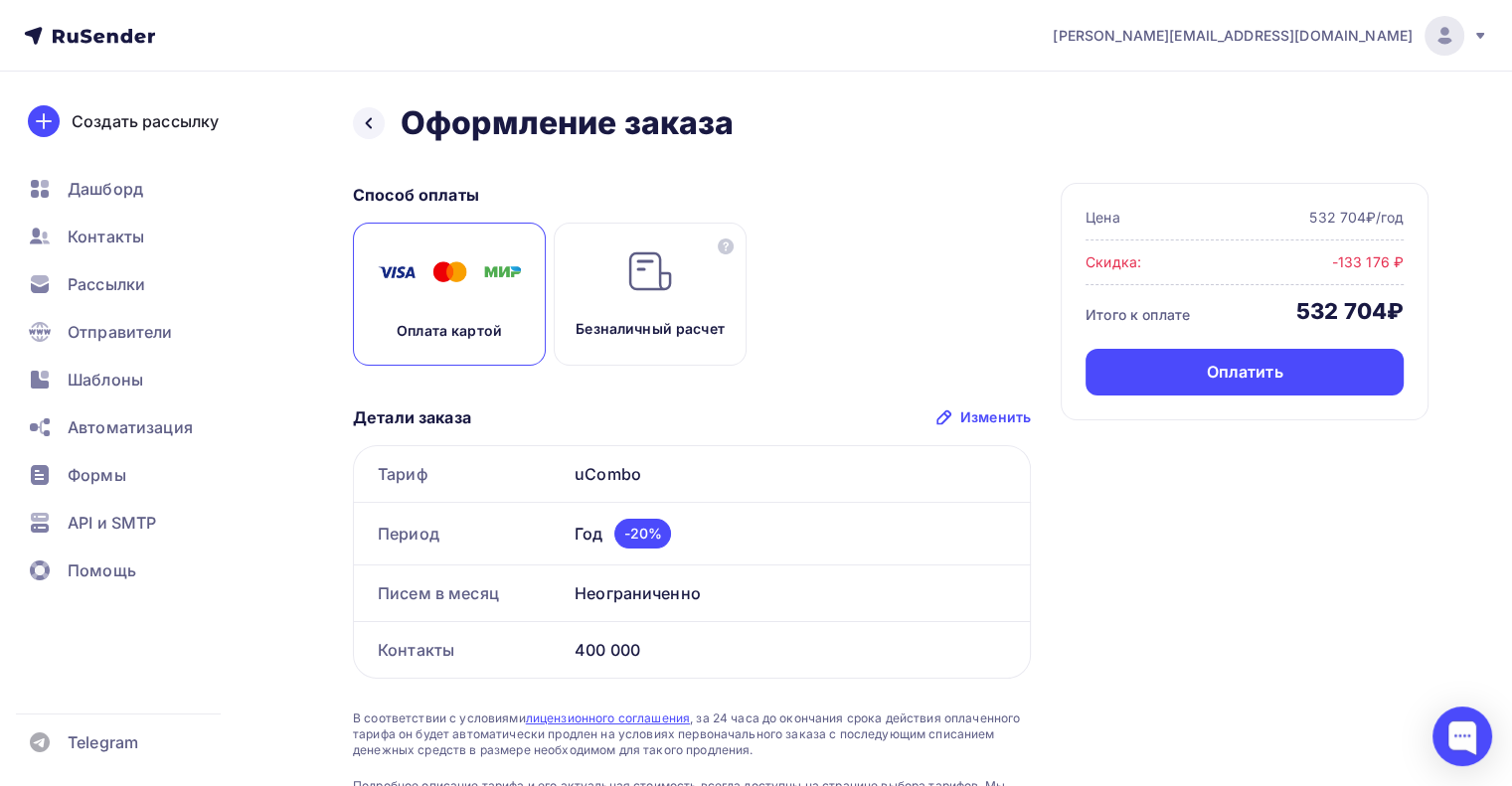 click on "Безналичный расчет" at bounding box center (650, 329) 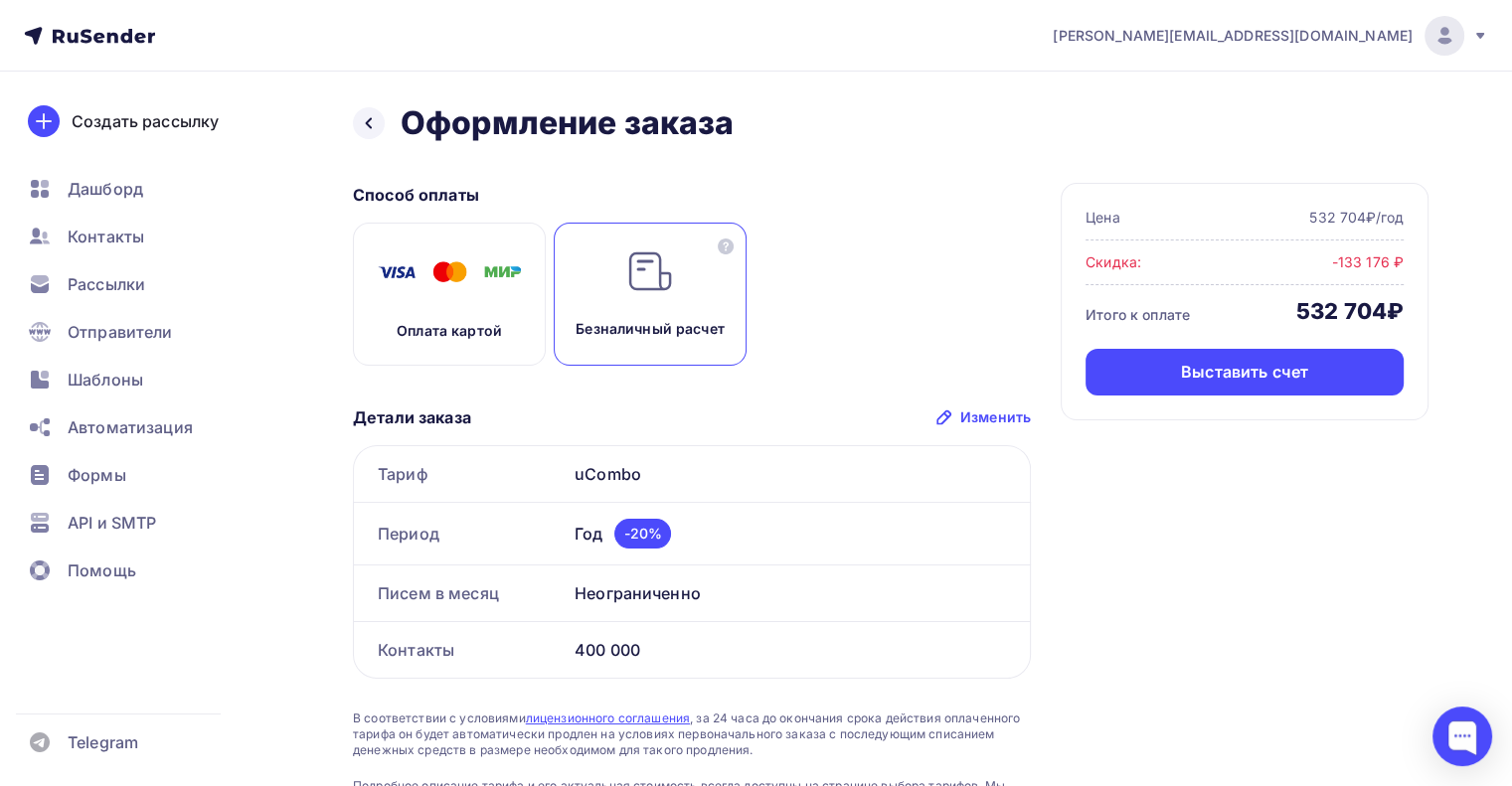 click on "Оплата картой" at bounding box center [449, 294] 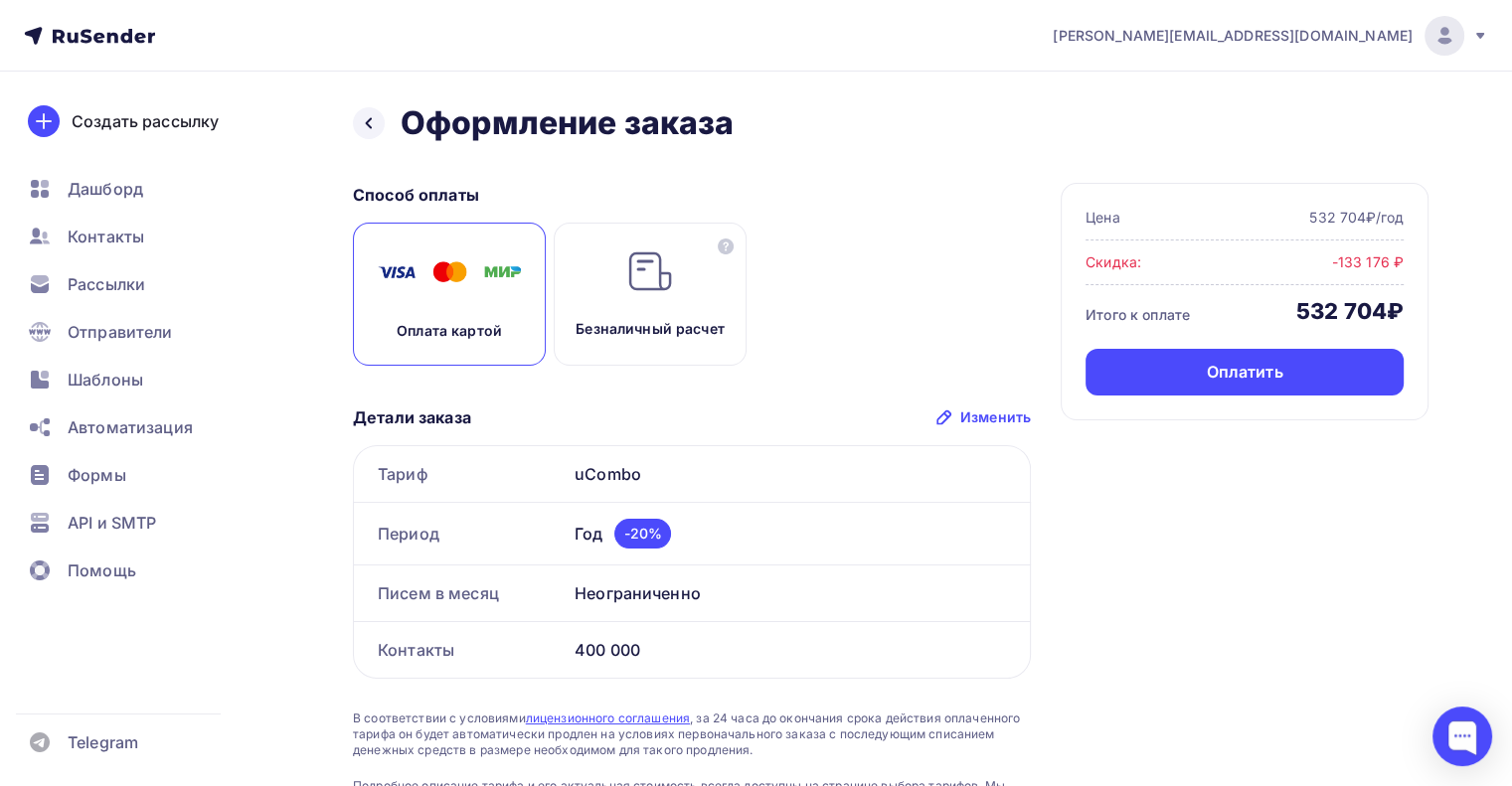 click on "Безналичный расчет" at bounding box center [650, 294] 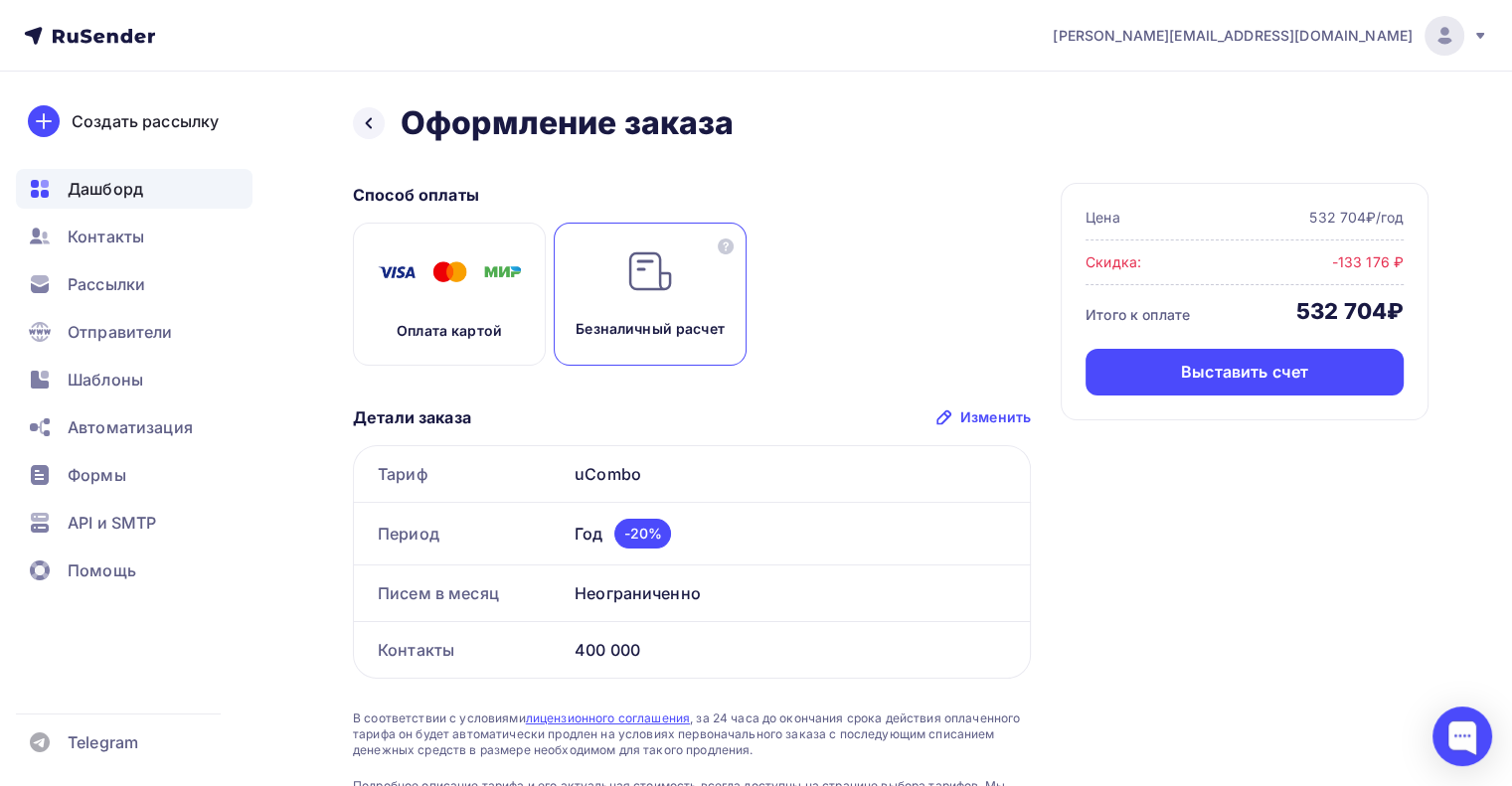 click on "Дашборд" at bounding box center [105, 189] 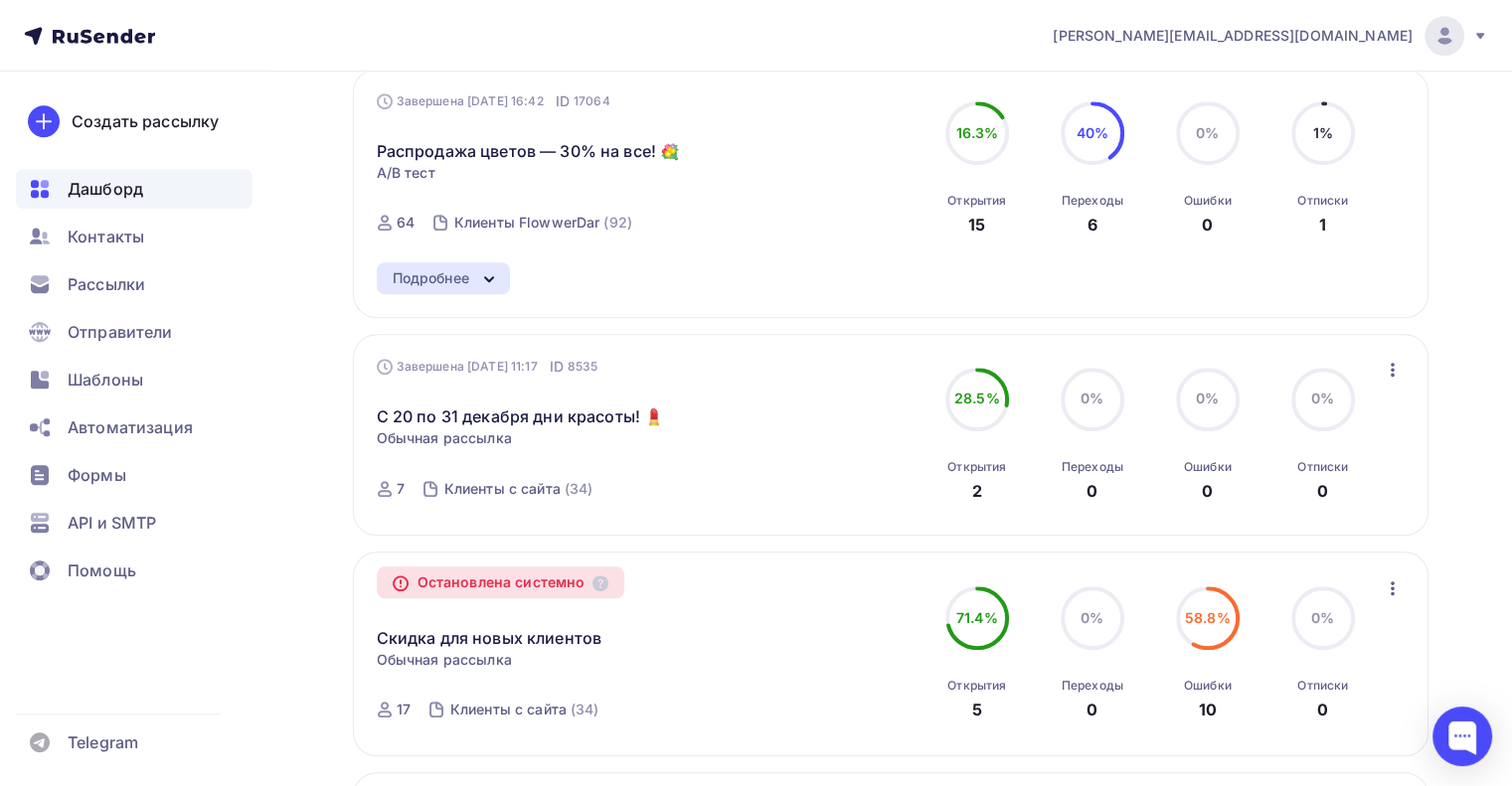 scroll, scrollTop: 1631, scrollLeft: 0, axis: vertical 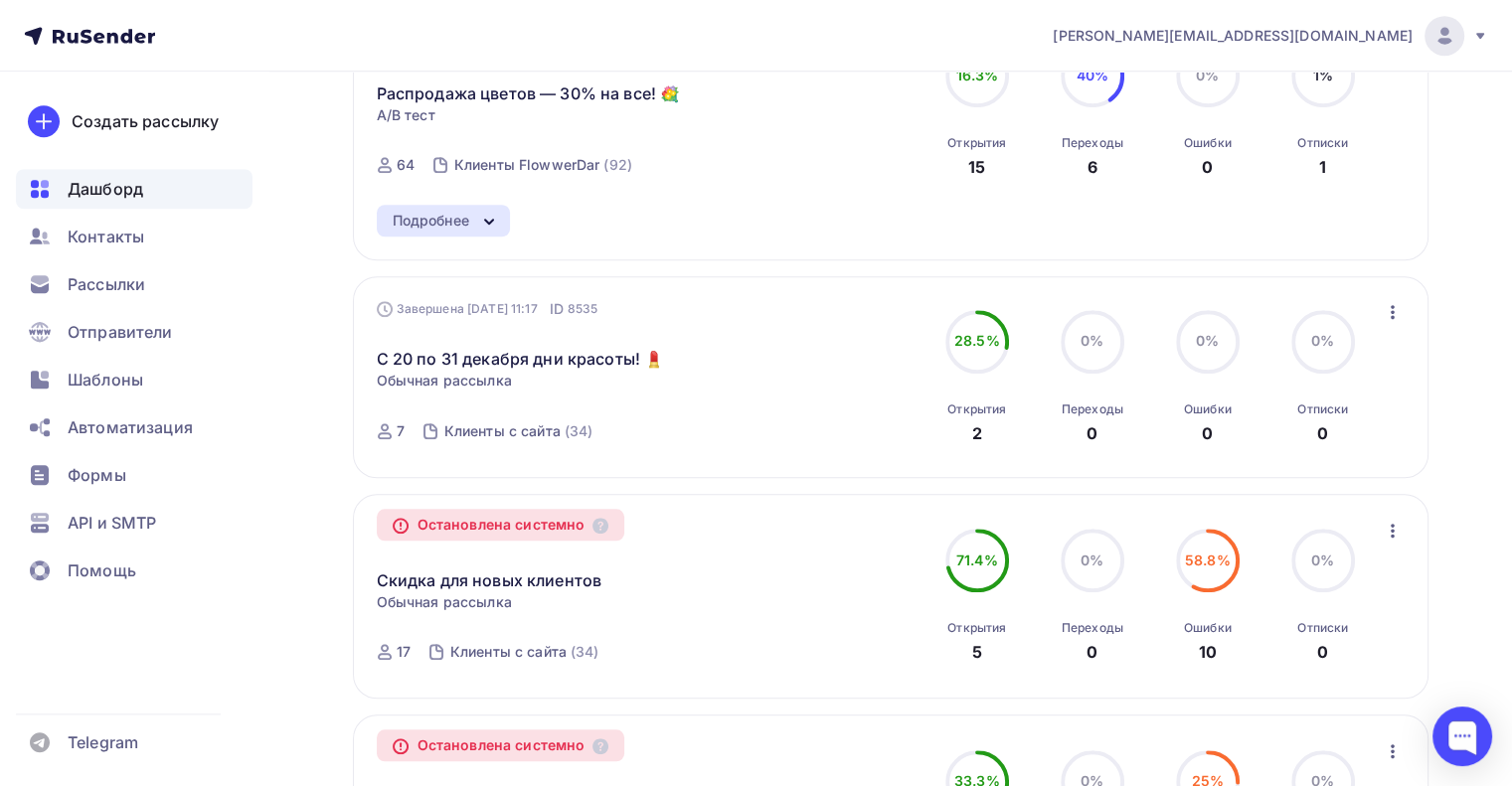 click 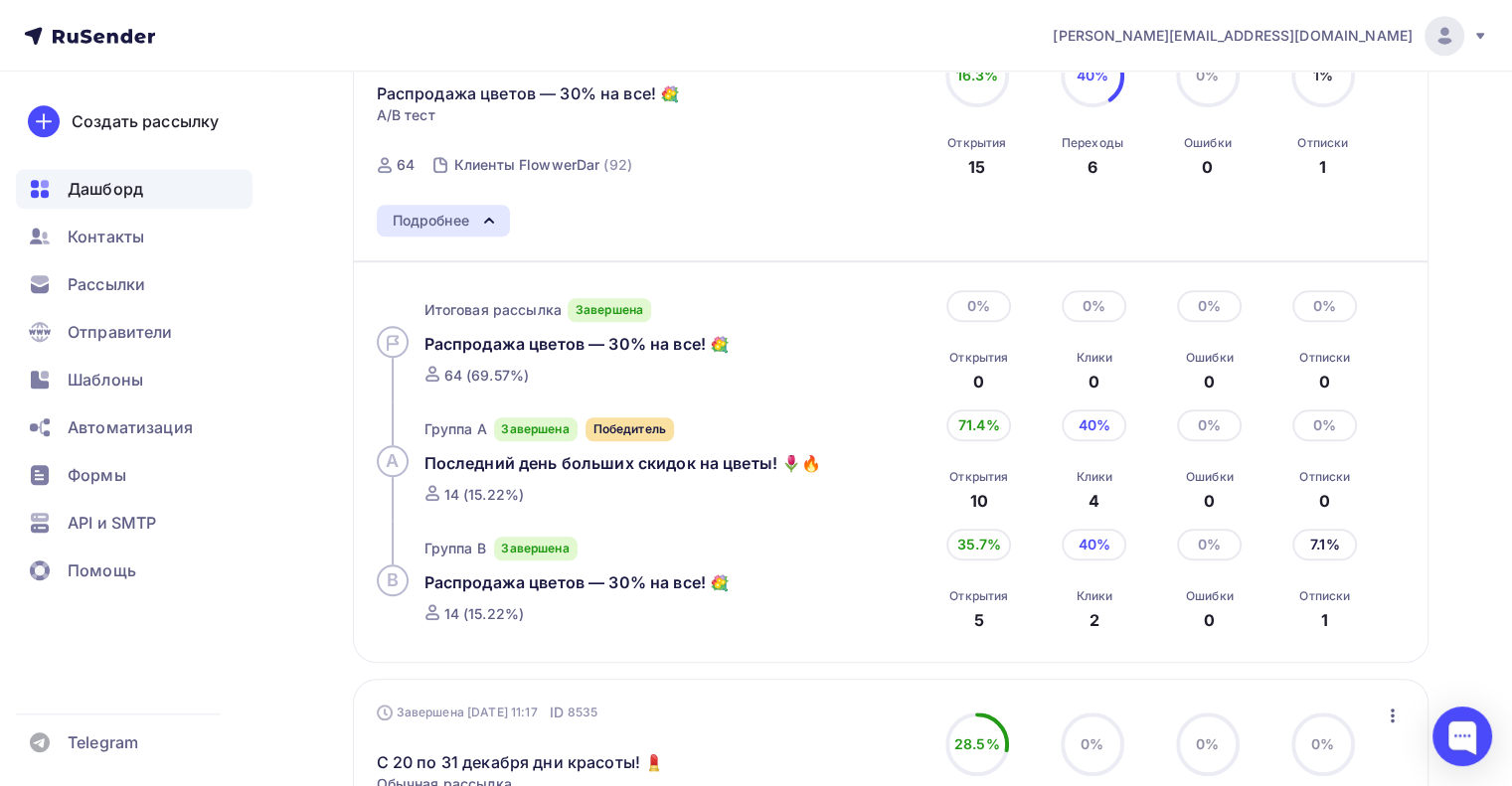 click 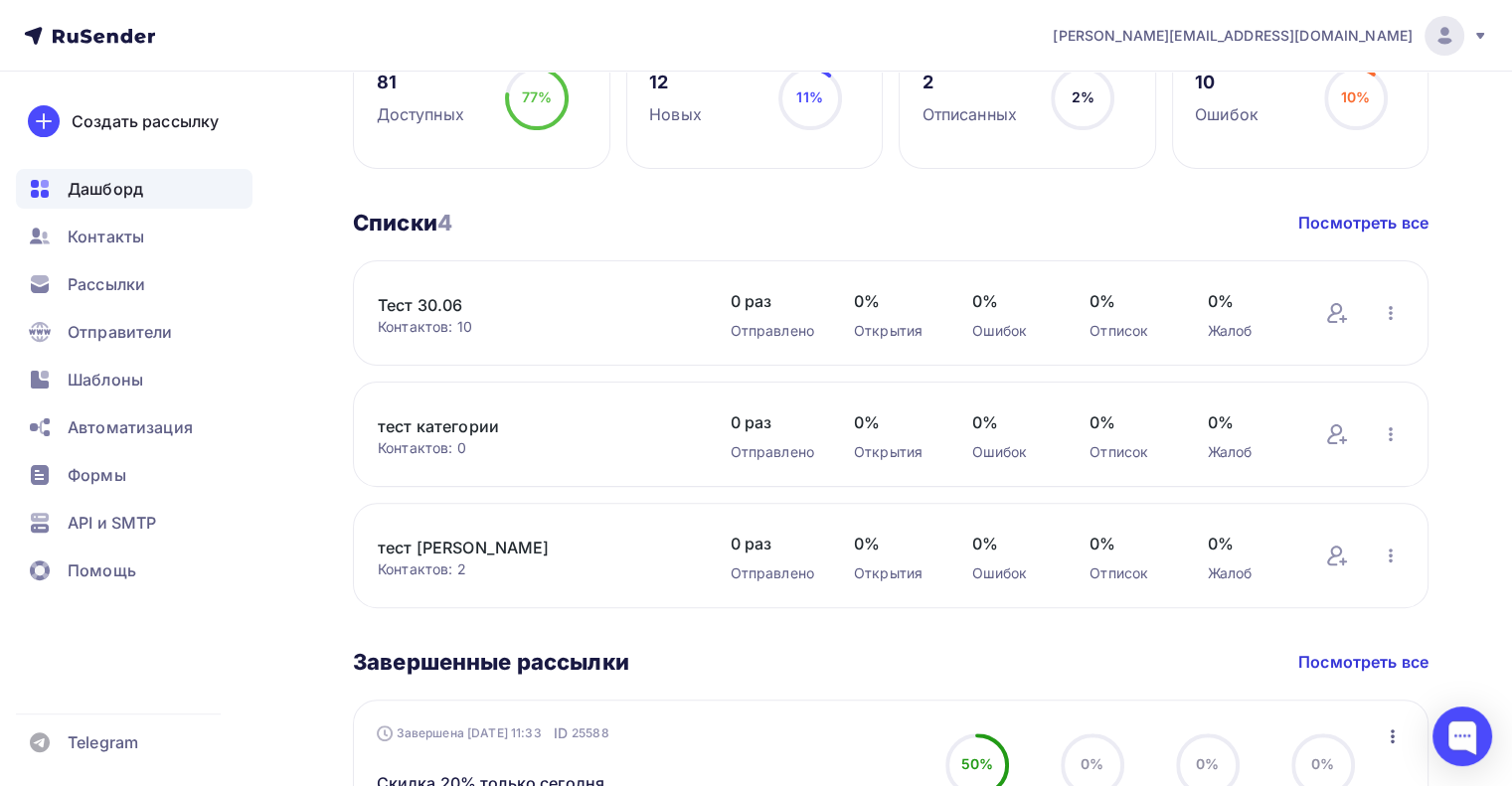 scroll, scrollTop: 212, scrollLeft: 0, axis: vertical 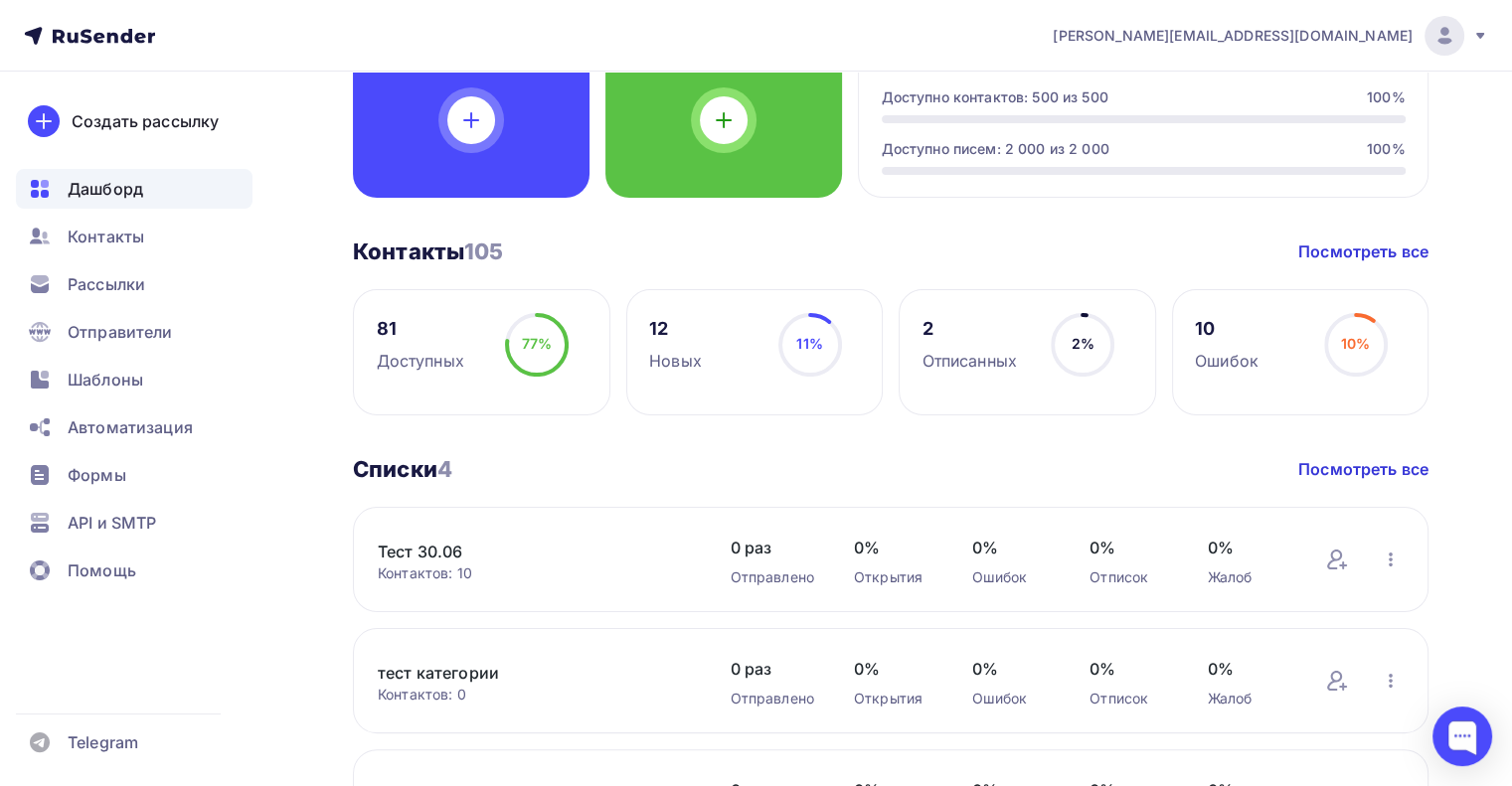 click 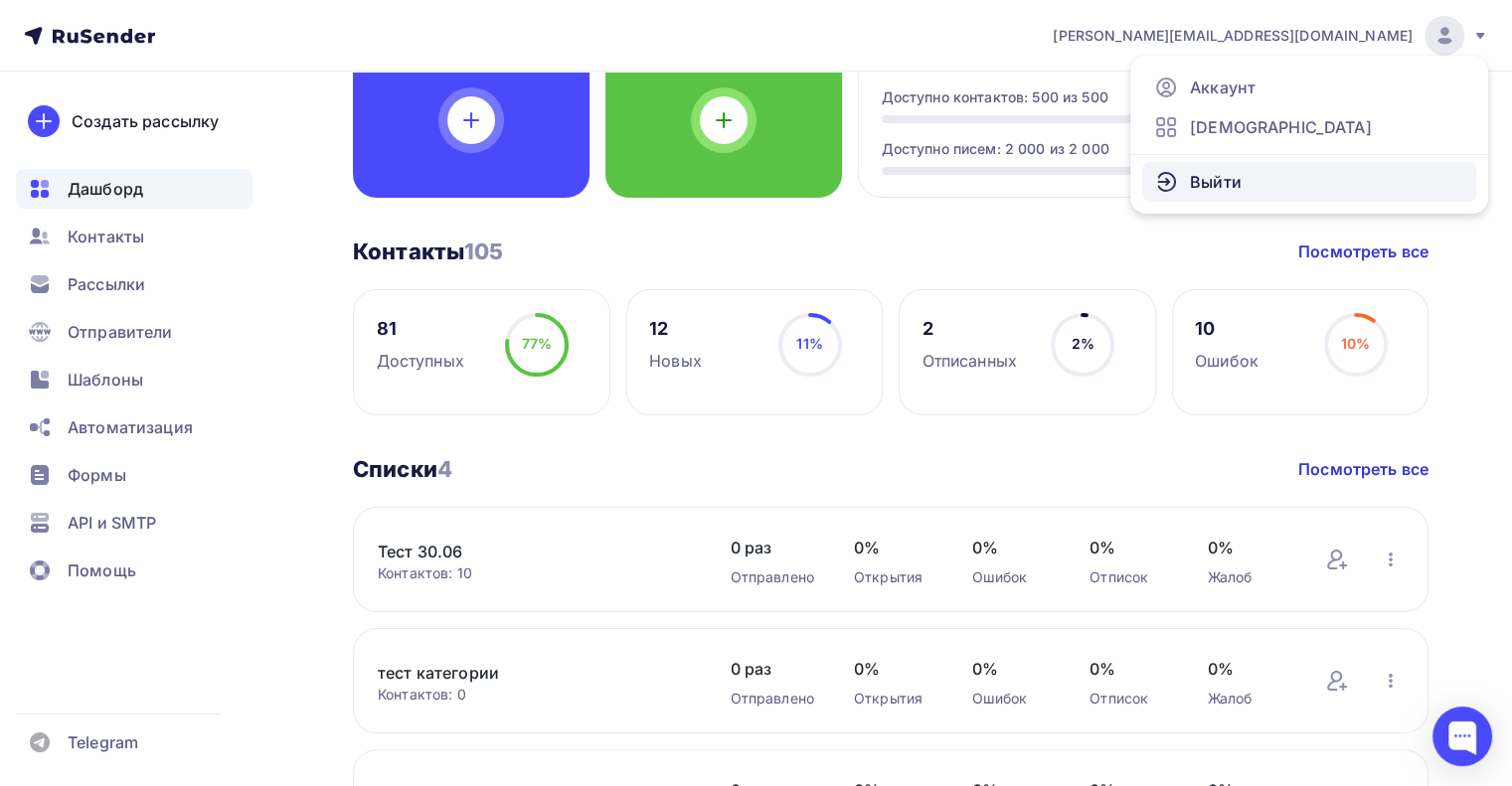 click on "Выйти" at bounding box center (1309, 182) 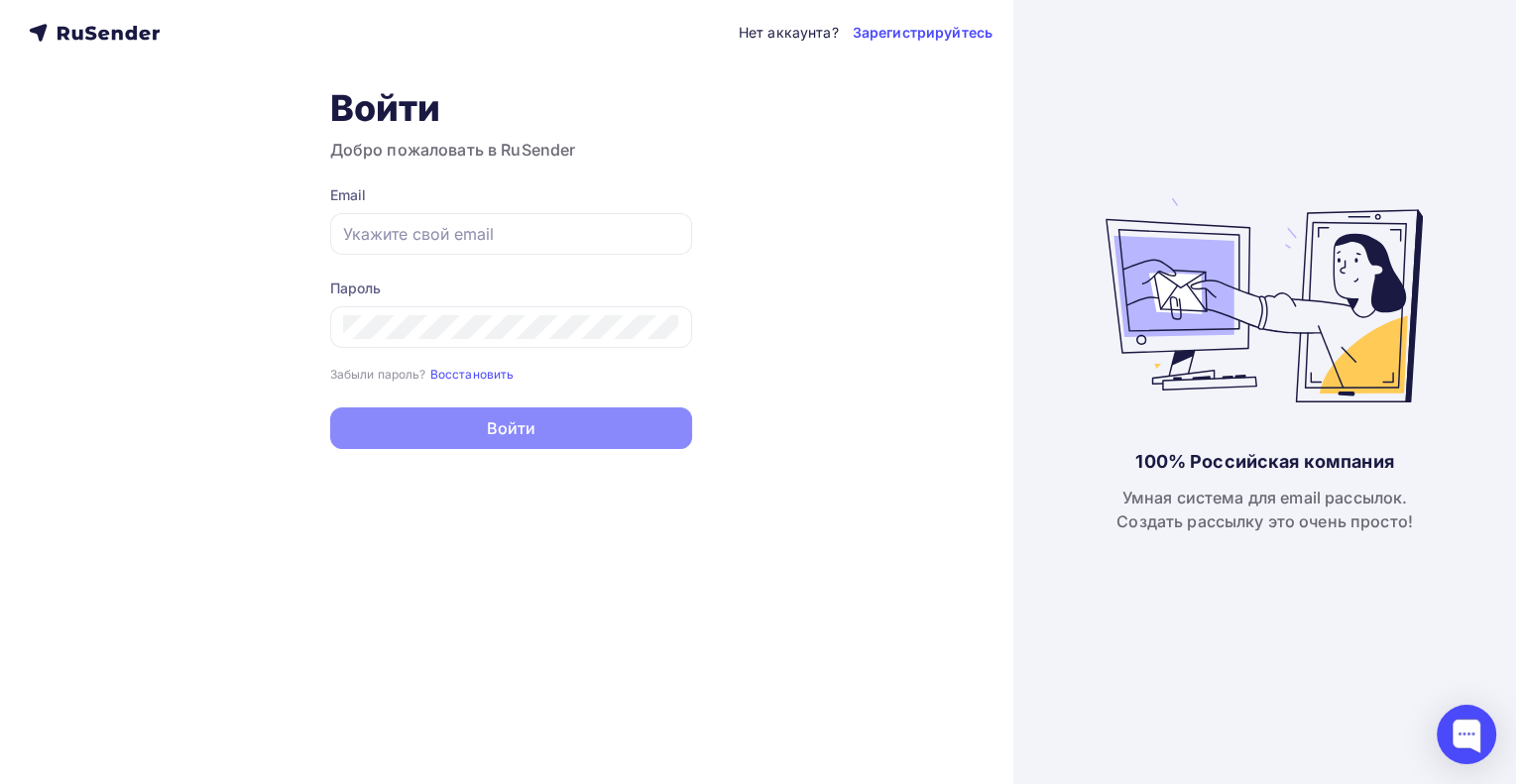 scroll, scrollTop: 0, scrollLeft: 0, axis: both 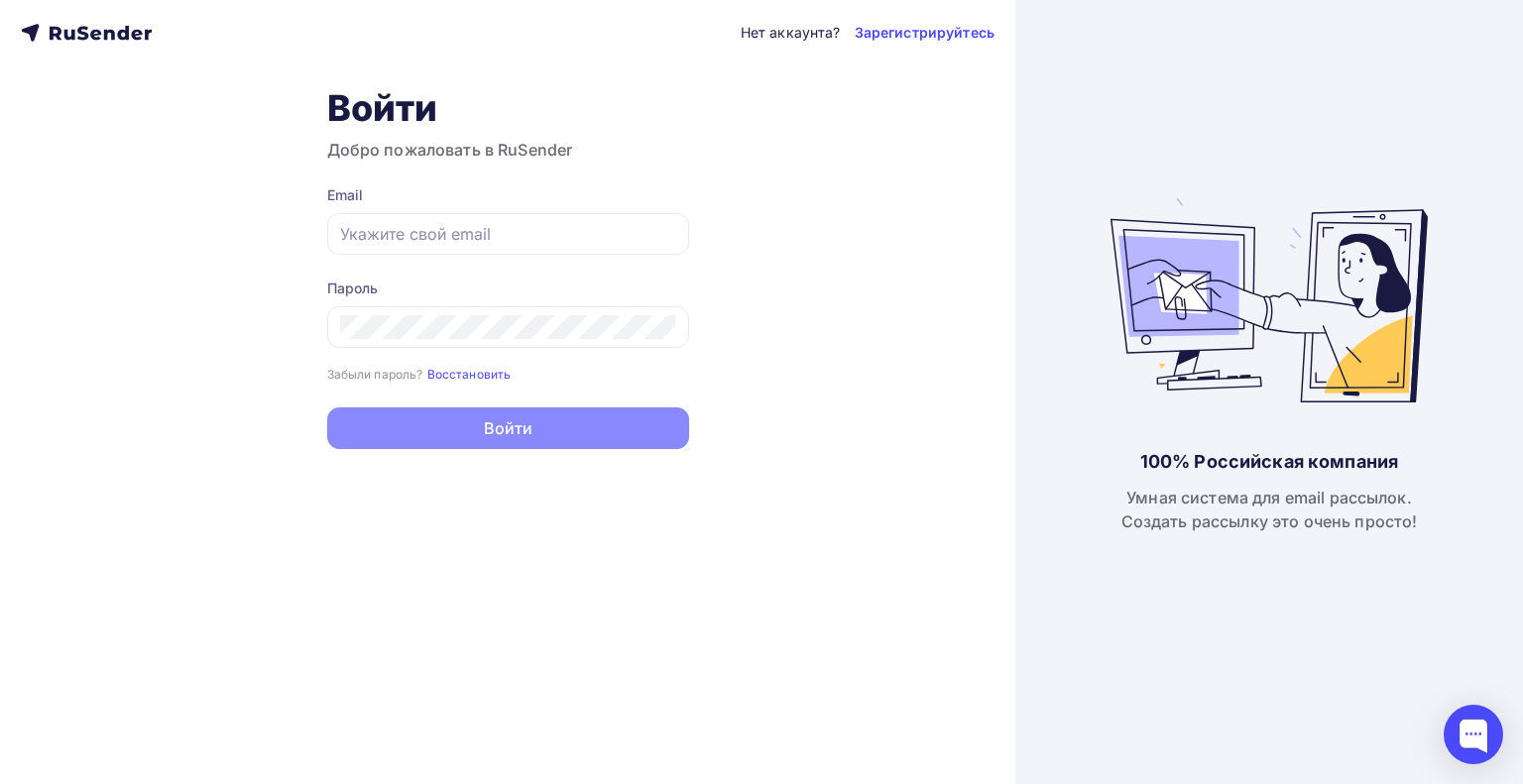 type on "[EMAIL_ADDRESS][DOMAIN_NAME]" 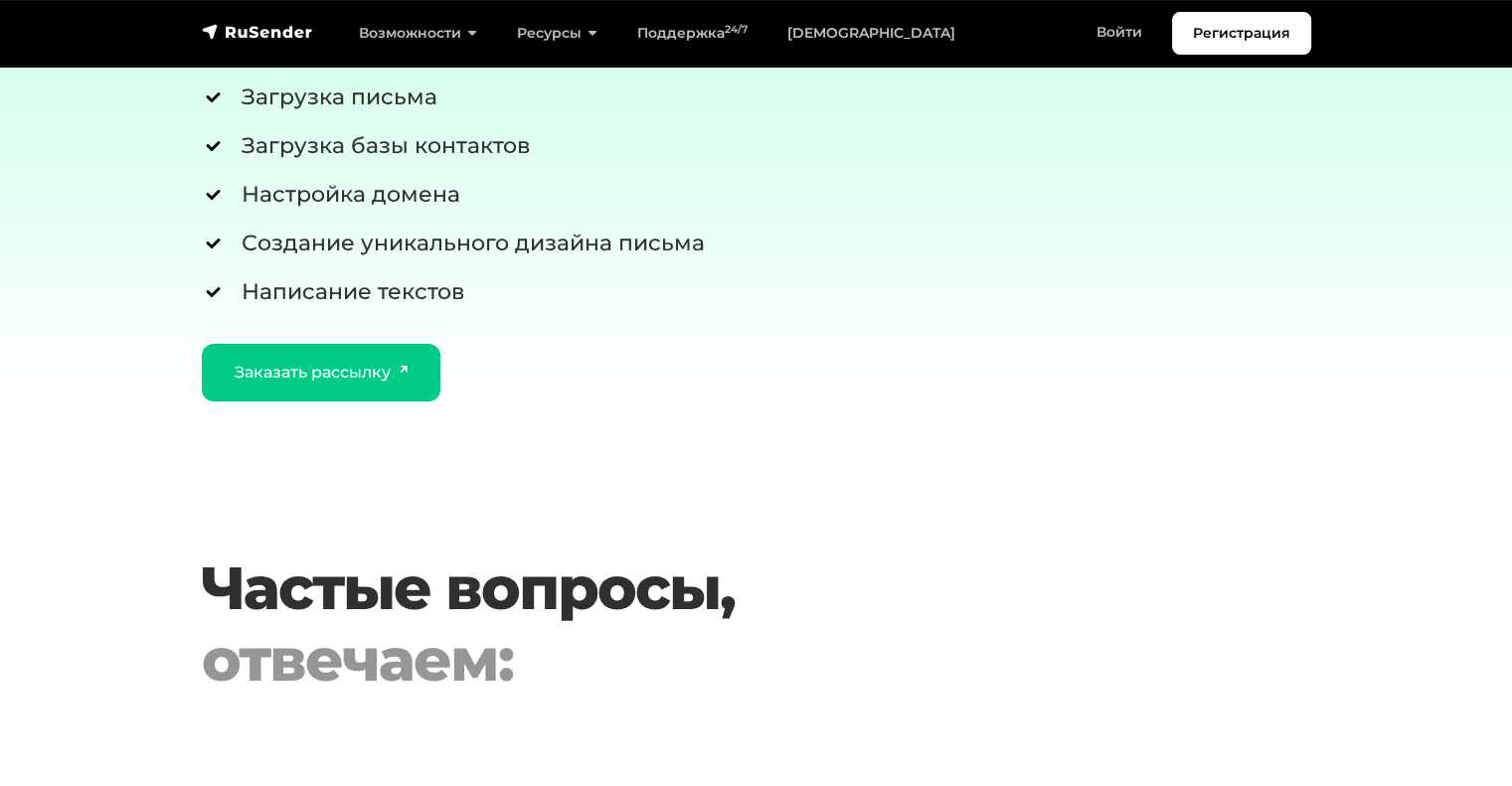 scroll, scrollTop: 7598, scrollLeft: 0, axis: vertical 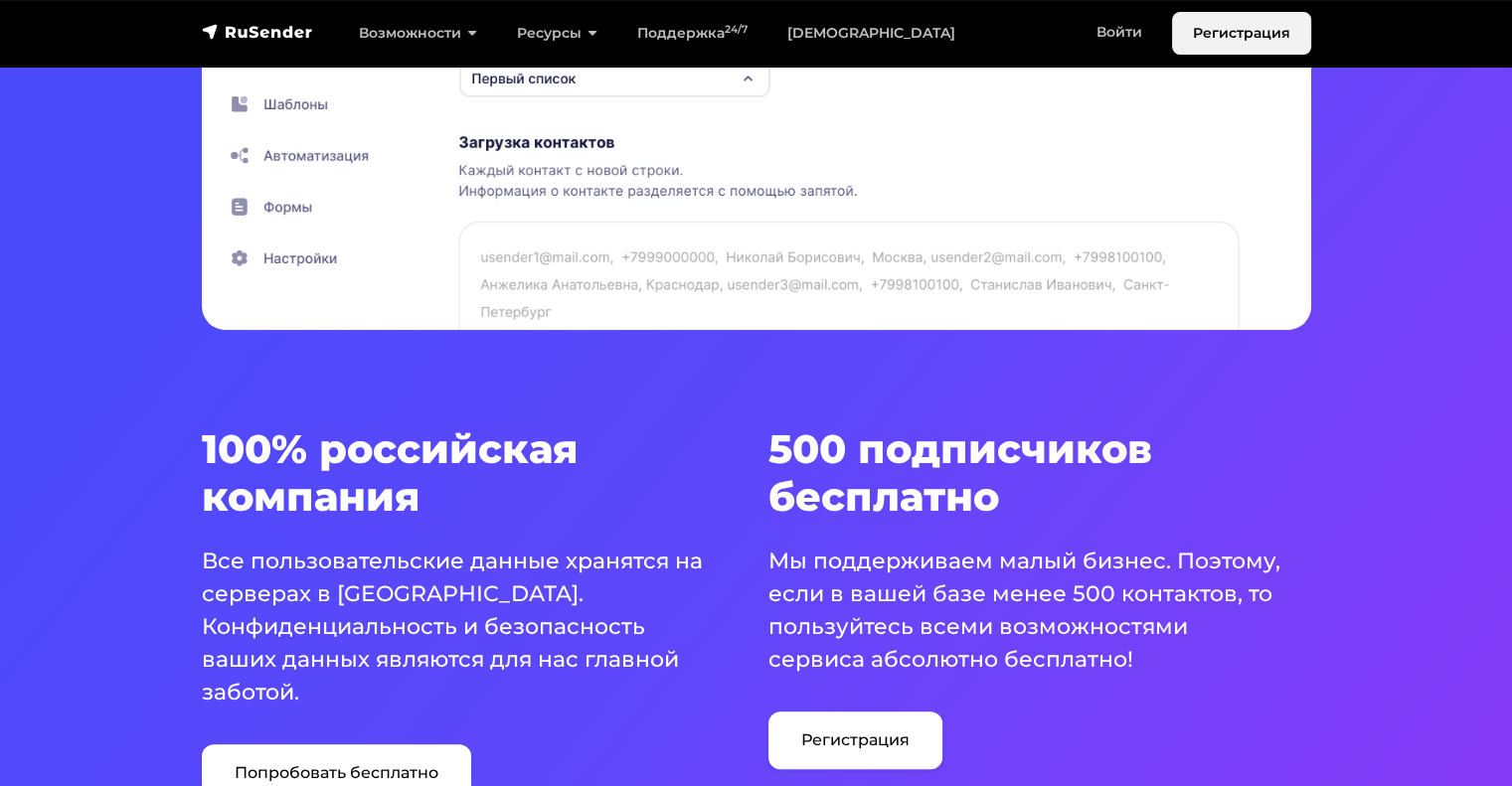 click on "Регистрация" at bounding box center [1242, 33] 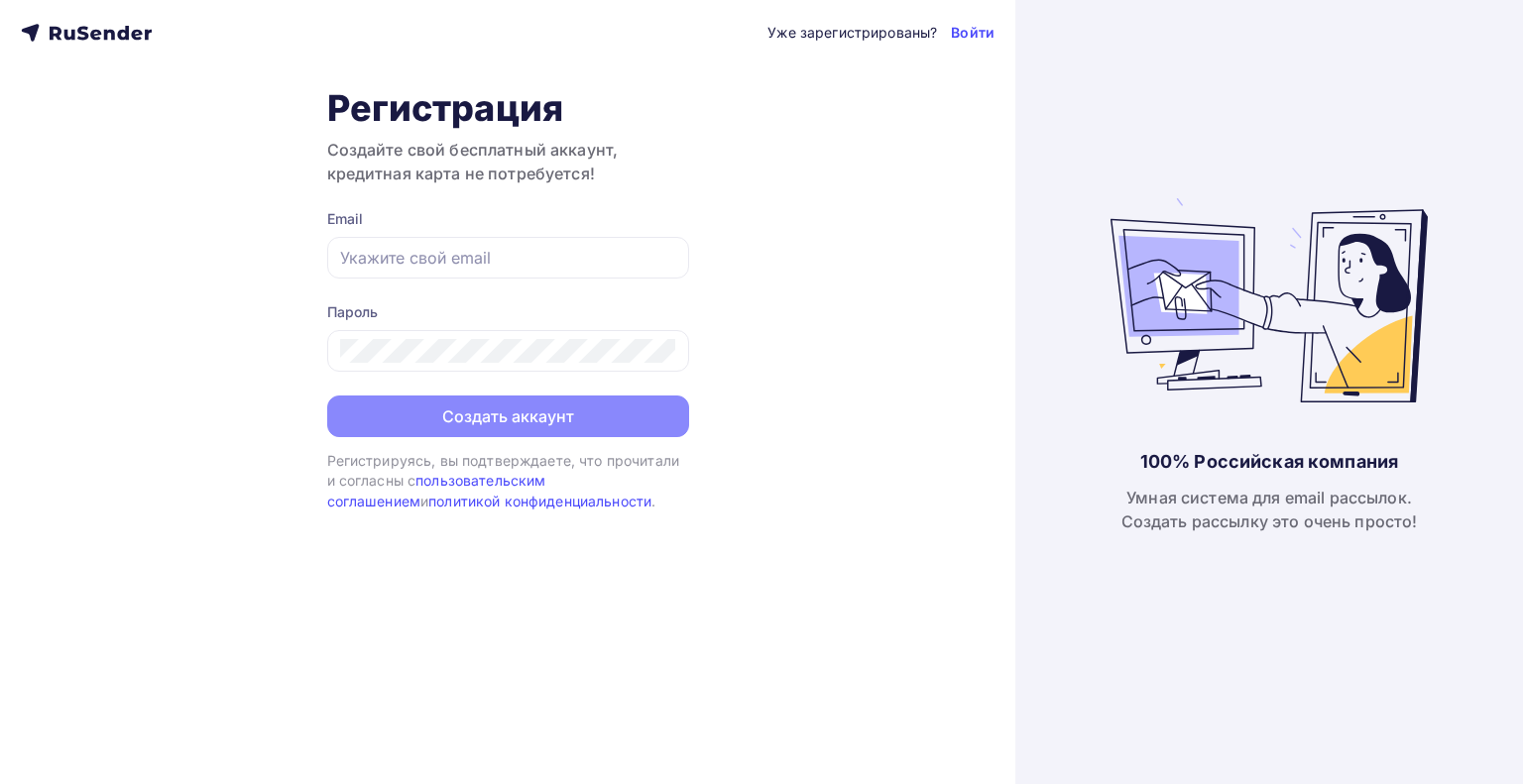 scroll, scrollTop: 0, scrollLeft: 0, axis: both 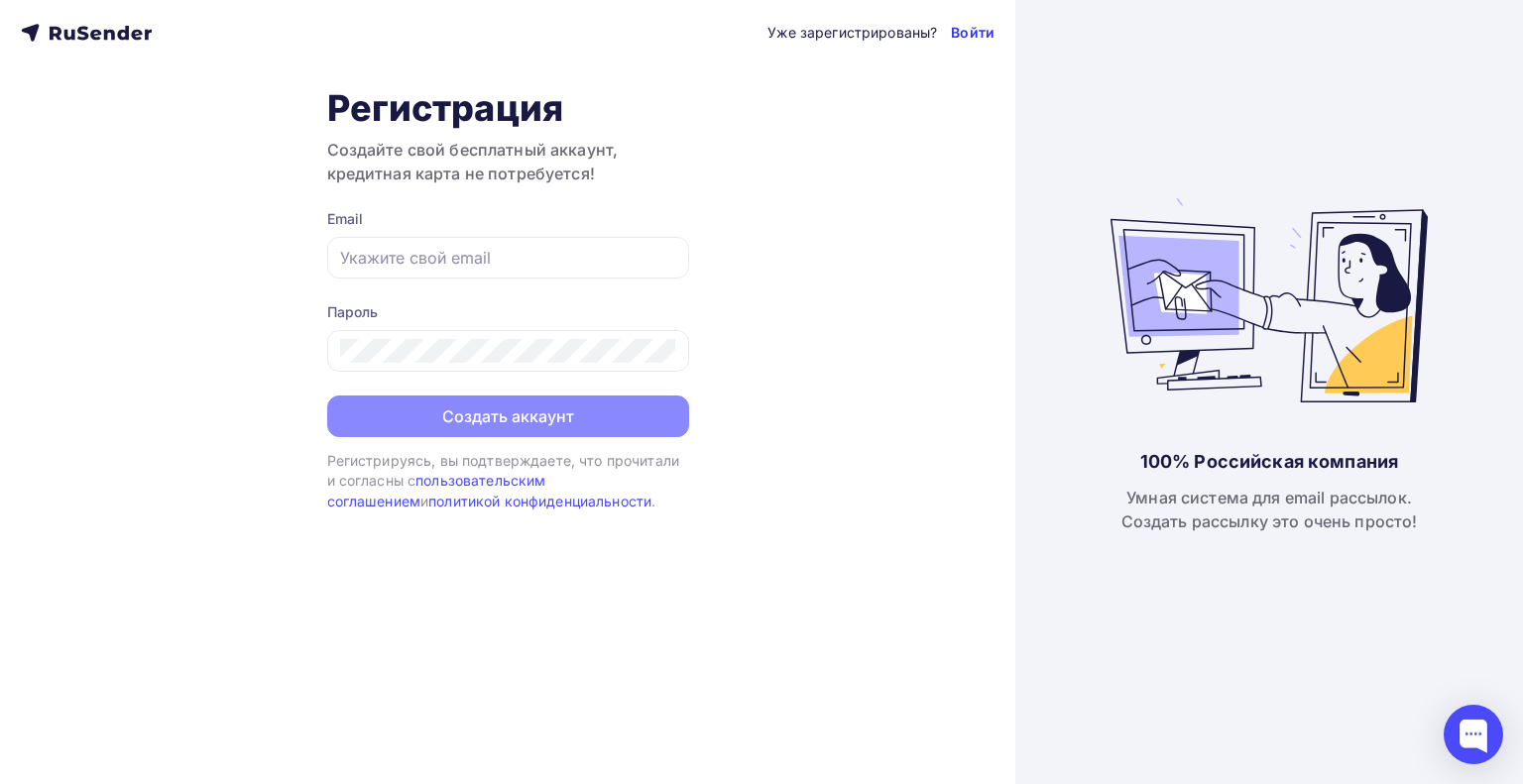 click on "Войти" at bounding box center [973, 33] 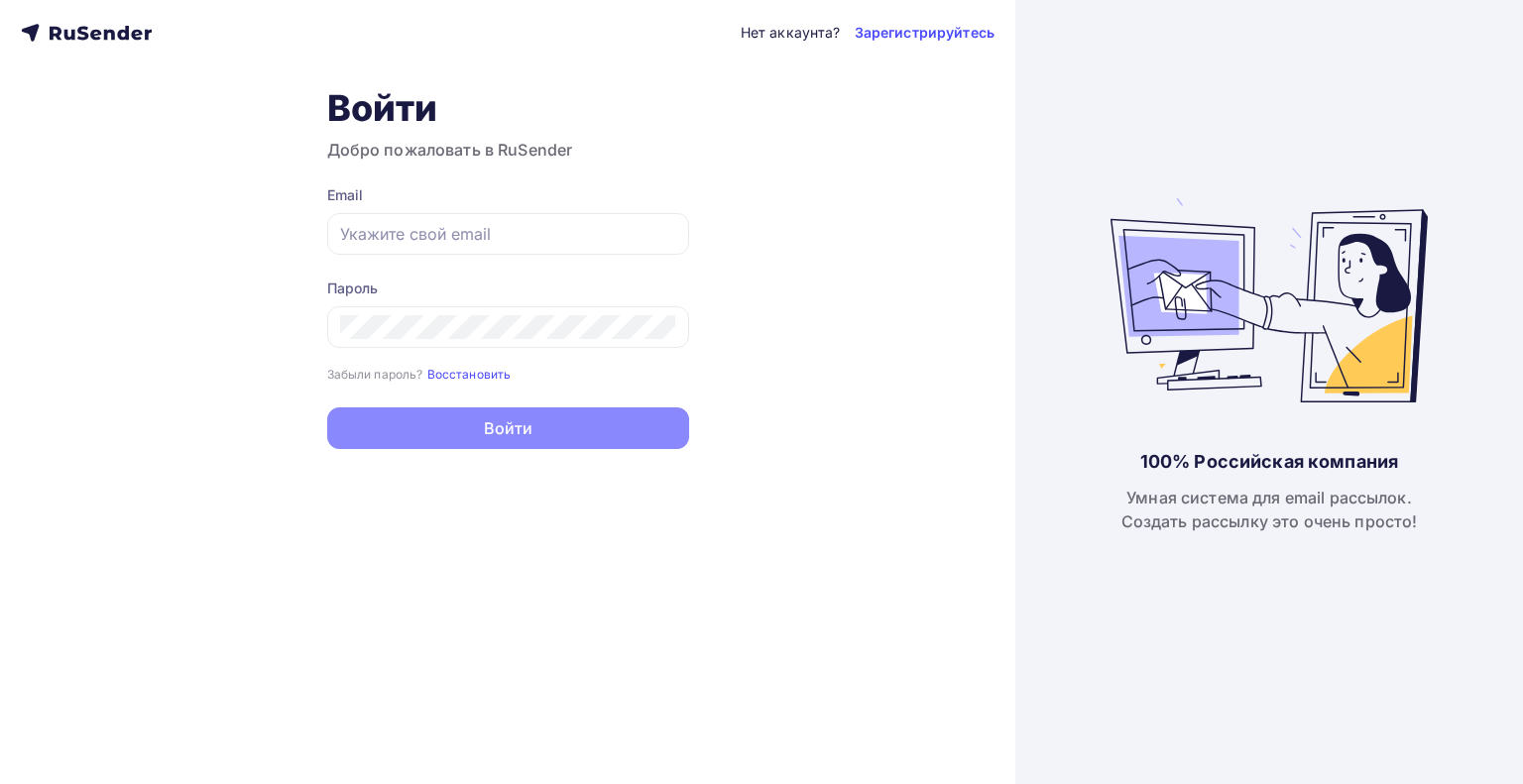 scroll, scrollTop: 0, scrollLeft: 0, axis: both 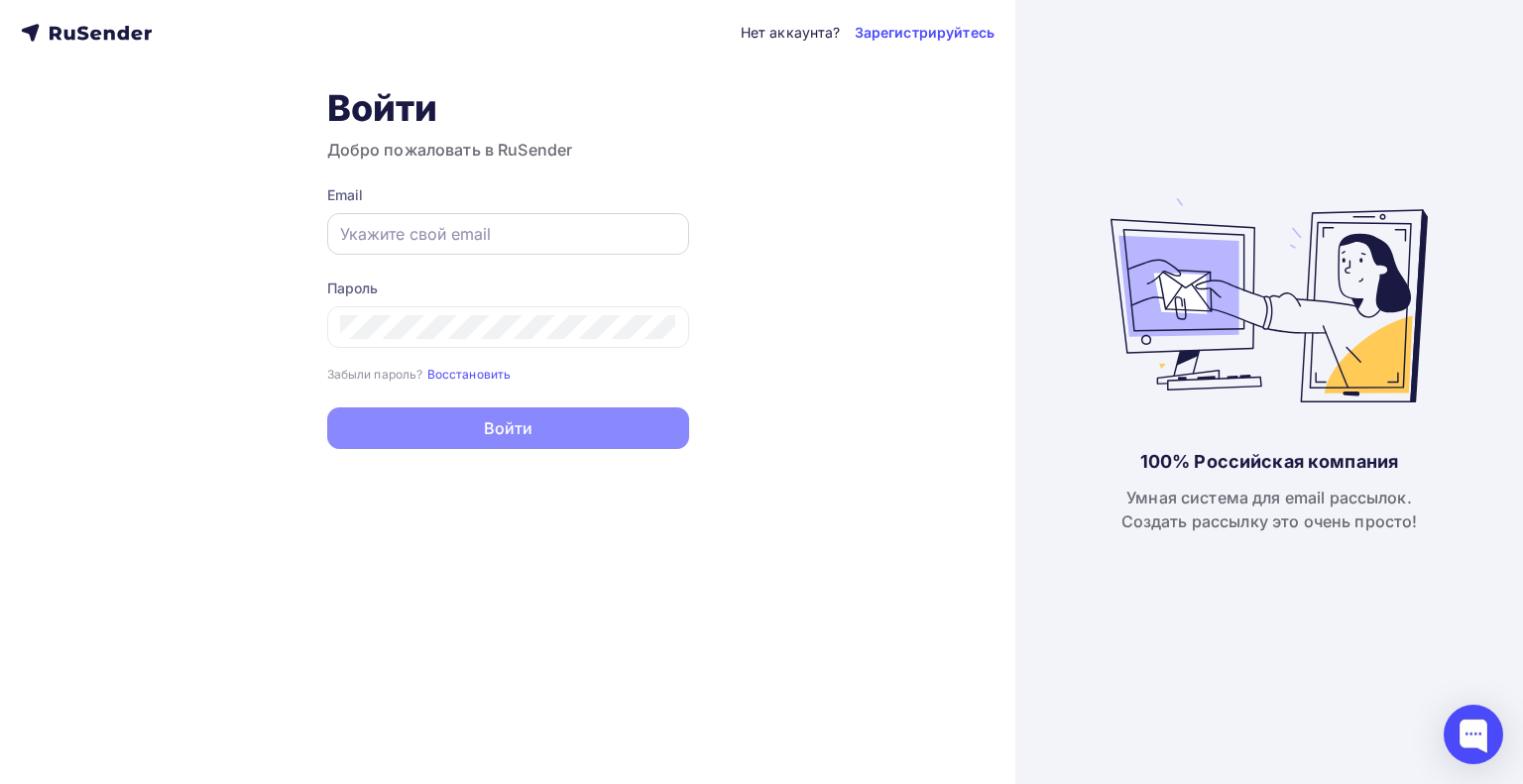 type on "[EMAIL_ADDRESS][DOMAIN_NAME]" 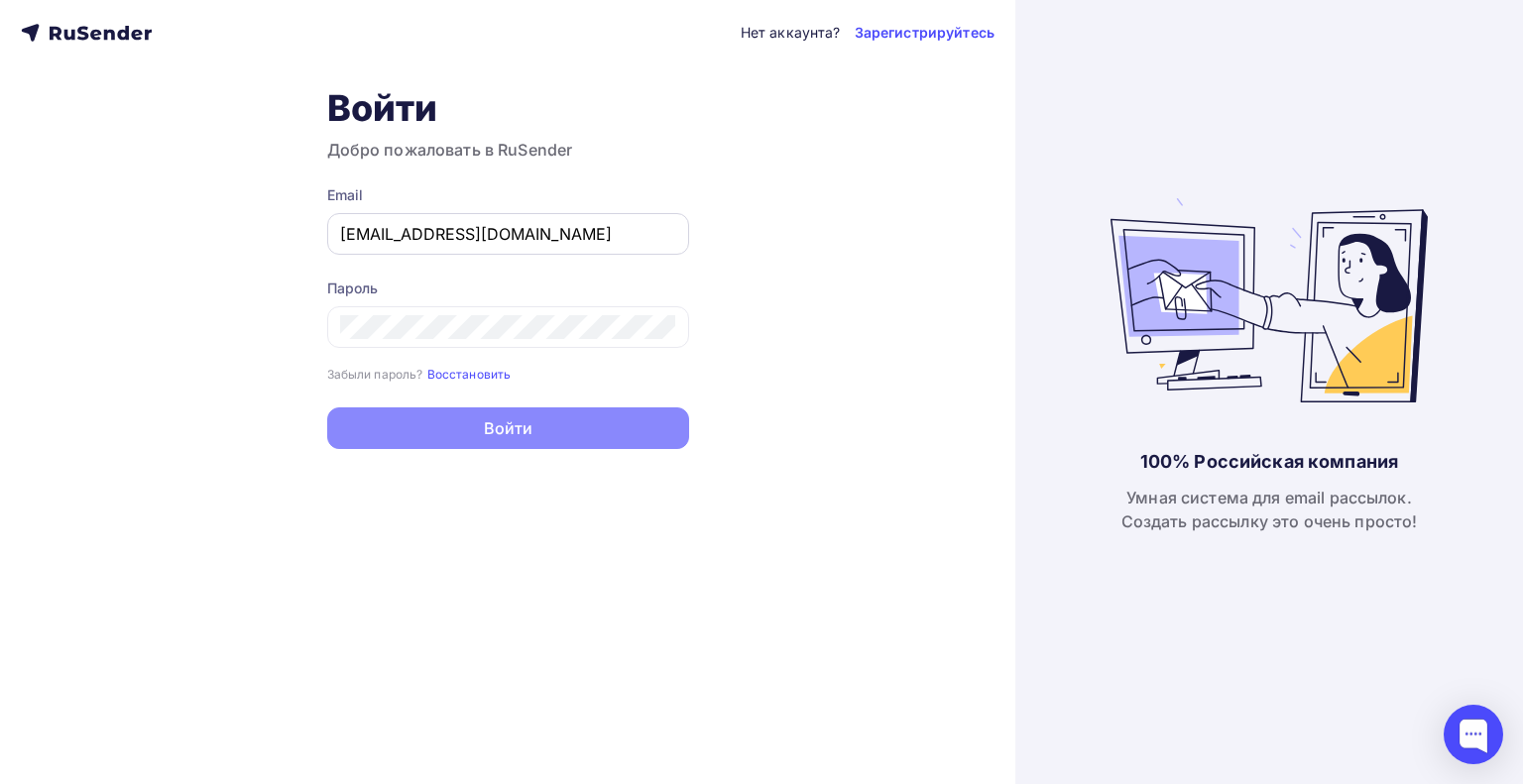 click on "[EMAIL_ADDRESS][DOMAIN_NAME]" at bounding box center [508, 234] 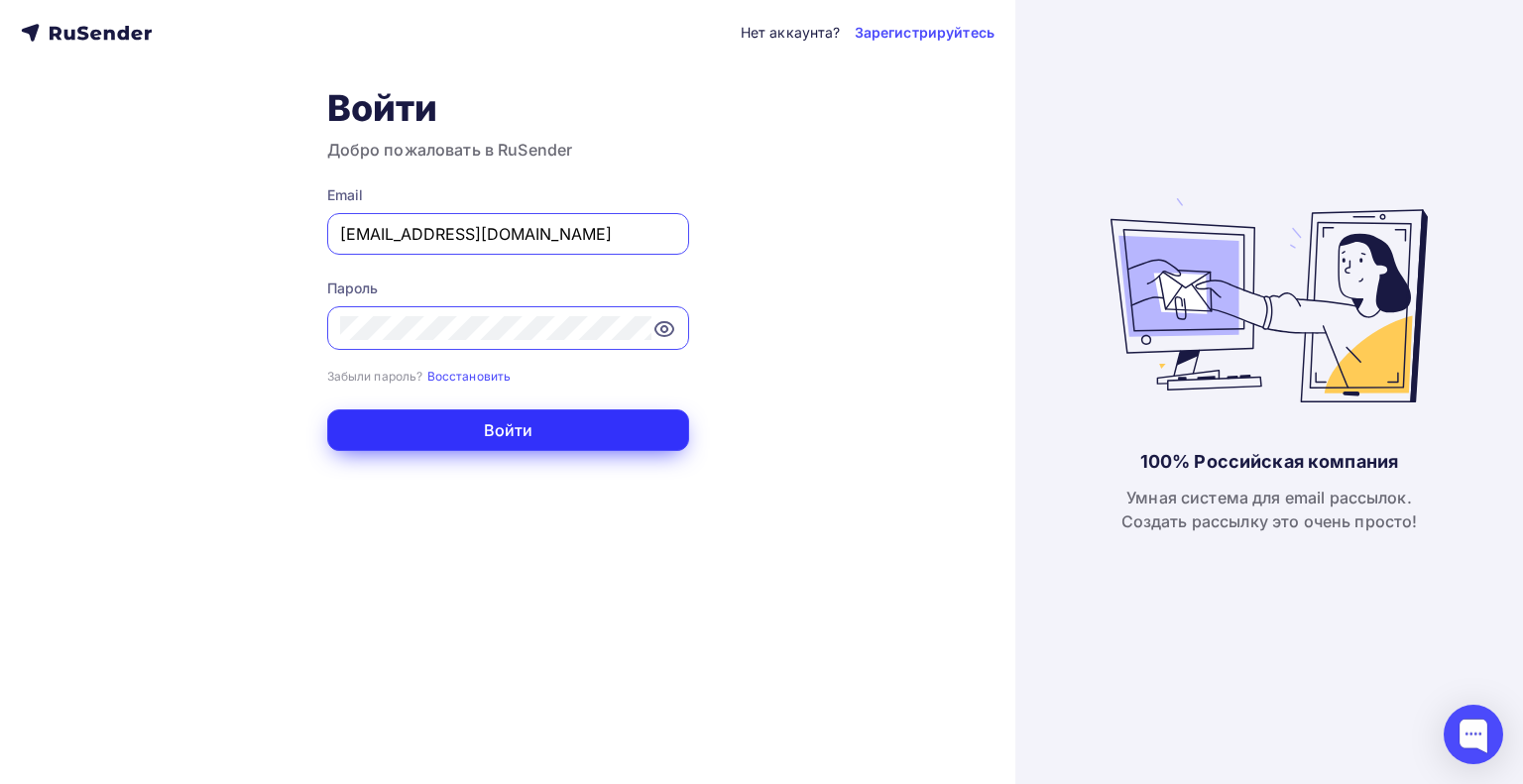 click on "Войти" at bounding box center [508, 430] 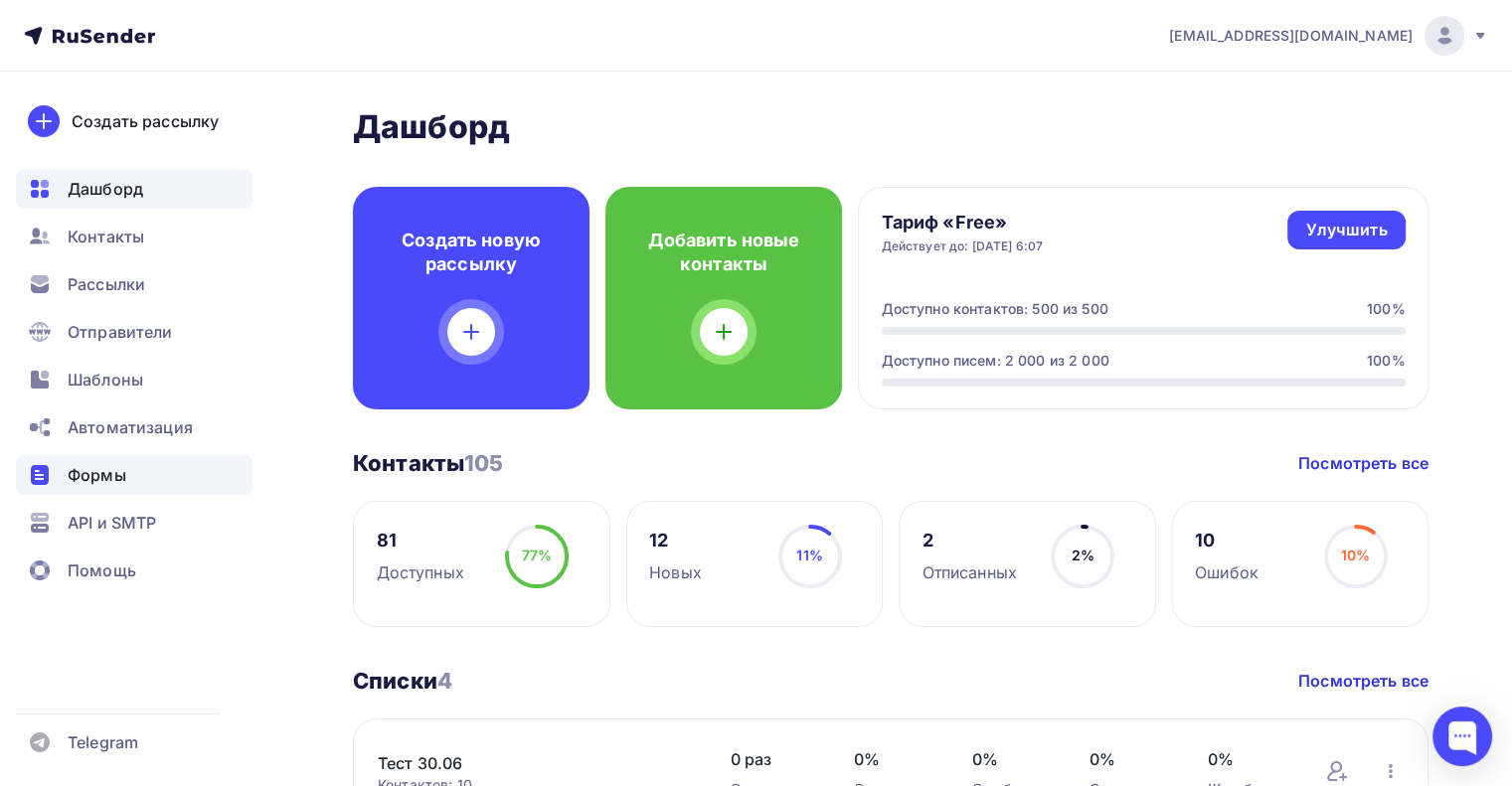 click on "Формы" at bounding box center [134, 475] 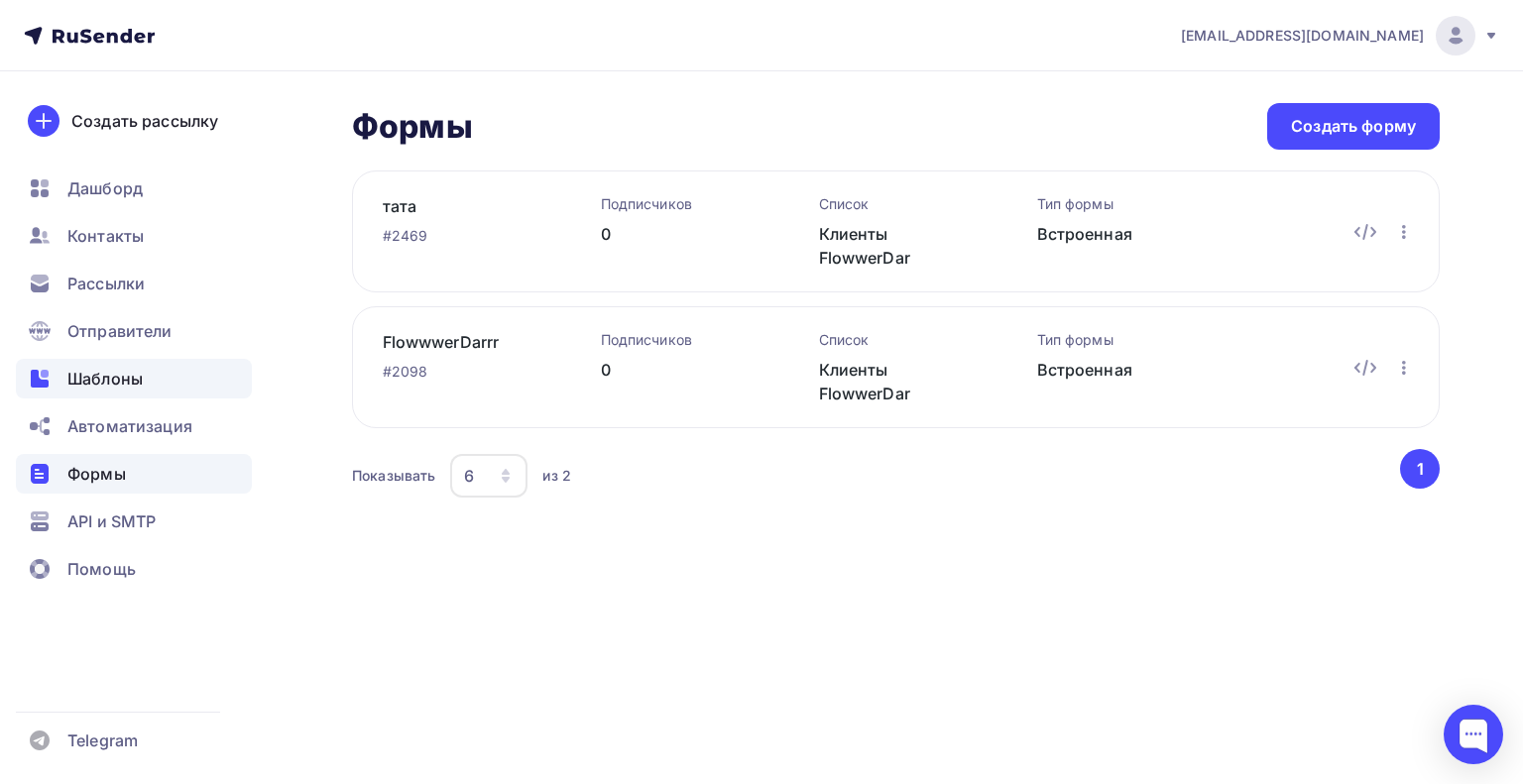 click on "Шаблоны" at bounding box center (134, 379) 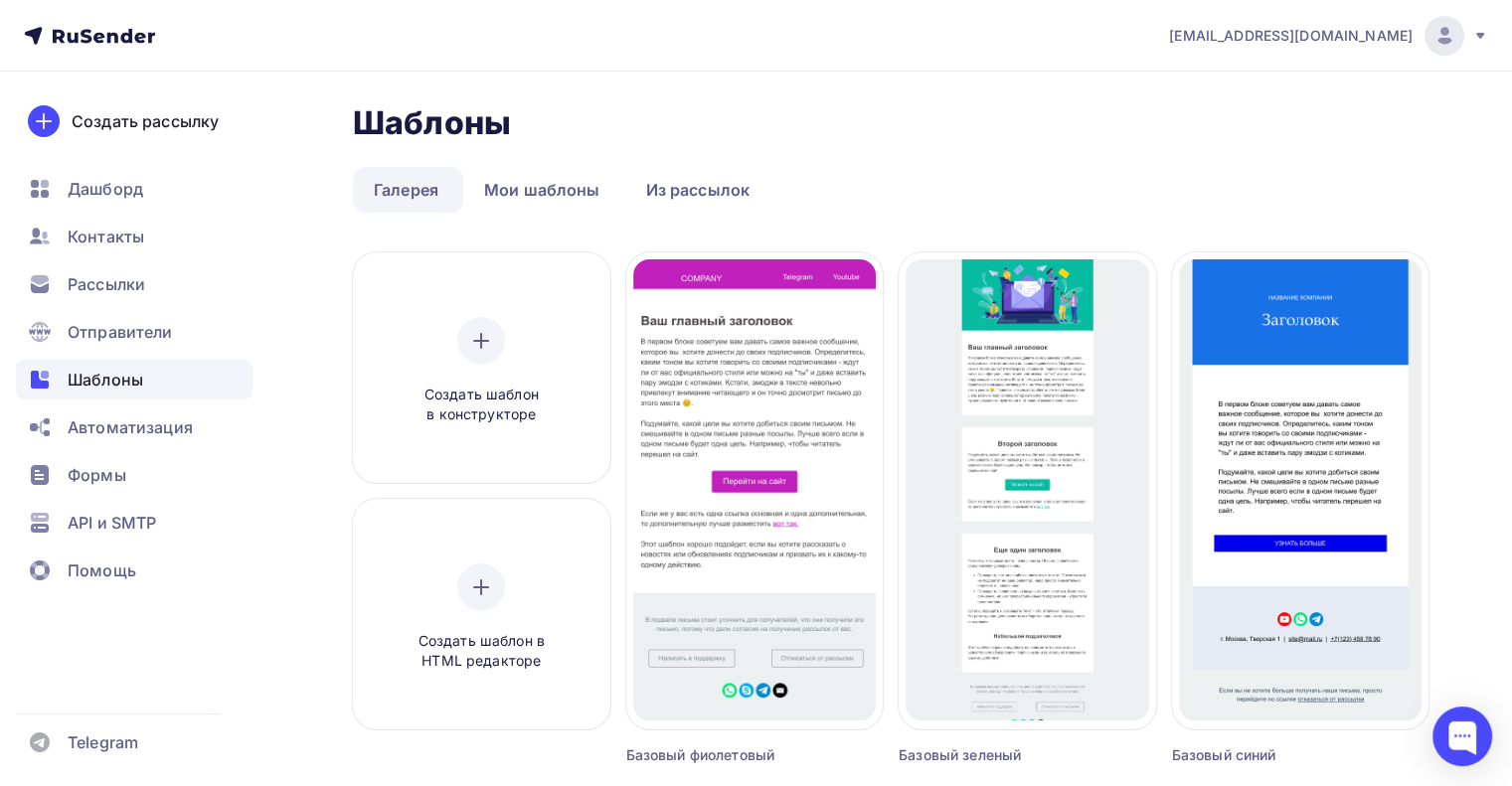 click on "d.lisovenko@ucoz-team.net" at bounding box center (1328, 36) 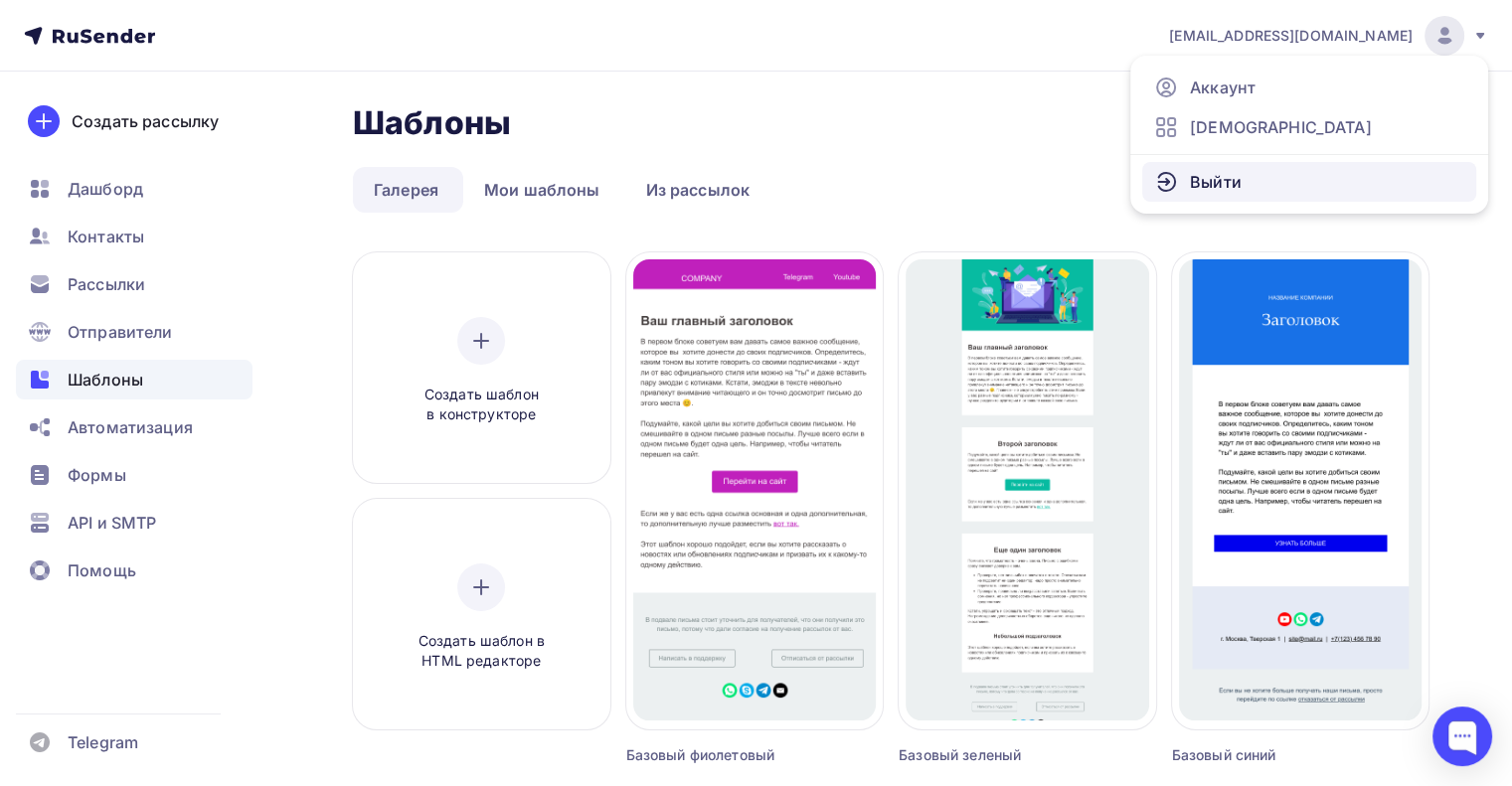 click on "Выйти" at bounding box center (1309, 182) 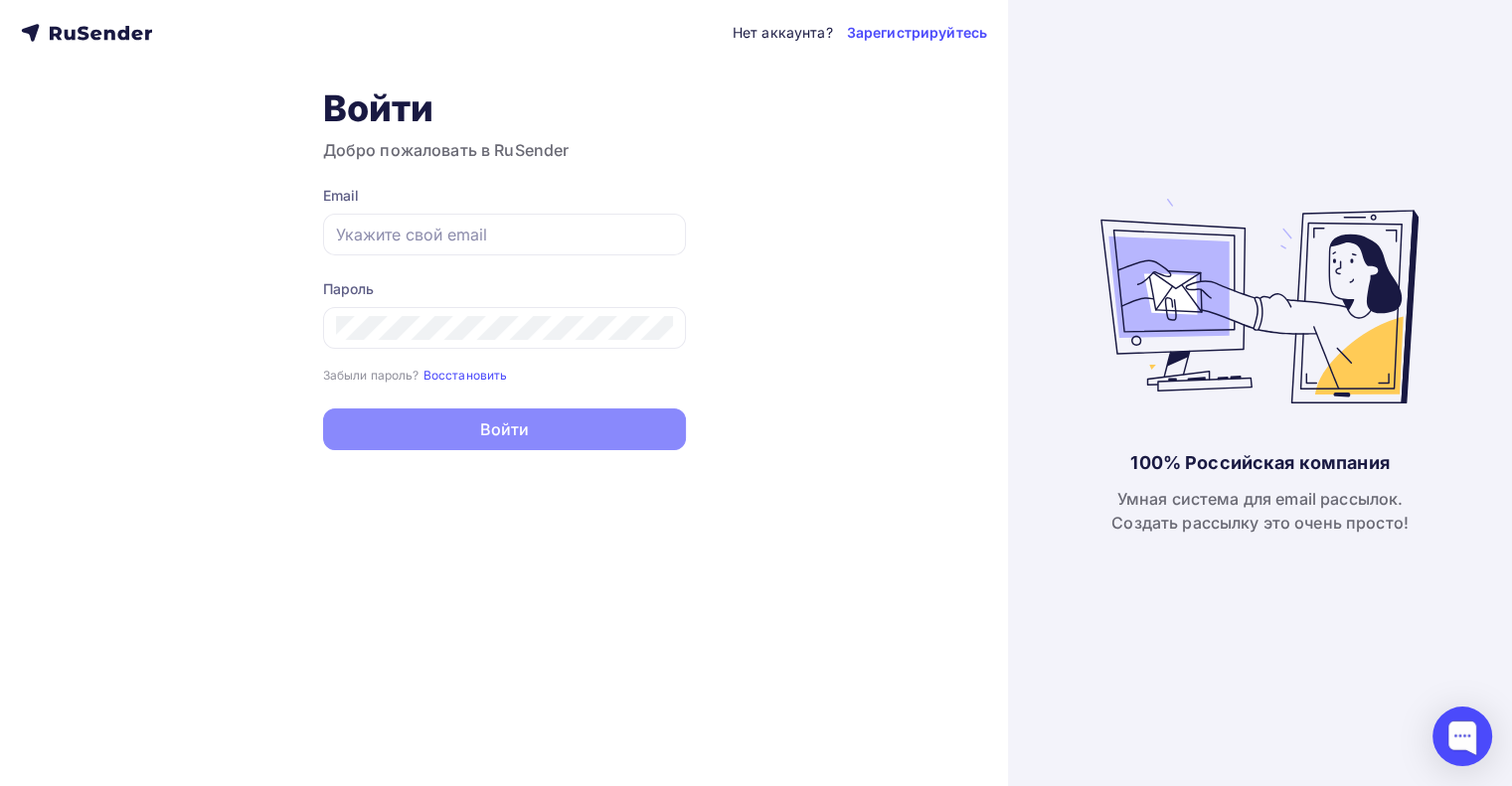 type on "d.lisovenko@ucoz-team.net" 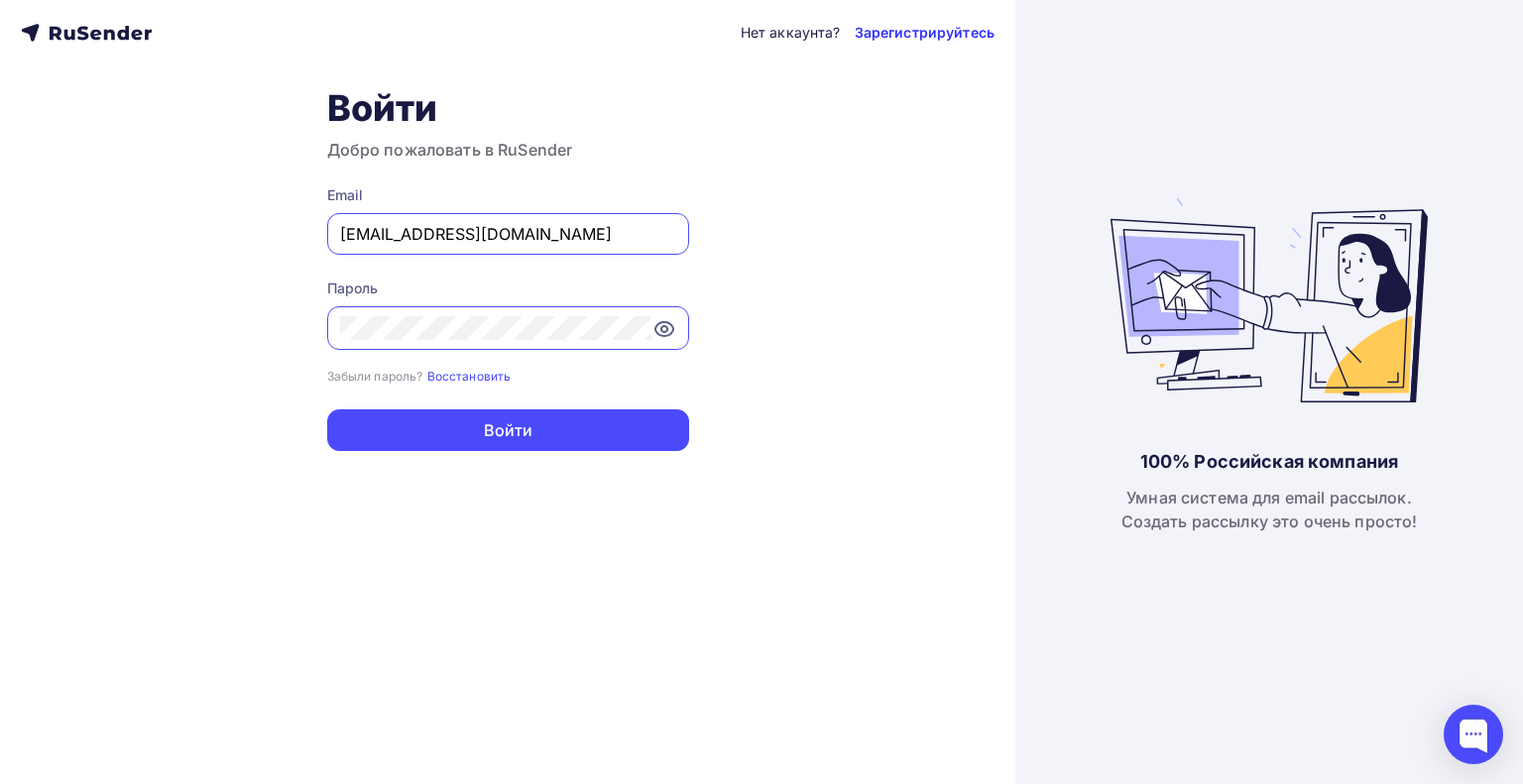 click on "Зарегистрируйтесь" at bounding box center [924, 33] 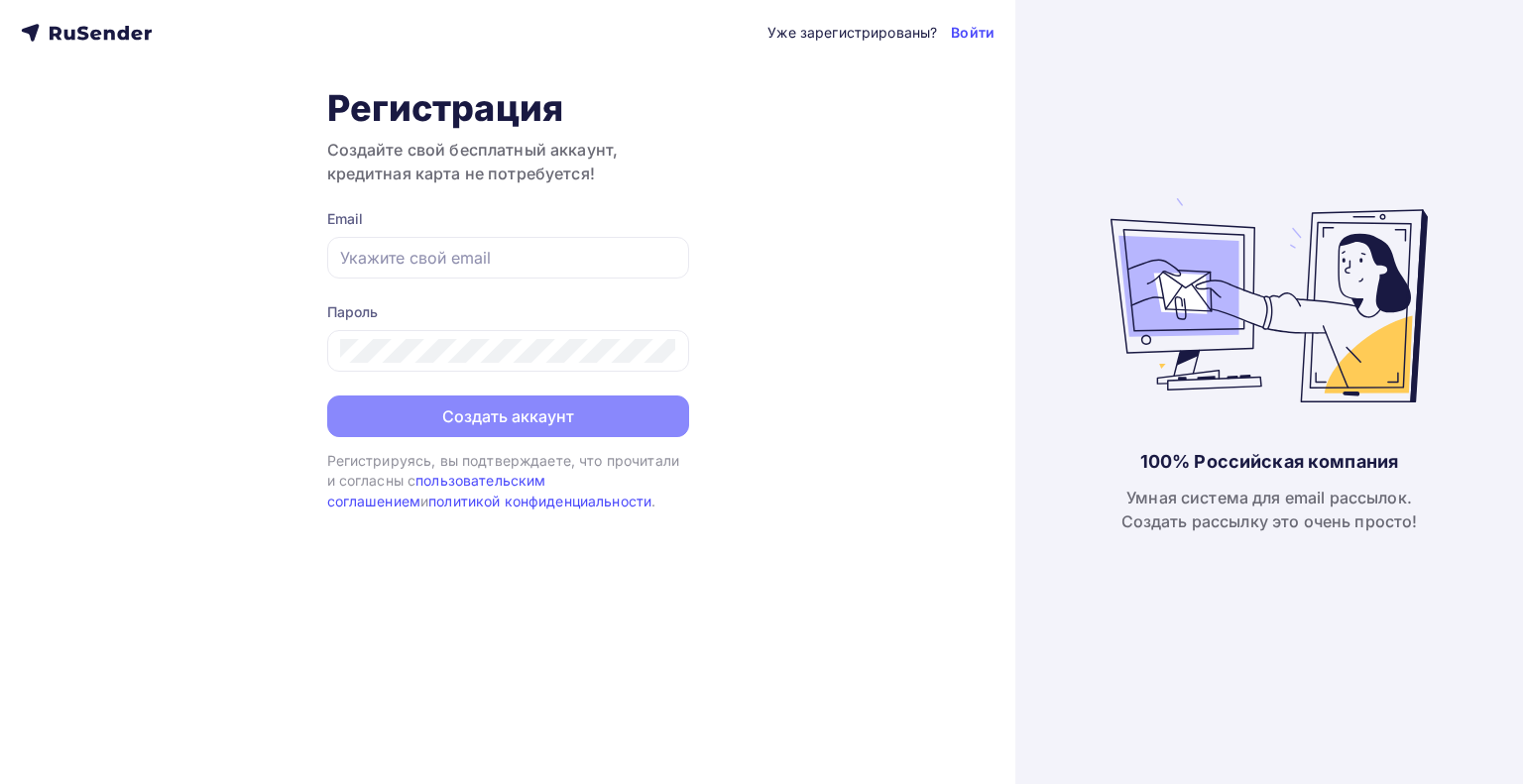 scroll, scrollTop: 0, scrollLeft: 0, axis: both 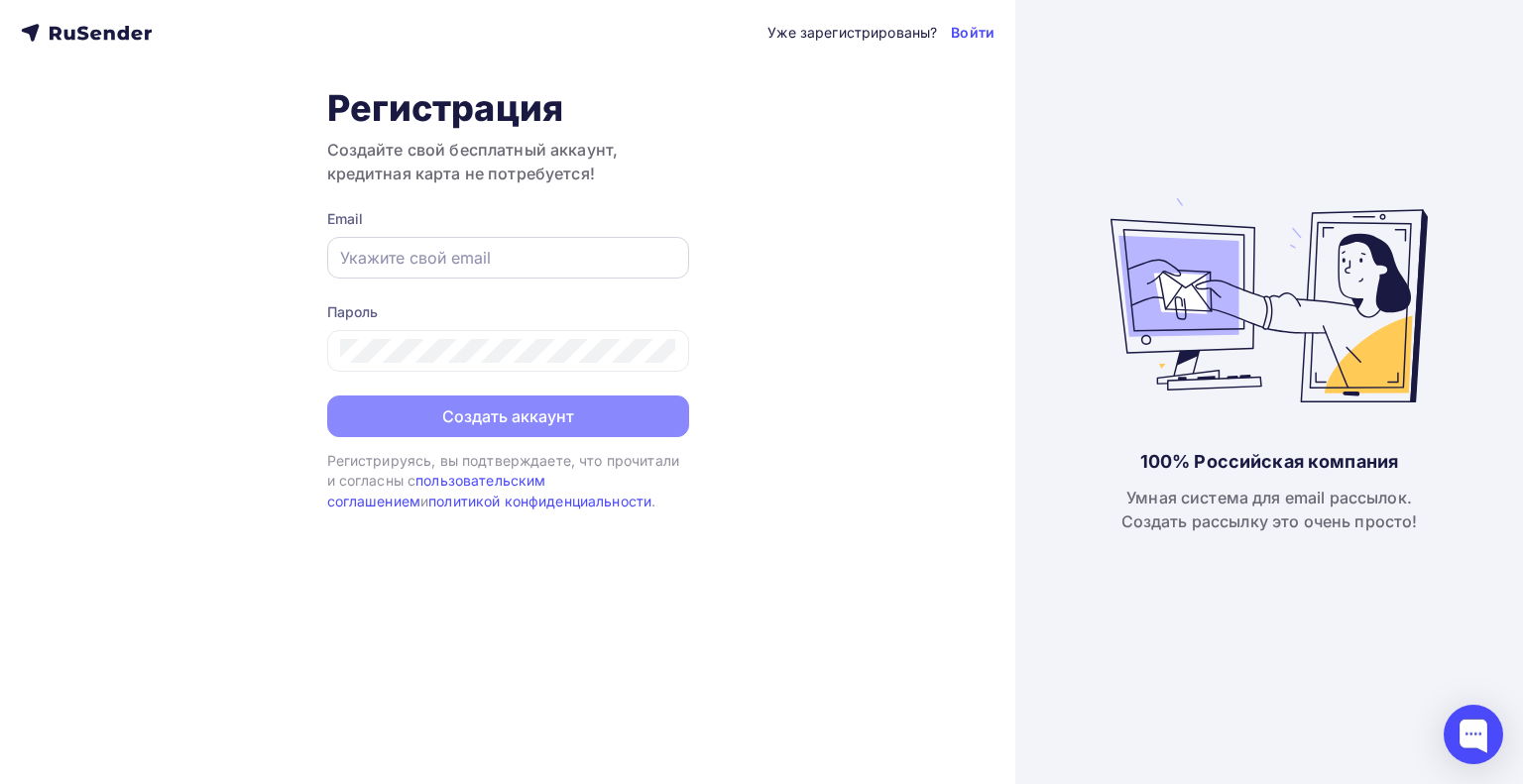 click at bounding box center [508, 258] 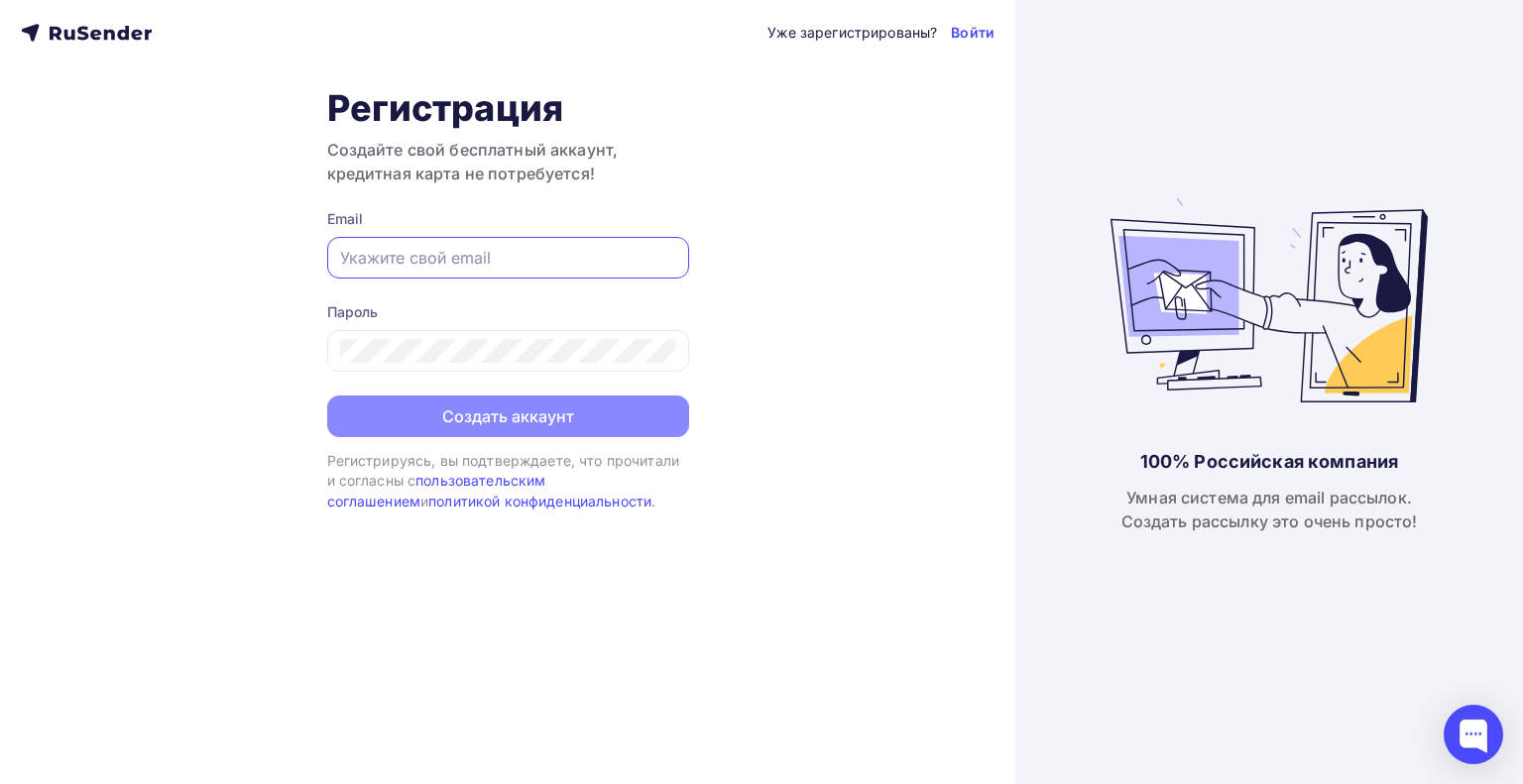 paste on "[EMAIL_ADDRESS][DOMAIN_NAME]" 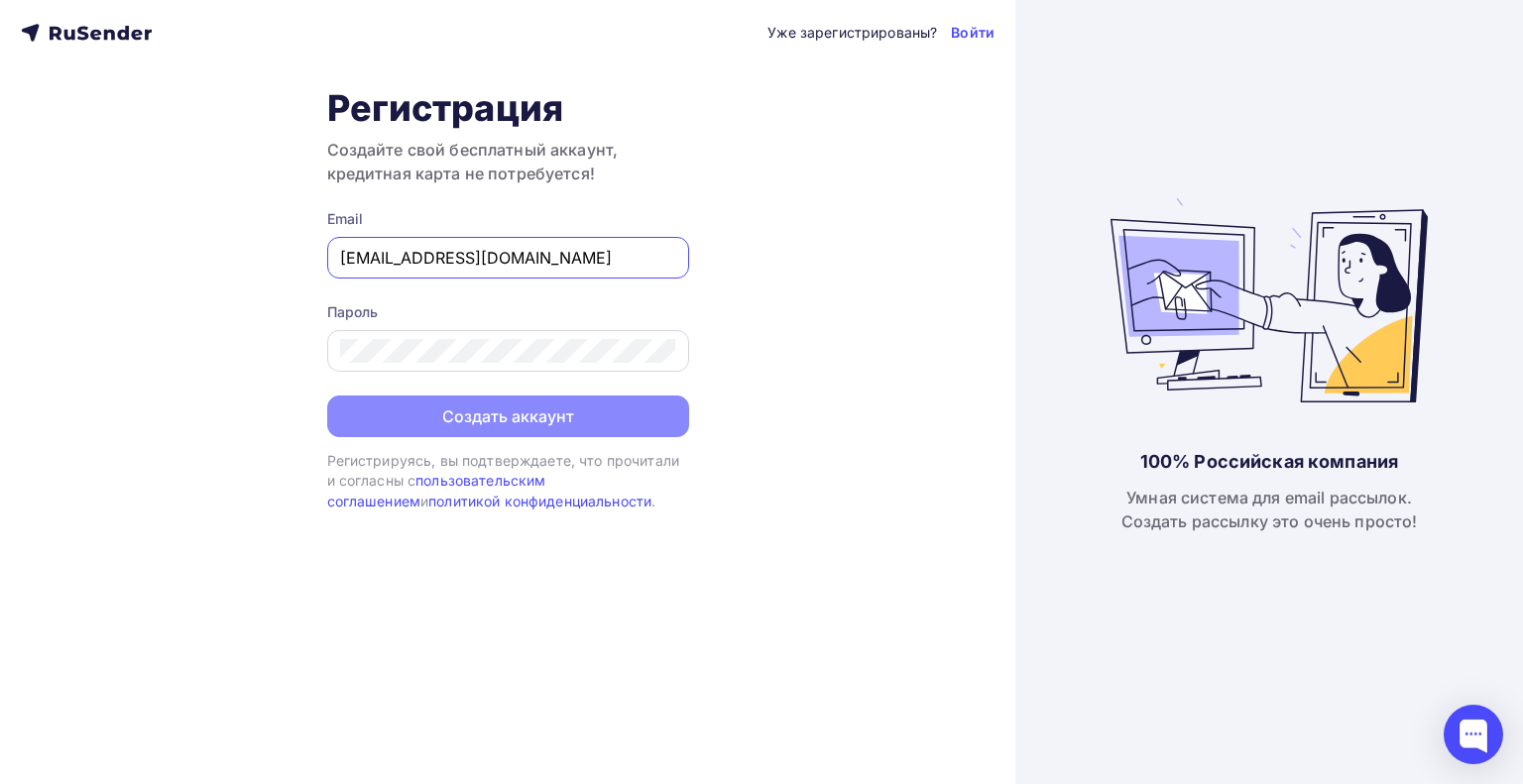 type on "[EMAIL_ADDRESS][DOMAIN_NAME]" 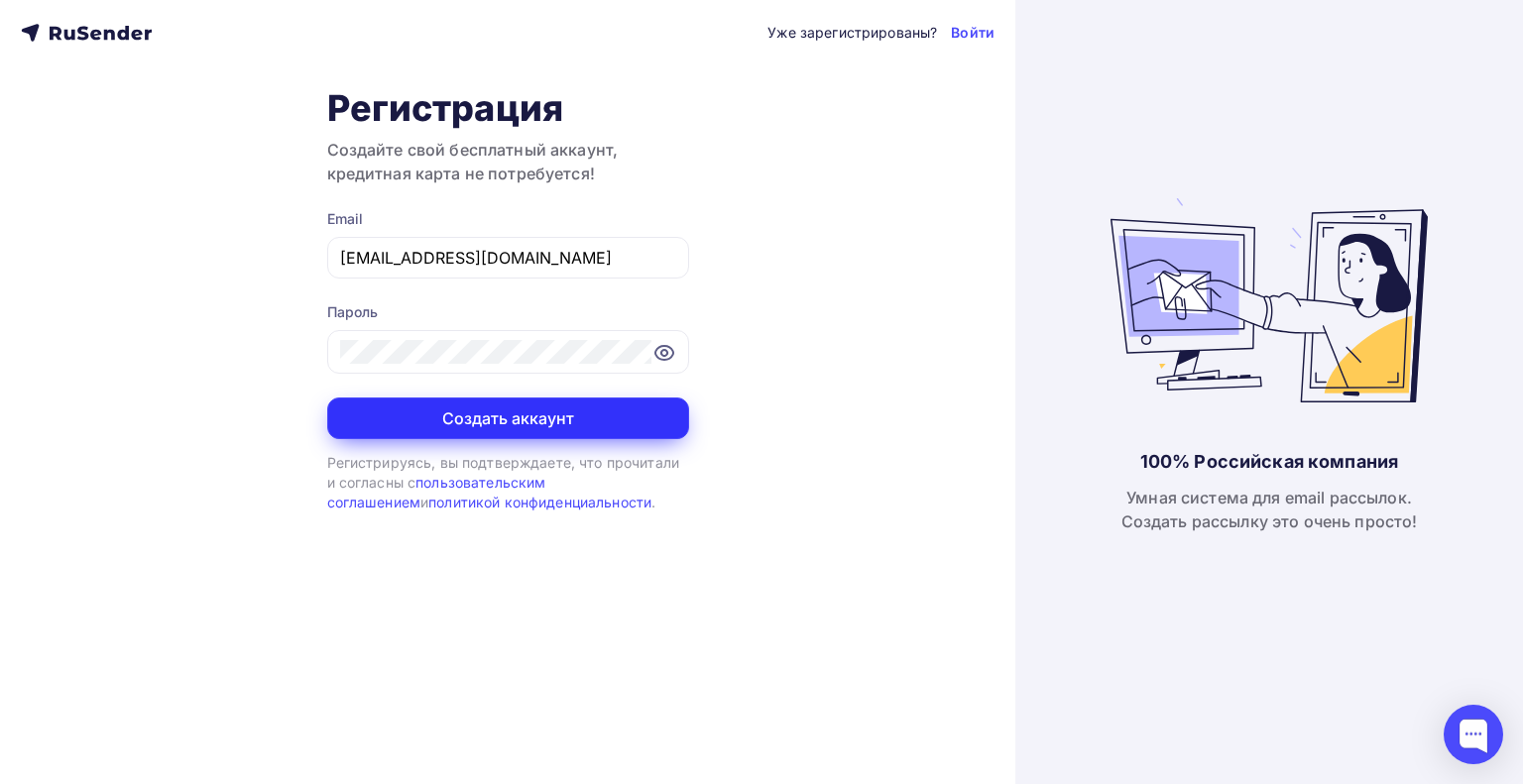 click on "Создать аккаунт" at bounding box center [508, 418] 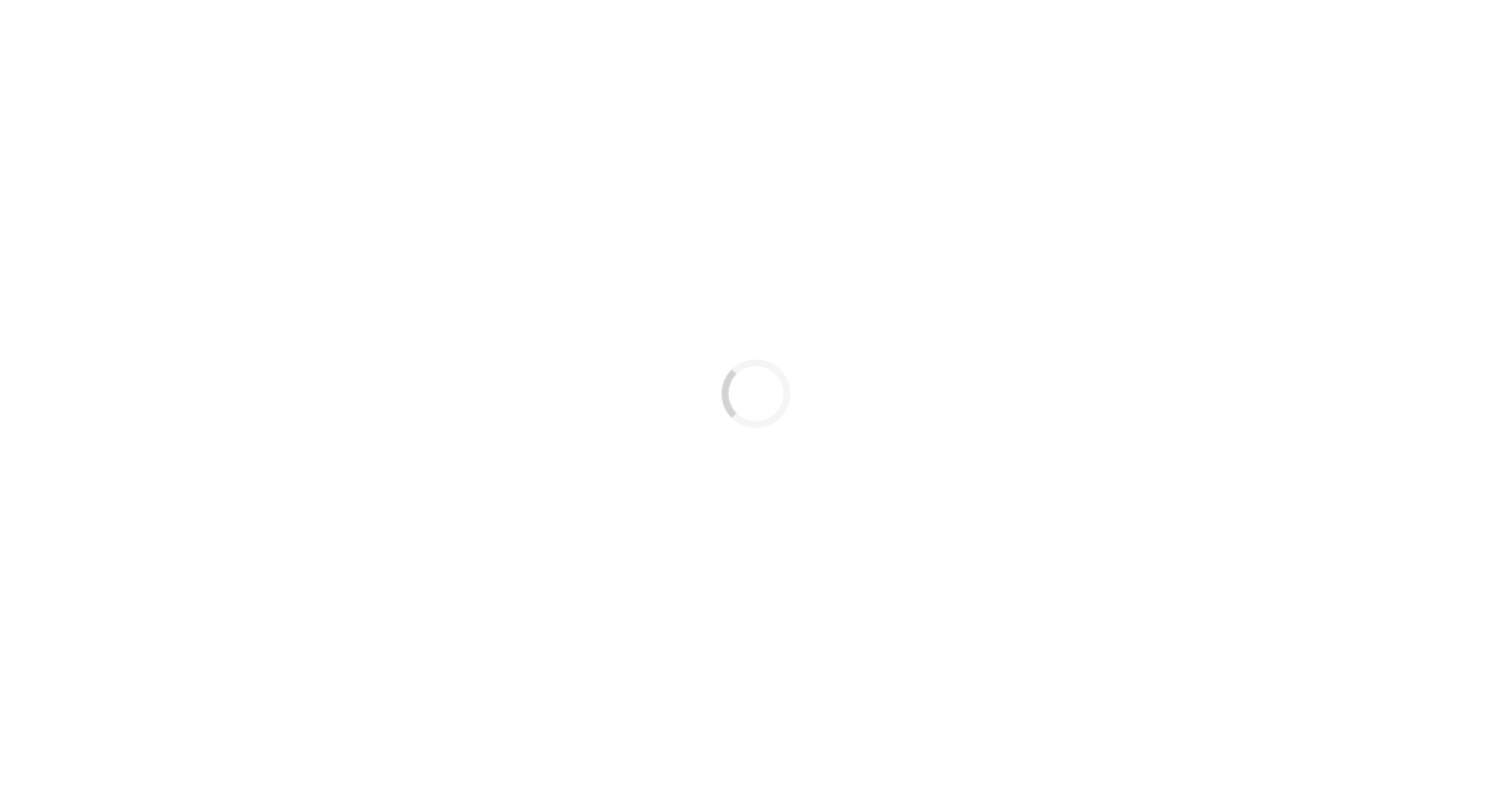 scroll, scrollTop: 0, scrollLeft: 0, axis: both 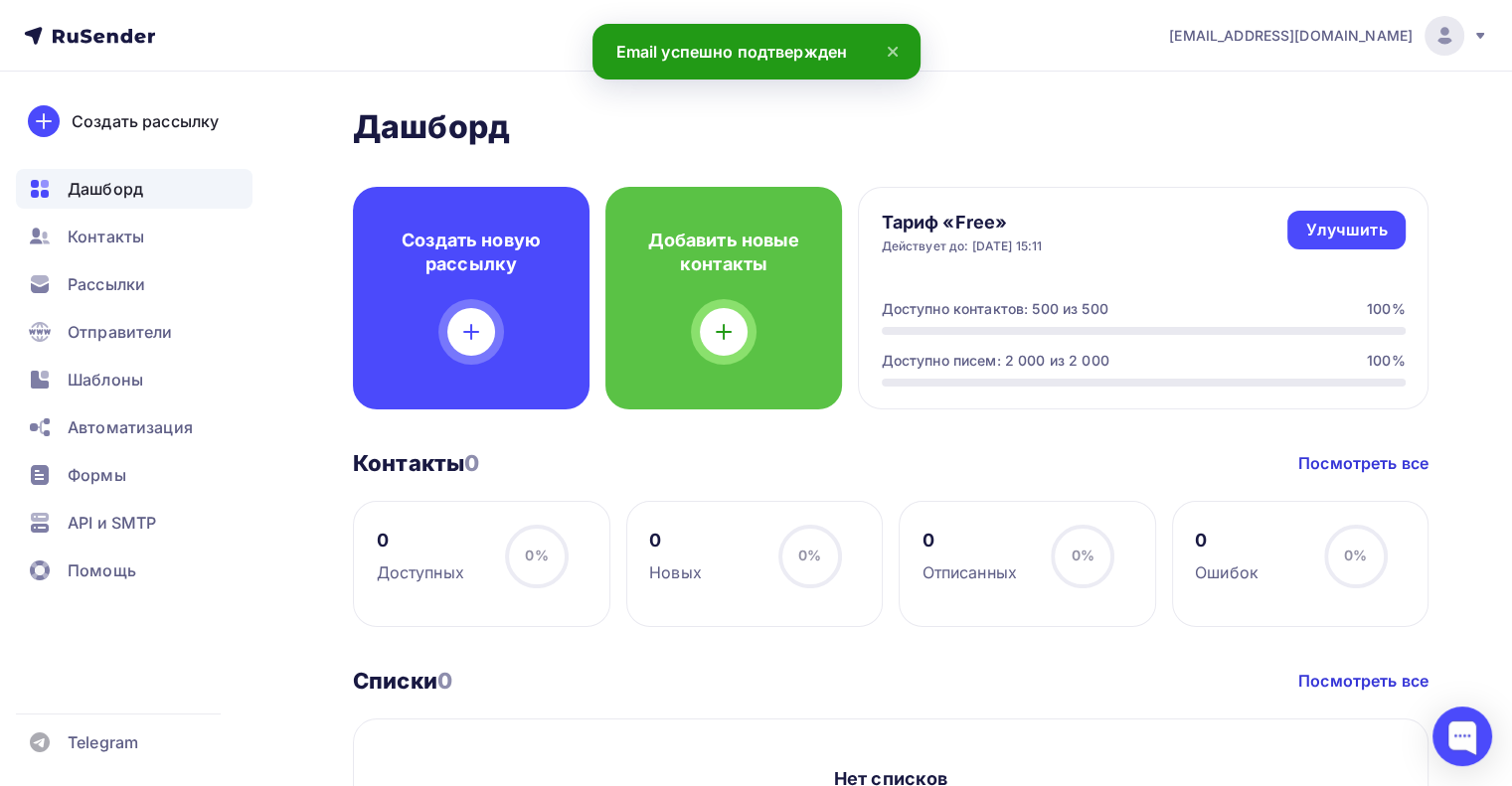 click at bounding box center [1444, 36] 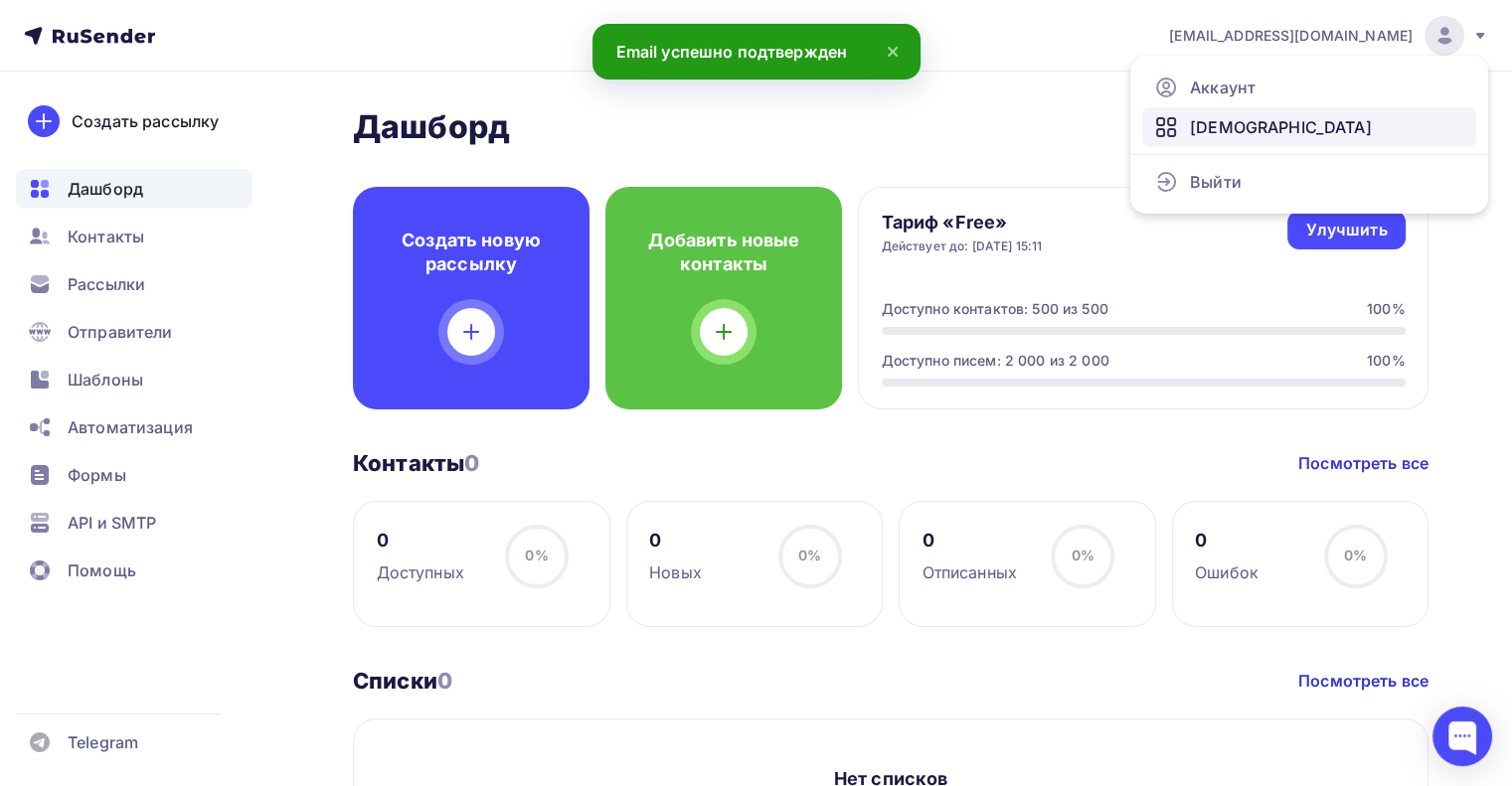 click on "[DEMOGRAPHIC_DATA]" at bounding box center [1309, 127] 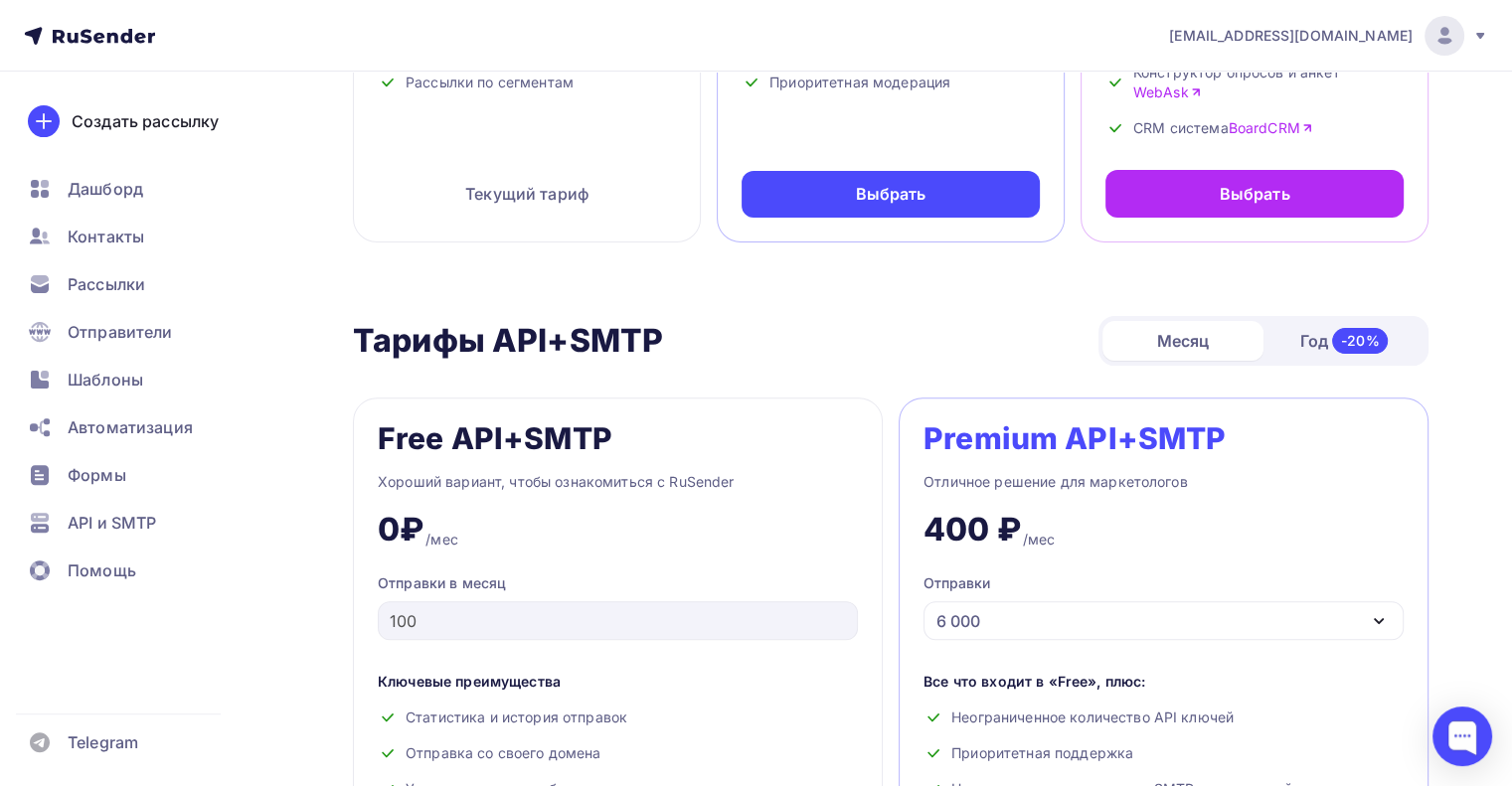 scroll, scrollTop: 550, scrollLeft: 0, axis: vertical 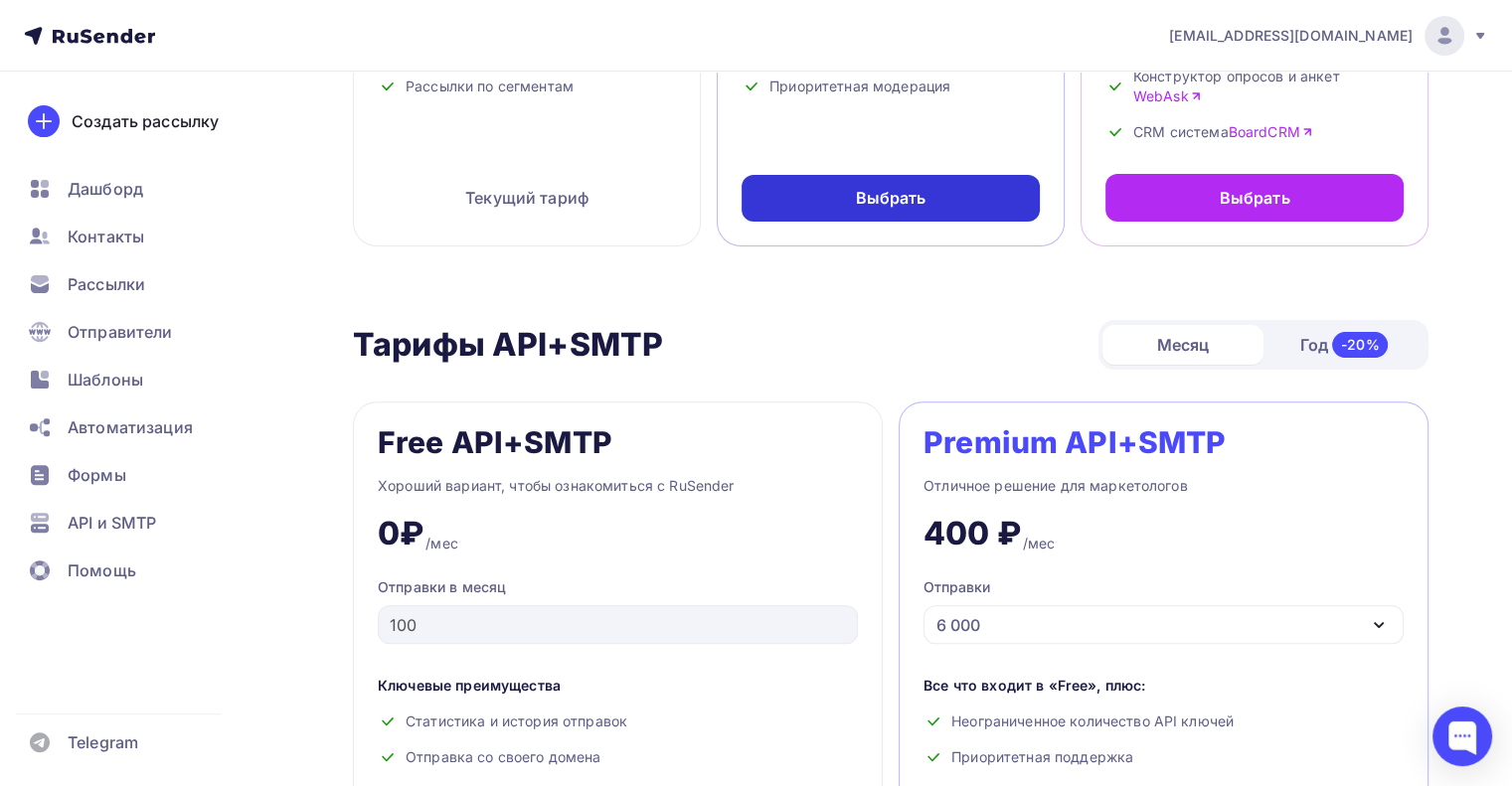 click on "Выбрать" at bounding box center (891, 198) 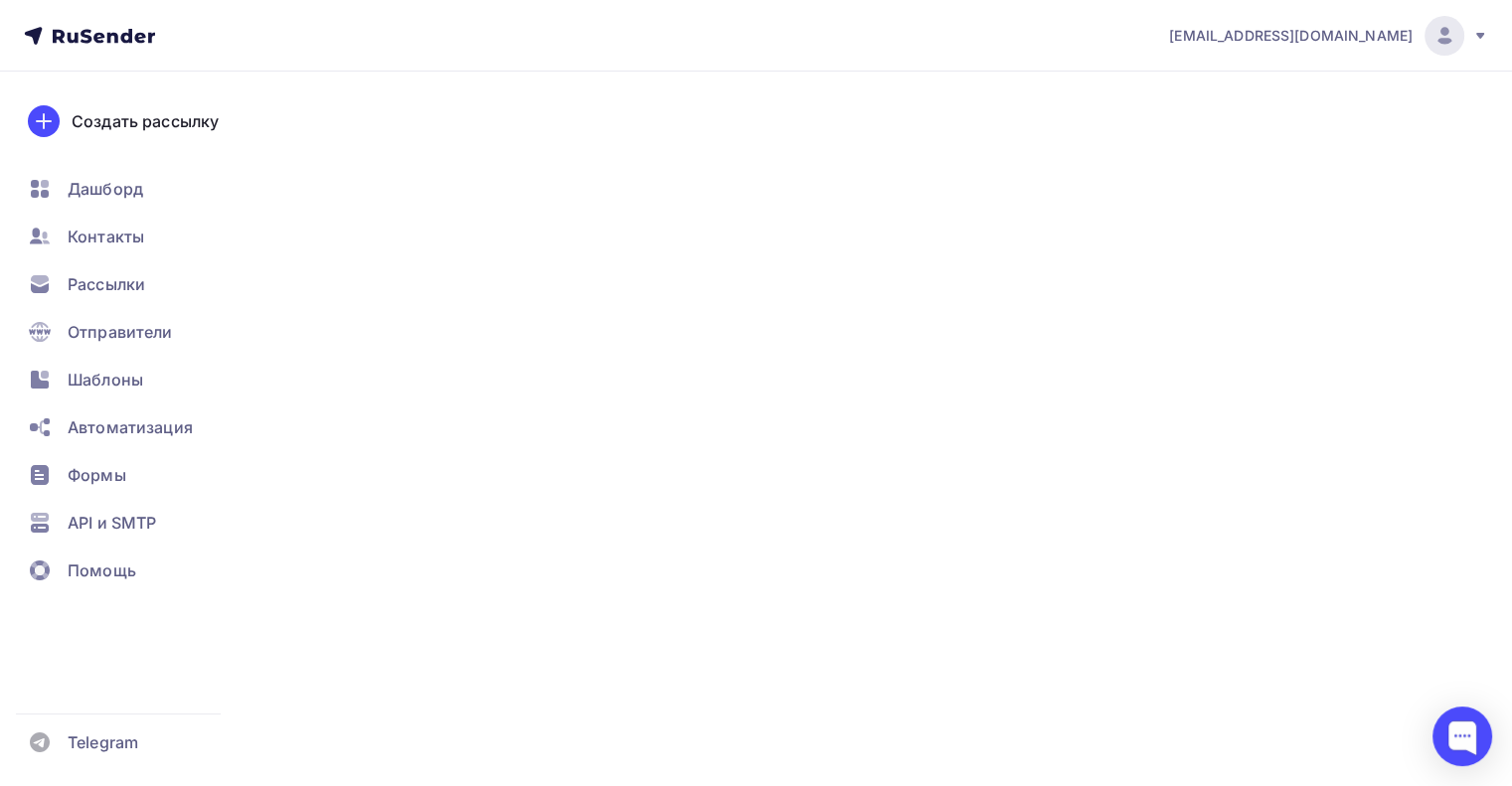 scroll, scrollTop: 0, scrollLeft: 0, axis: both 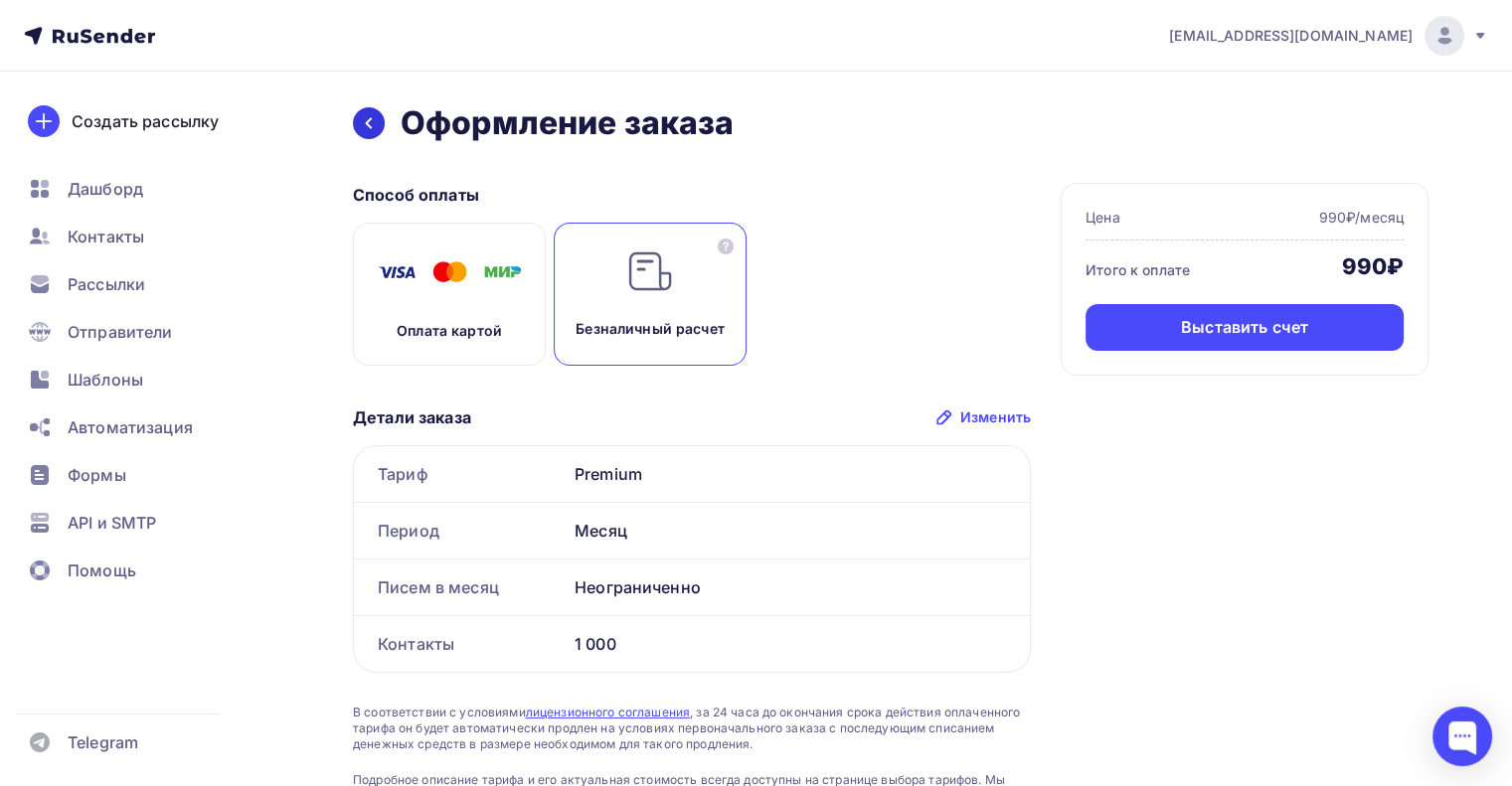 click at bounding box center [369, 123] 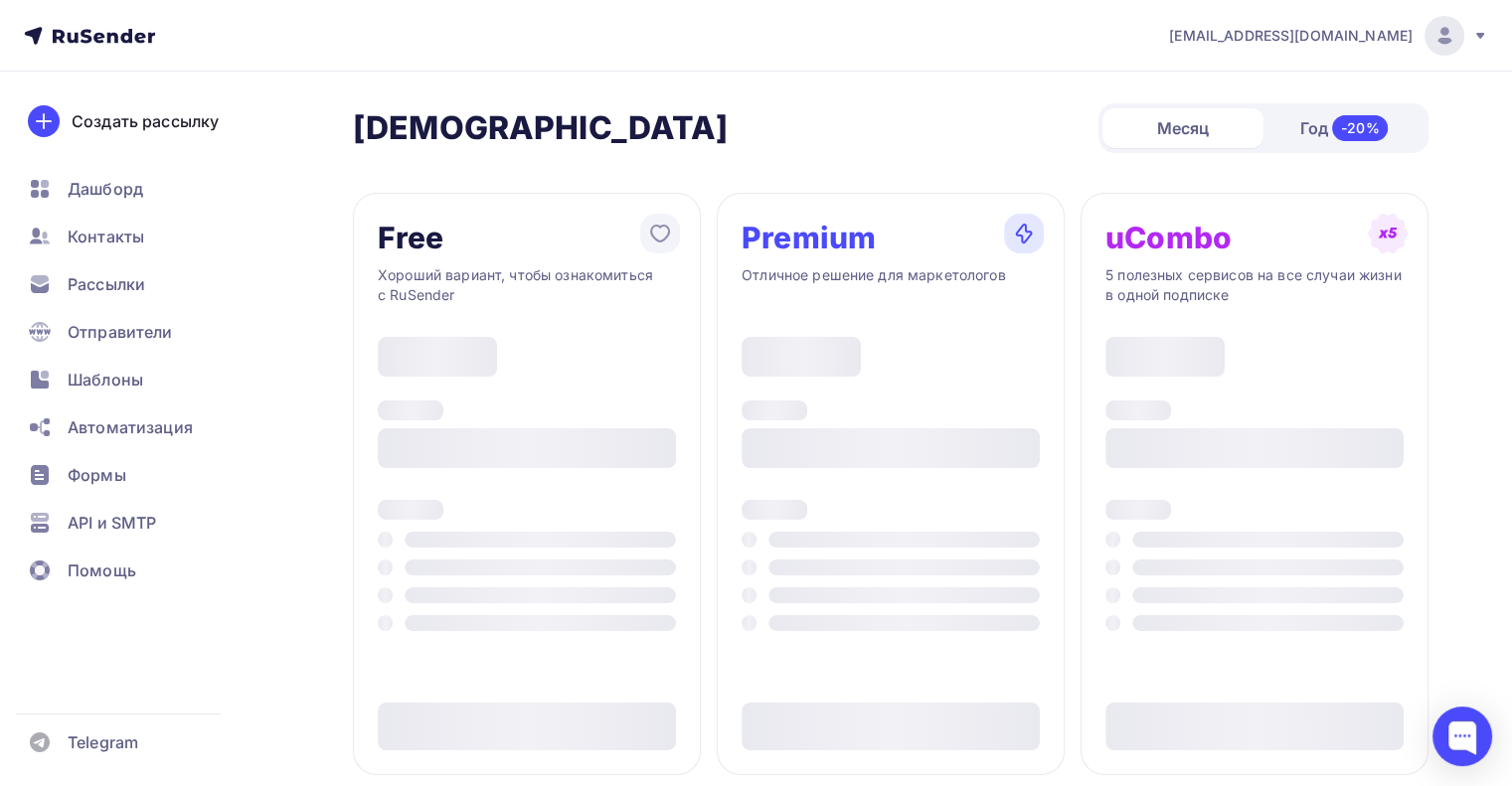scroll, scrollTop: 550, scrollLeft: 0, axis: vertical 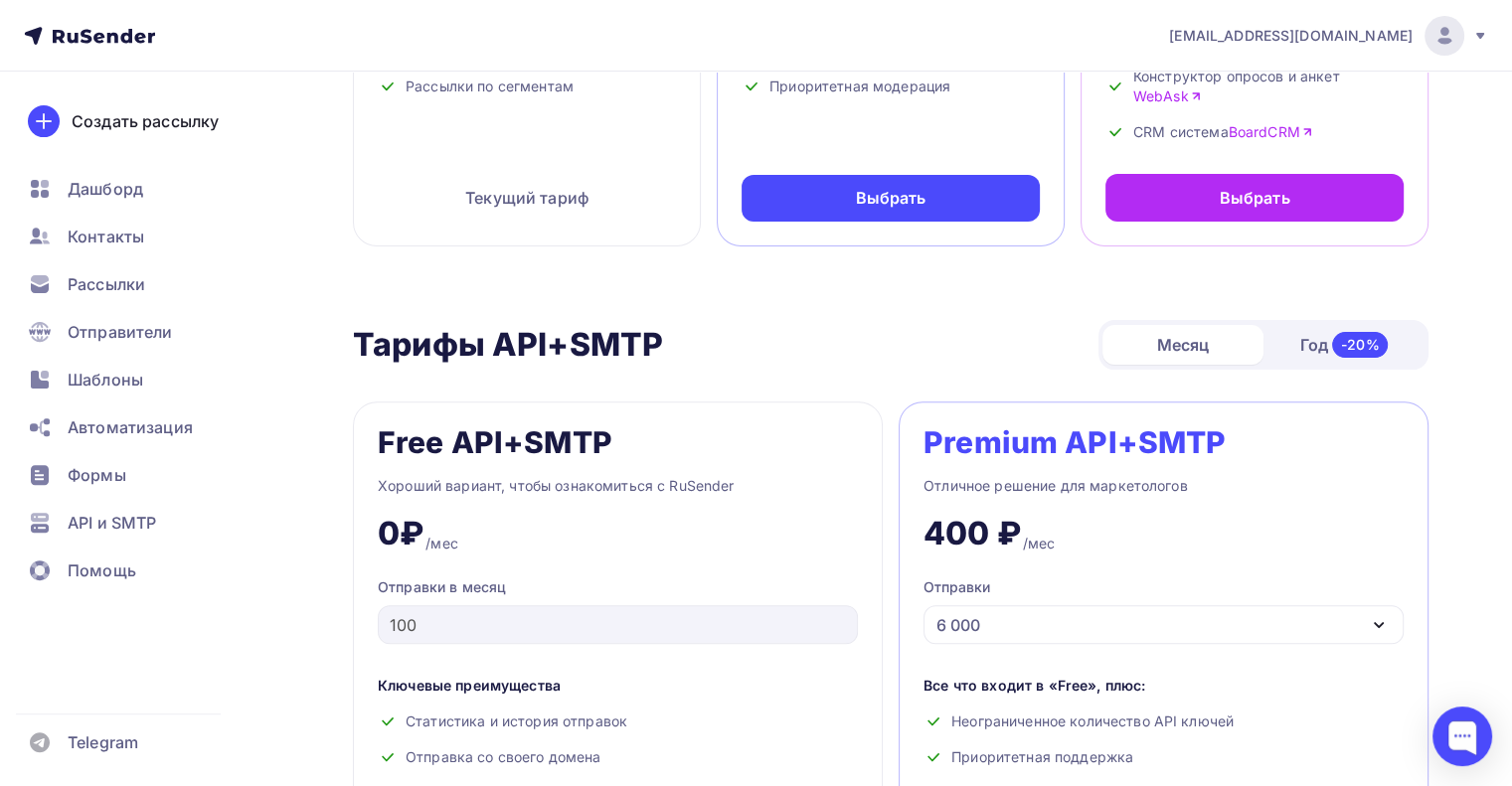 click at bounding box center [1444, 36] 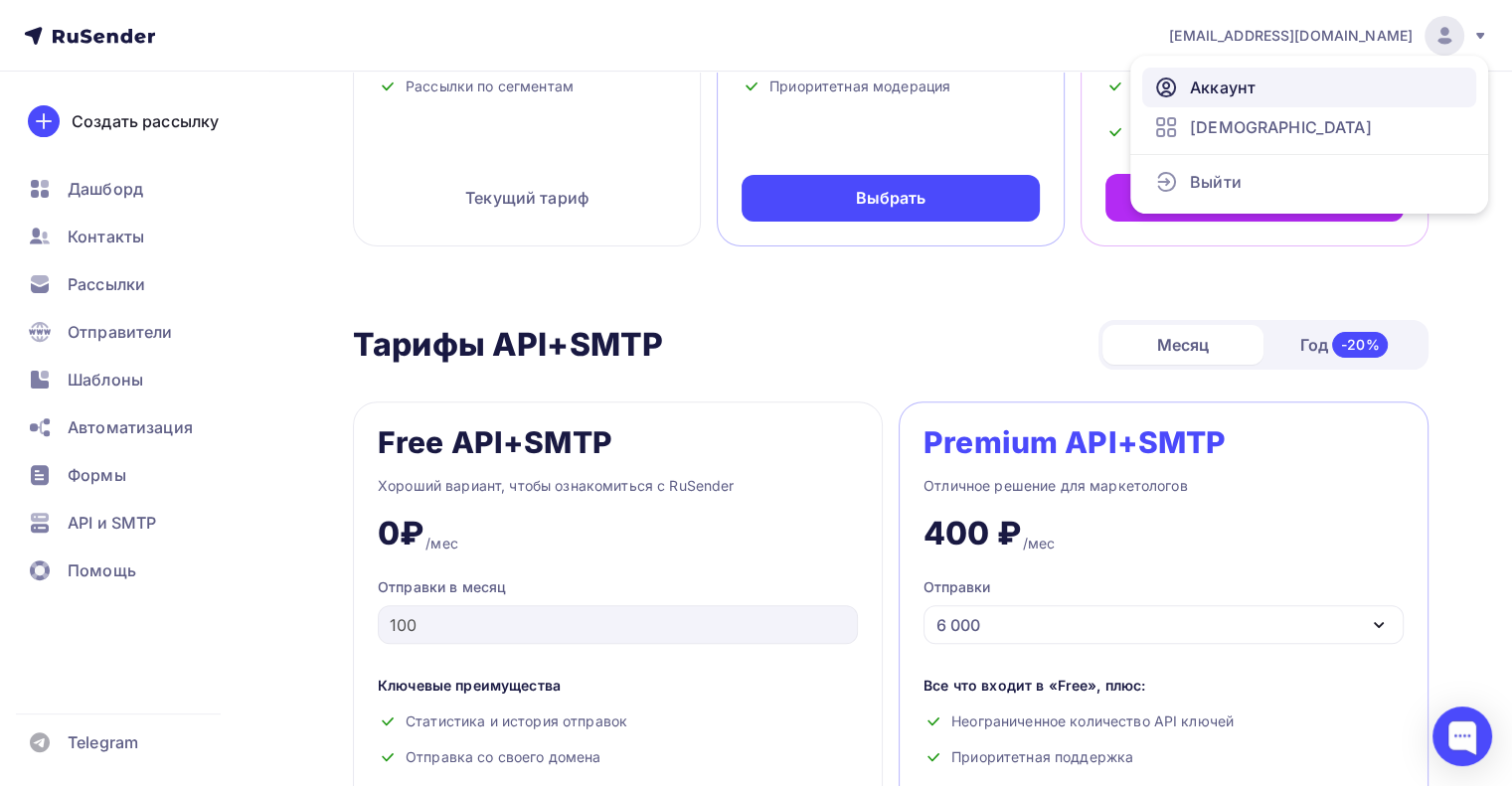 click on "Аккаунт" at bounding box center (1309, 87) 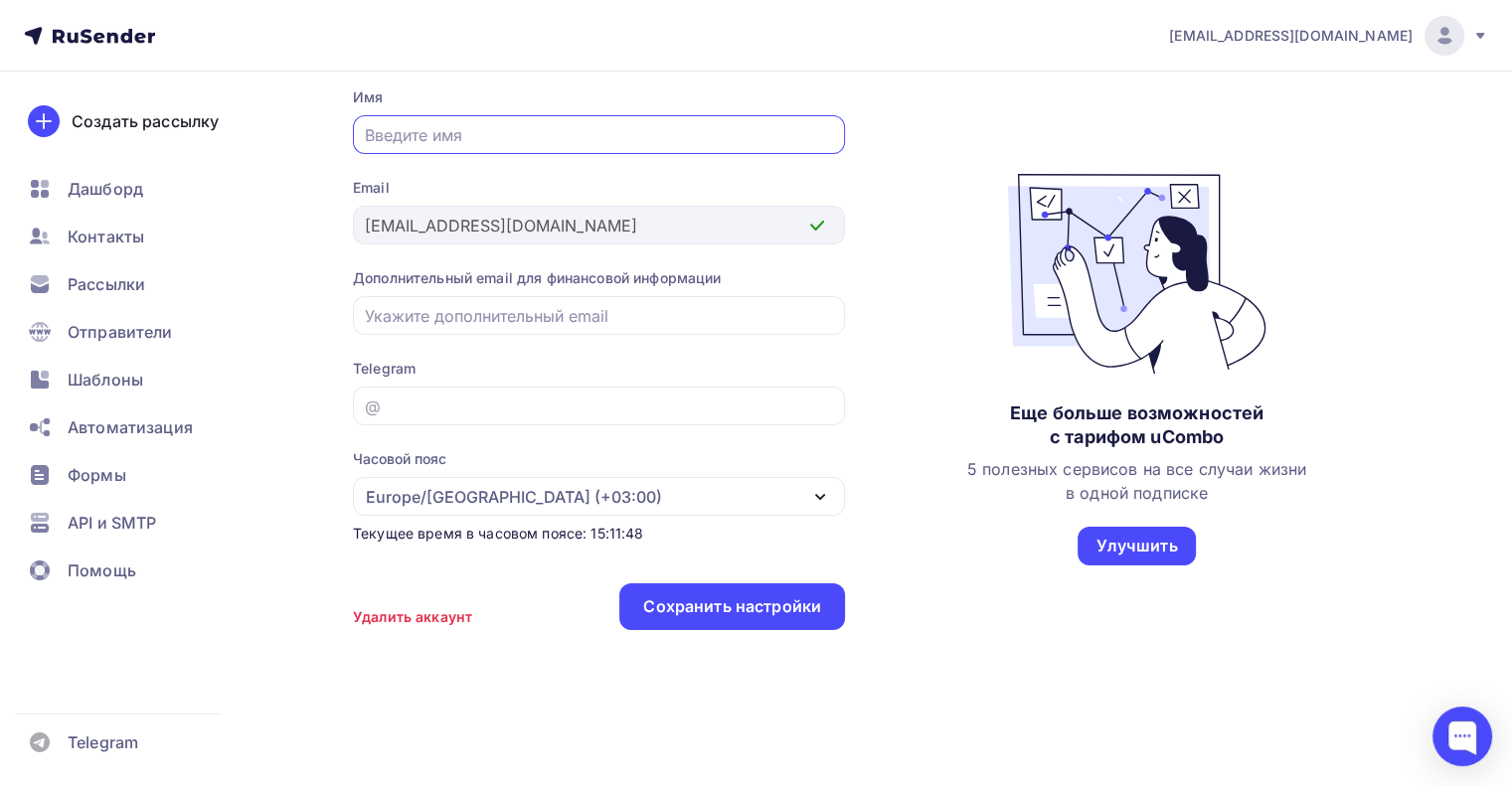 scroll, scrollTop: 0, scrollLeft: 0, axis: both 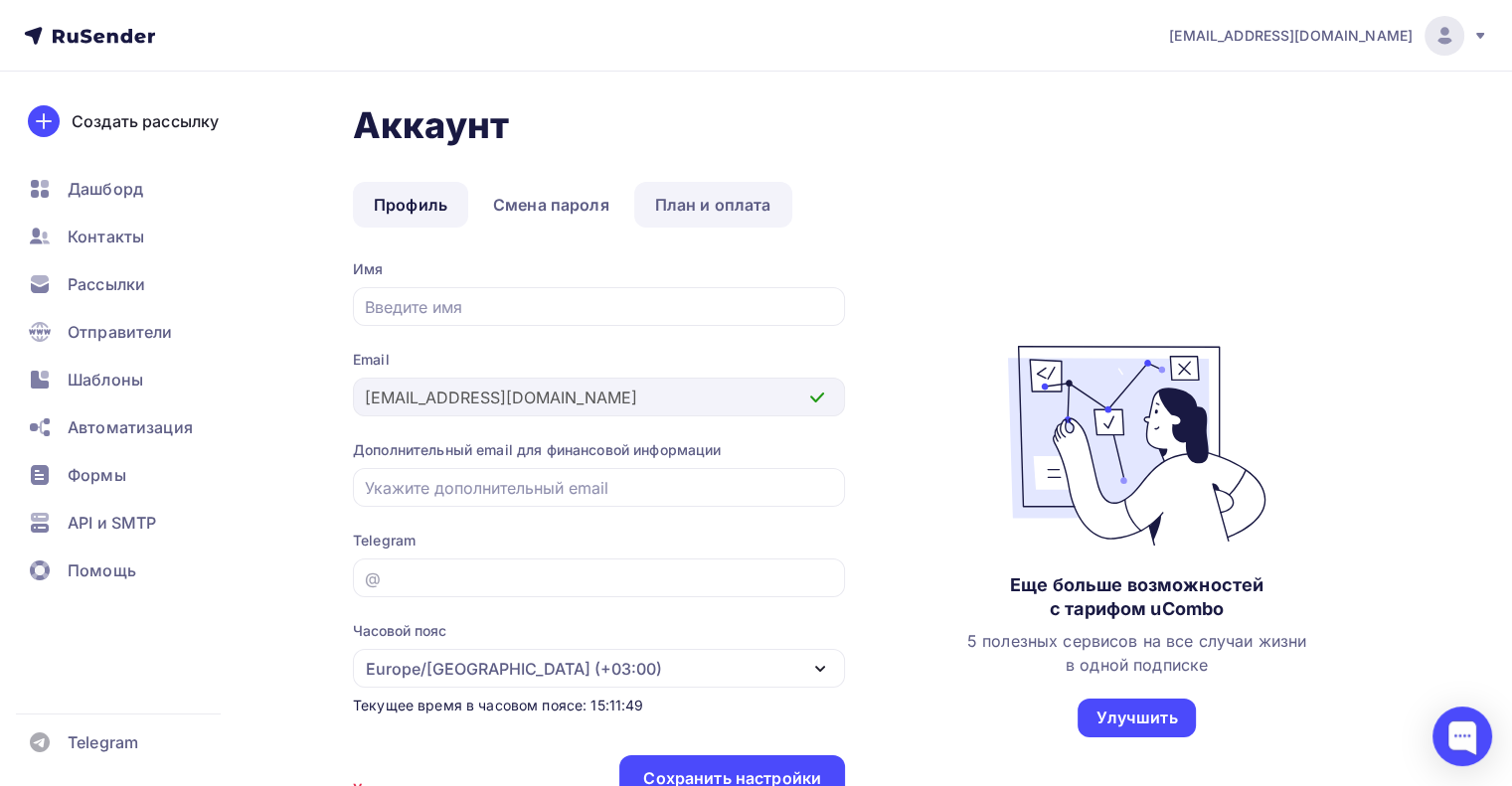 click on "План и оплата" at bounding box center [713, 205] 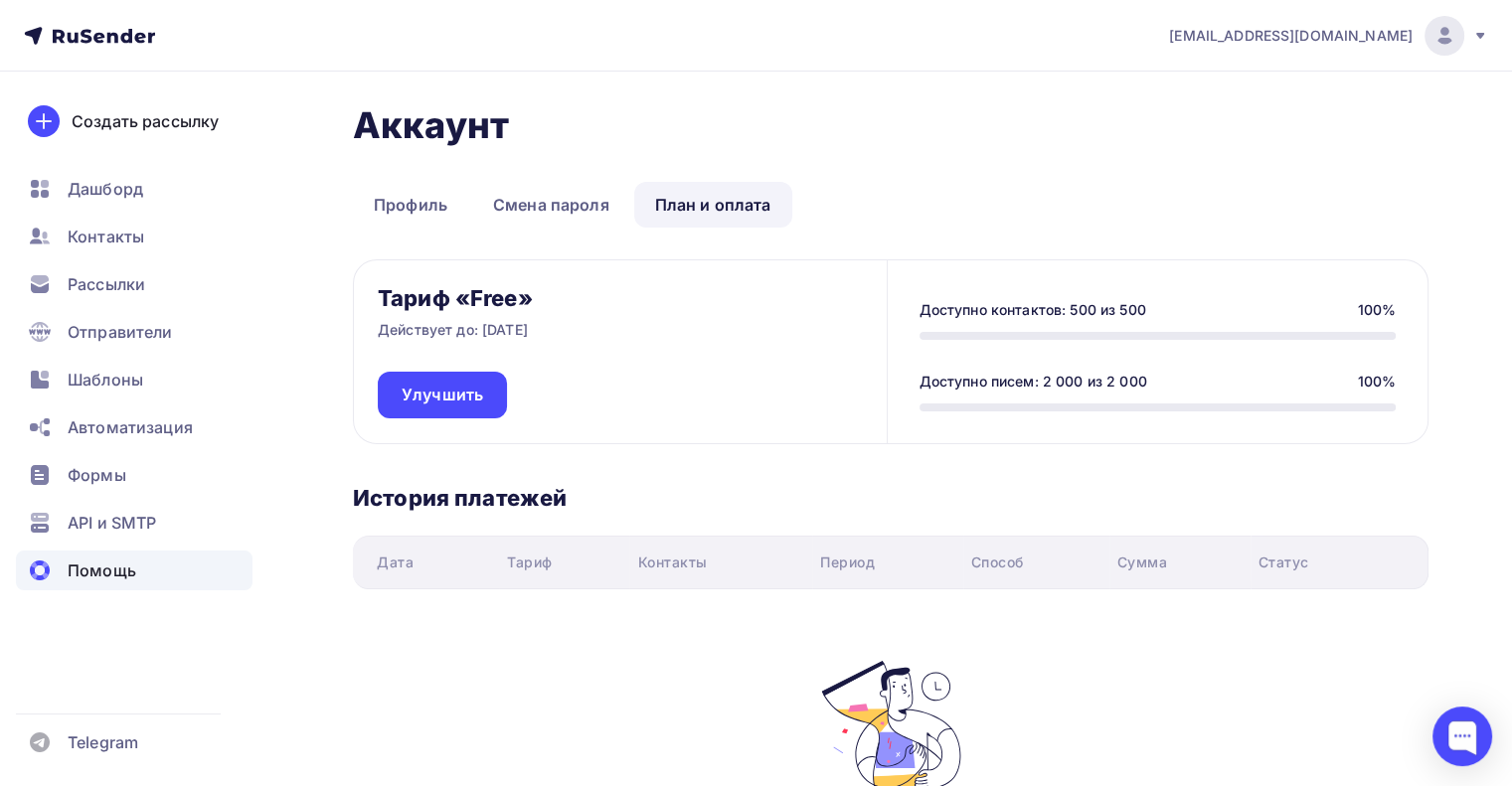 click on "Помощь" at bounding box center [101, 570] 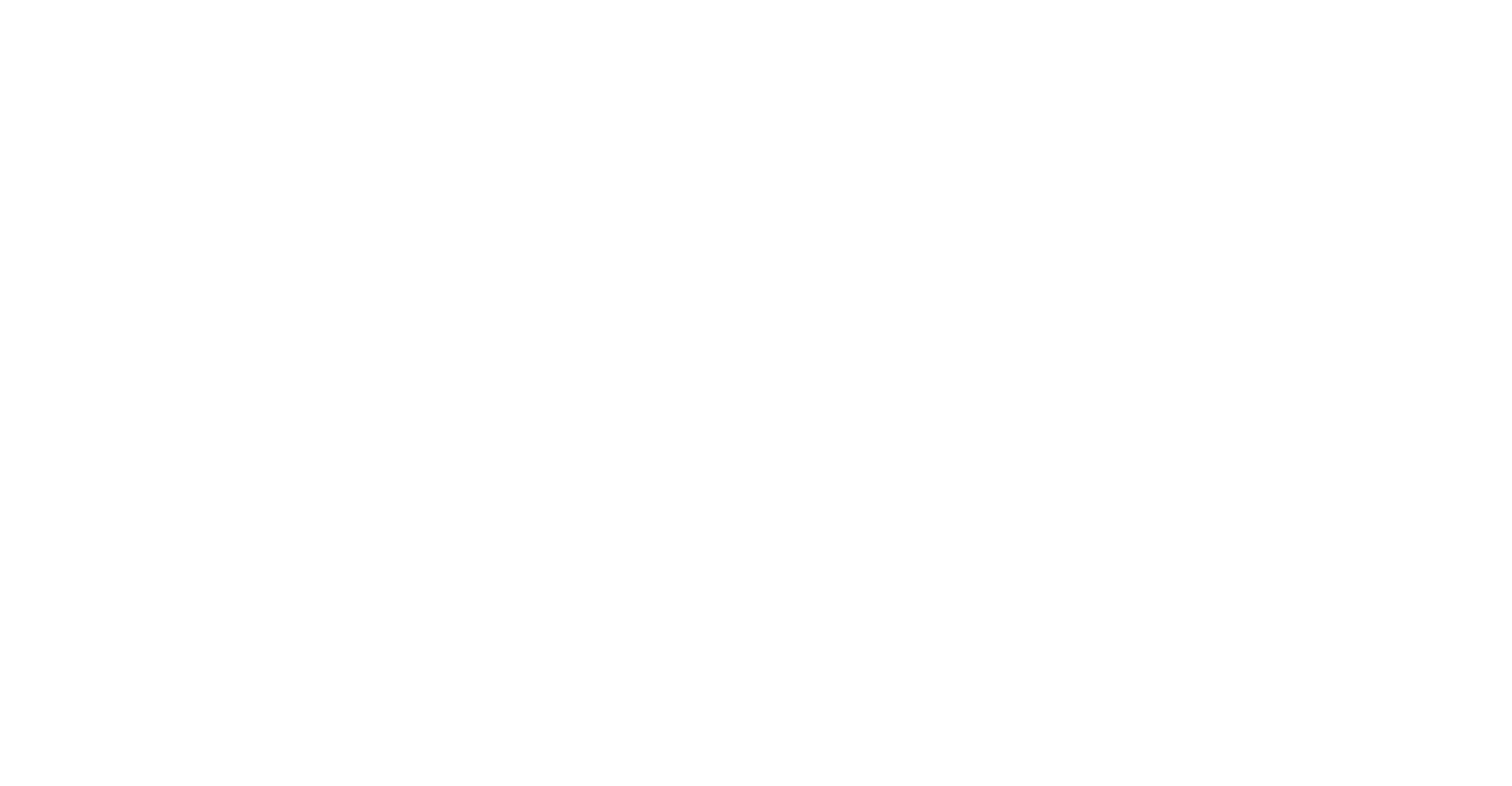 scroll, scrollTop: 0, scrollLeft: 0, axis: both 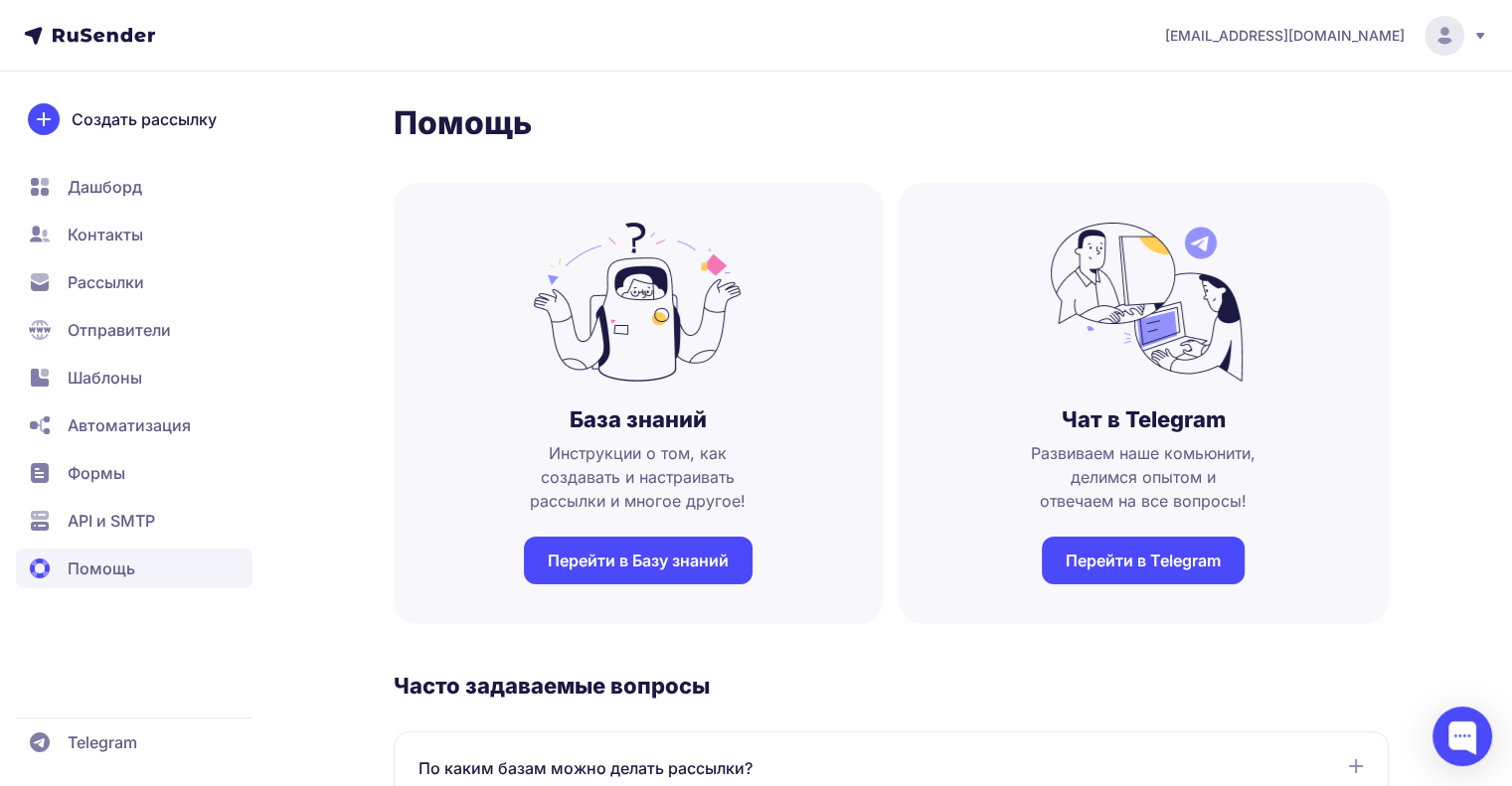 click on "Дашборд" 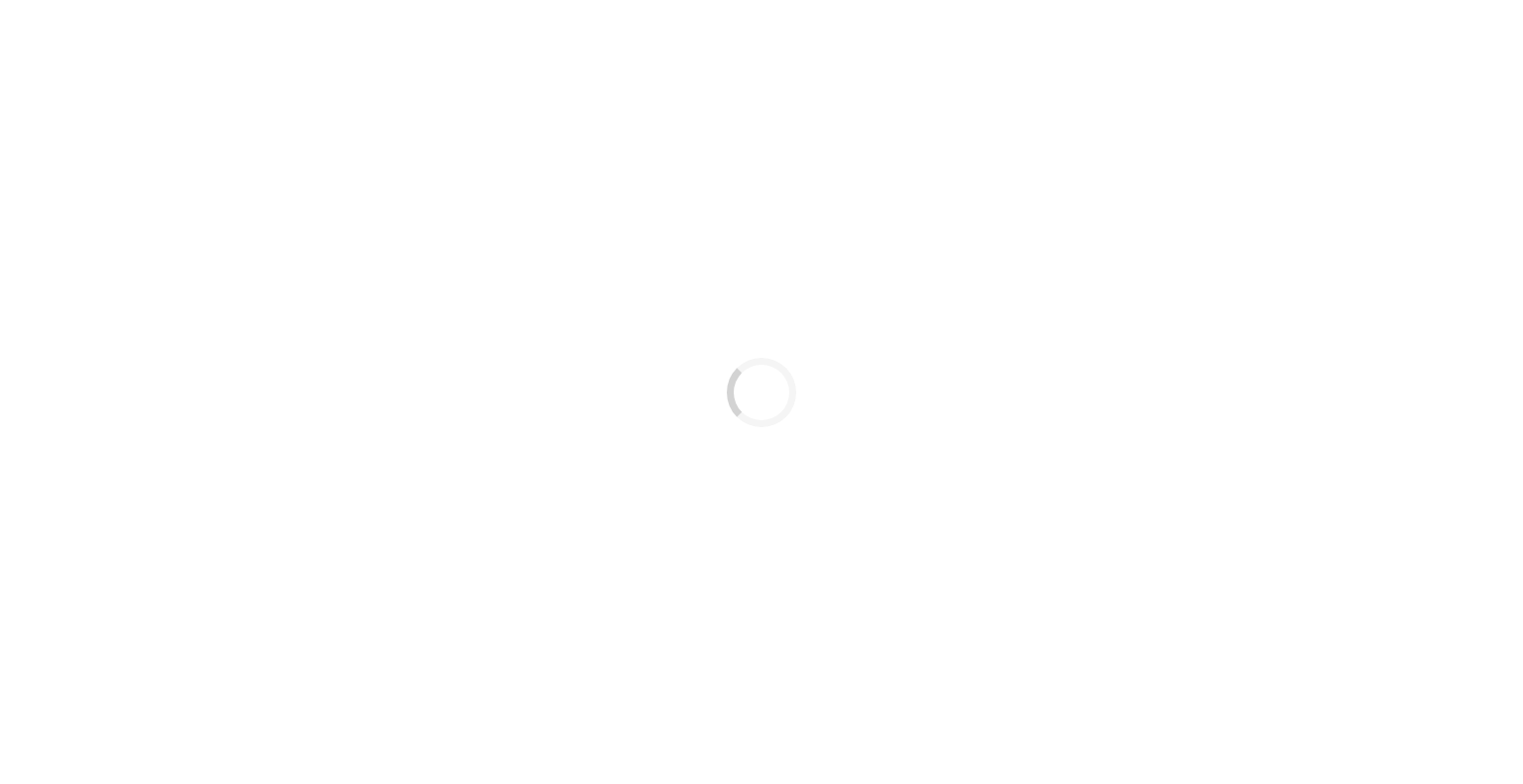 scroll, scrollTop: 0, scrollLeft: 0, axis: both 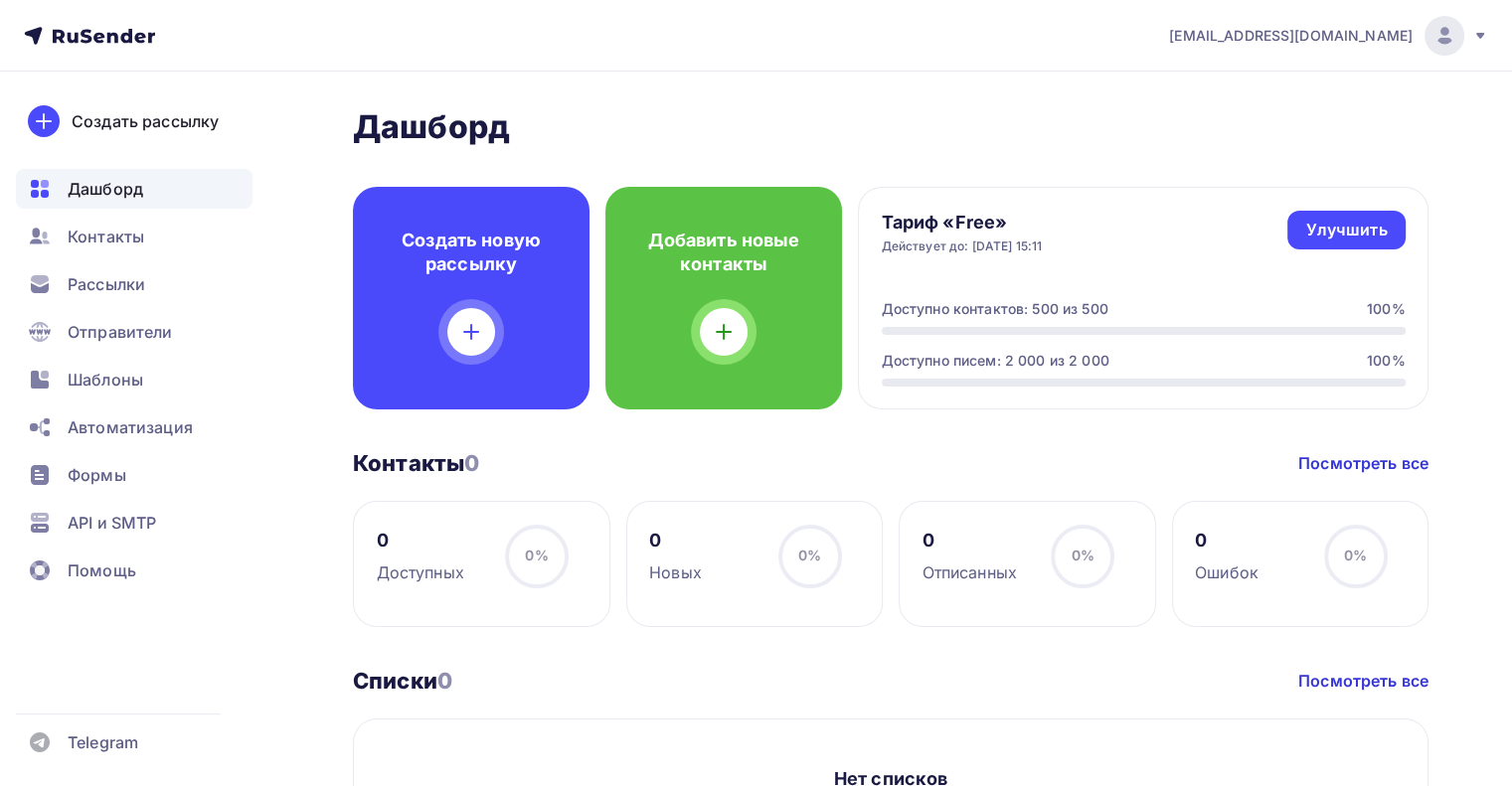 click on "darrrlisss@yandex.ru" at bounding box center [1290, 36] 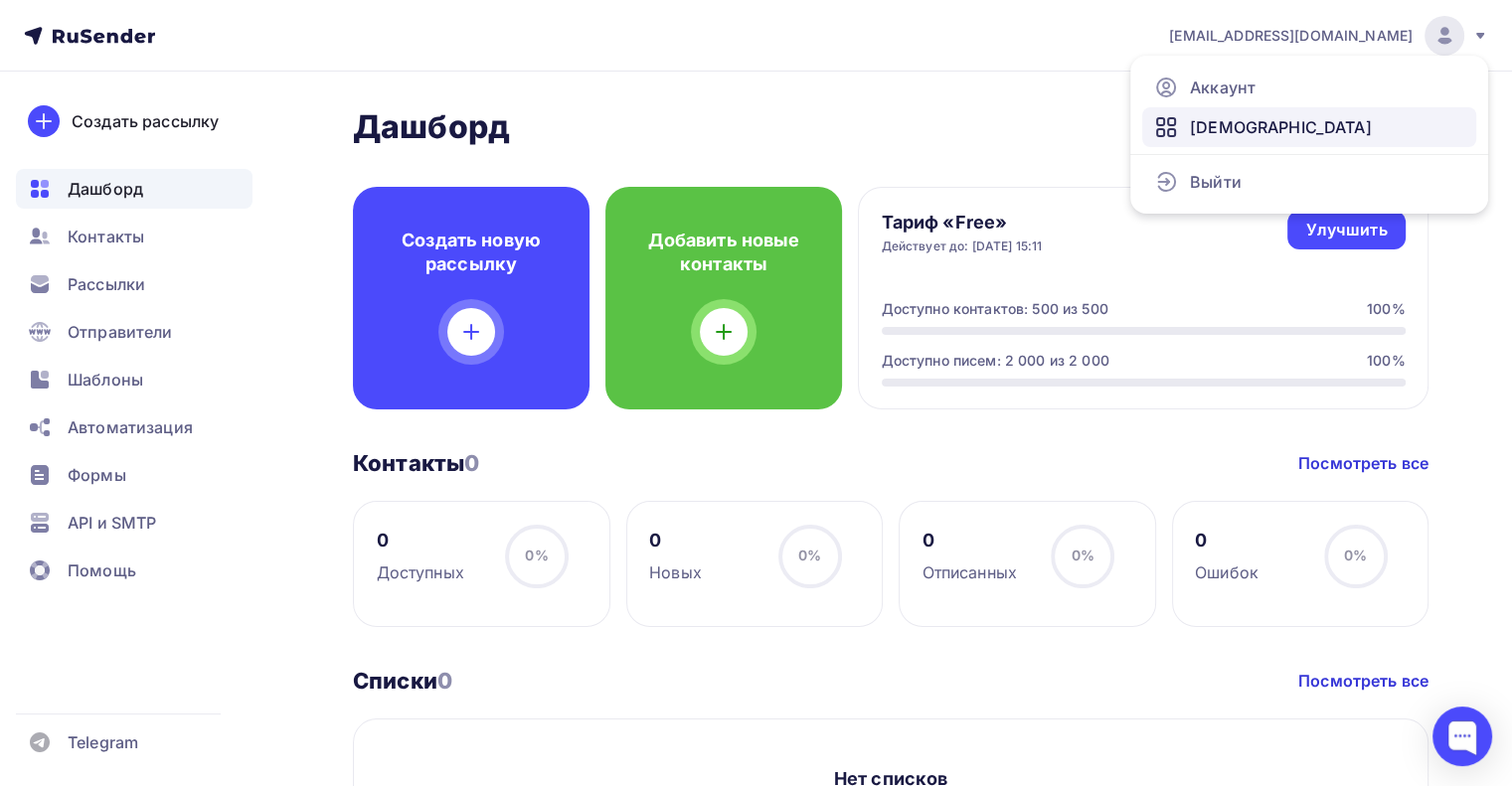 click on "[DEMOGRAPHIC_DATA]" at bounding box center [1309, 127] 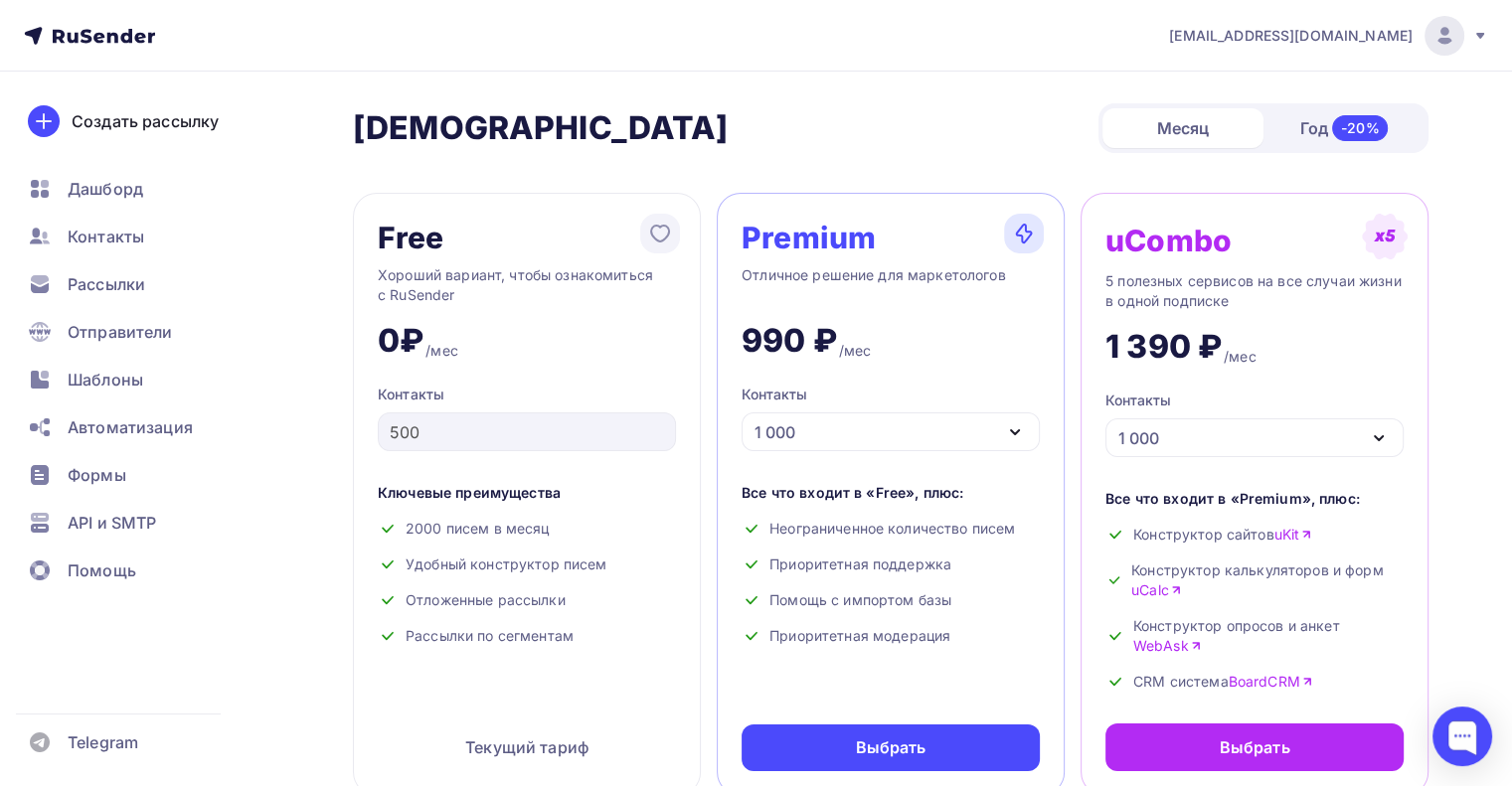 click on "Год
-20%" at bounding box center (1344, 128) 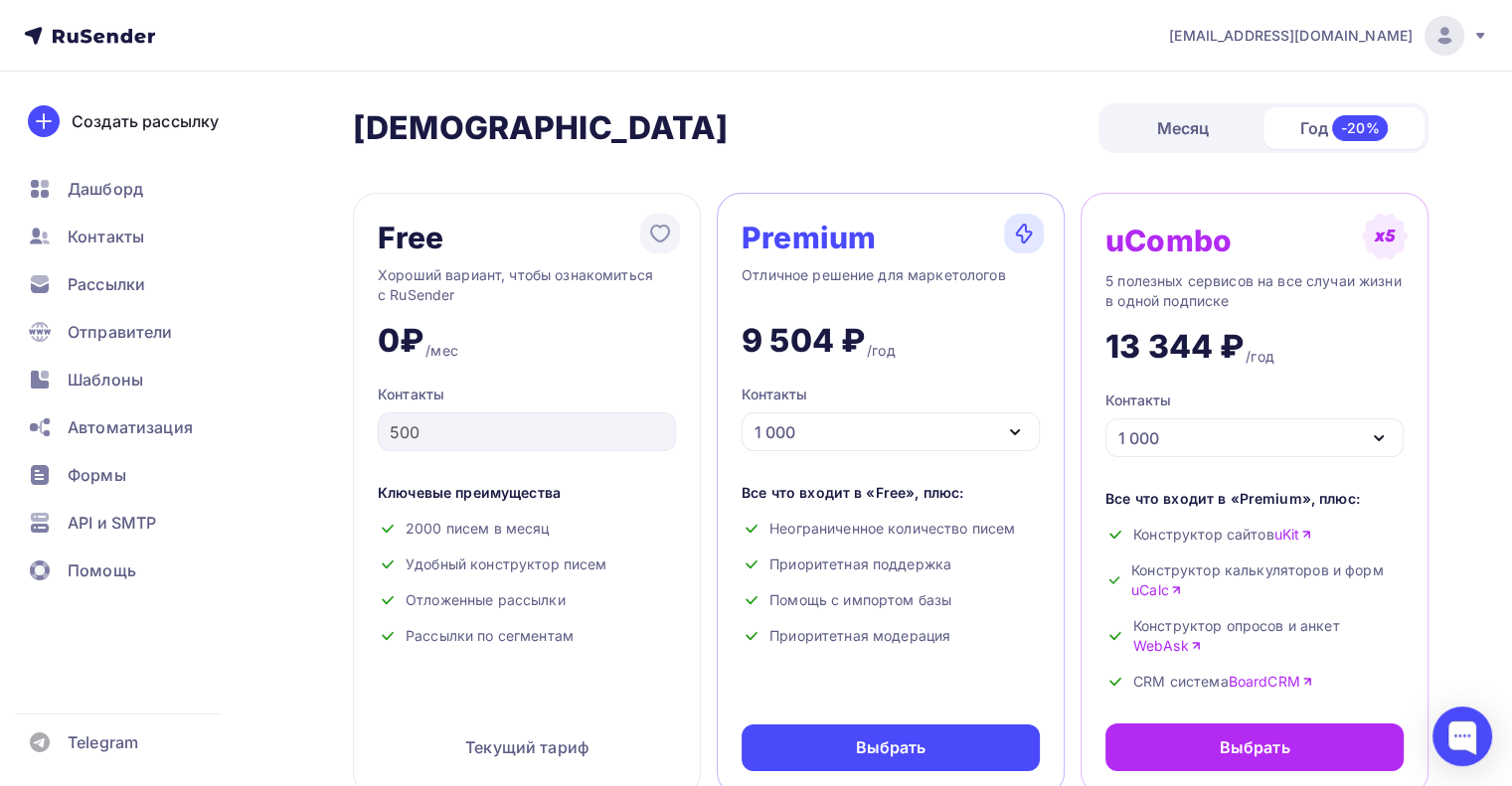 click on "Месяц" at bounding box center (1183, 128) 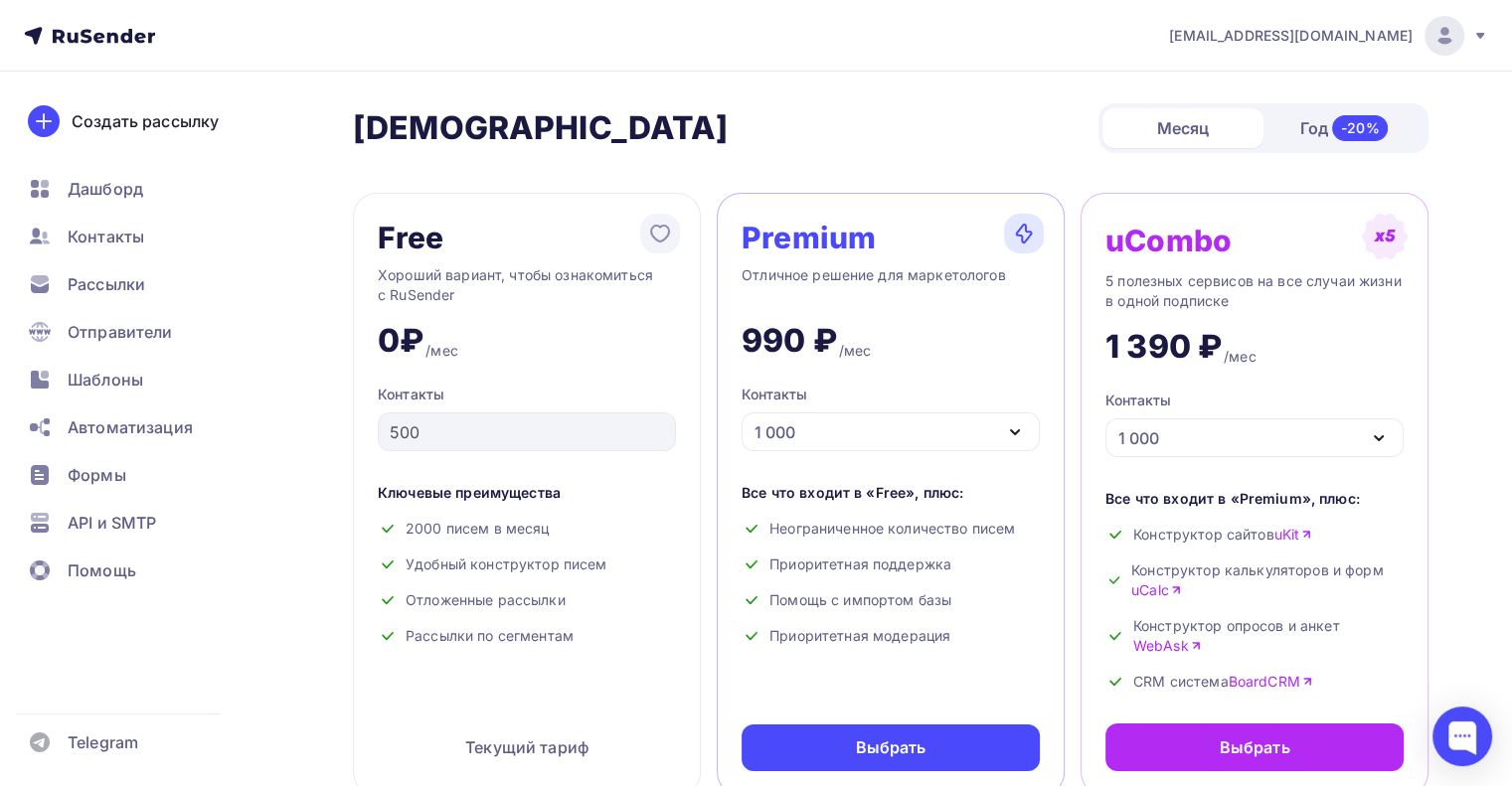 click at bounding box center (1444, 36) 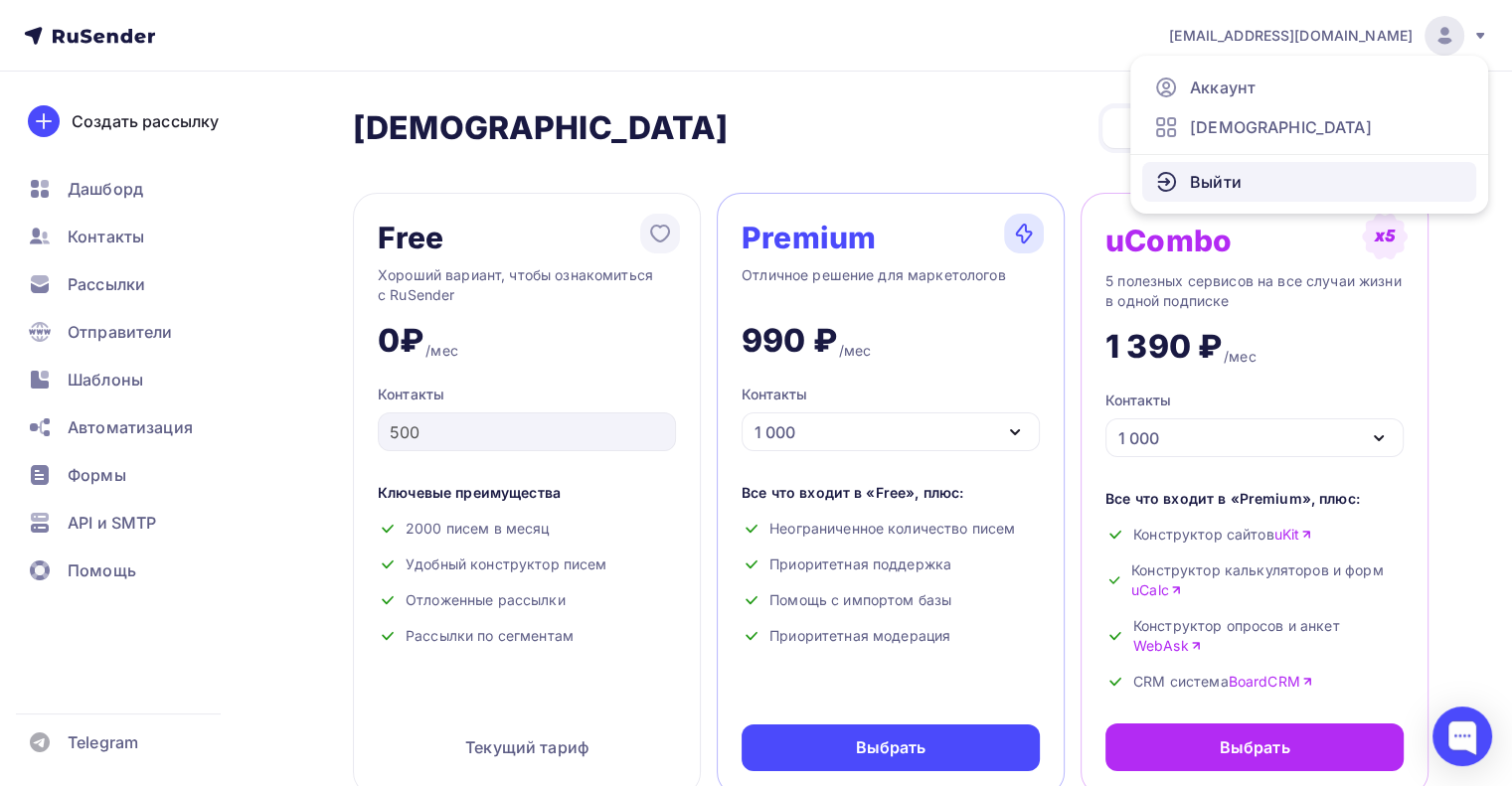 click on "Выйти" at bounding box center (1309, 182) 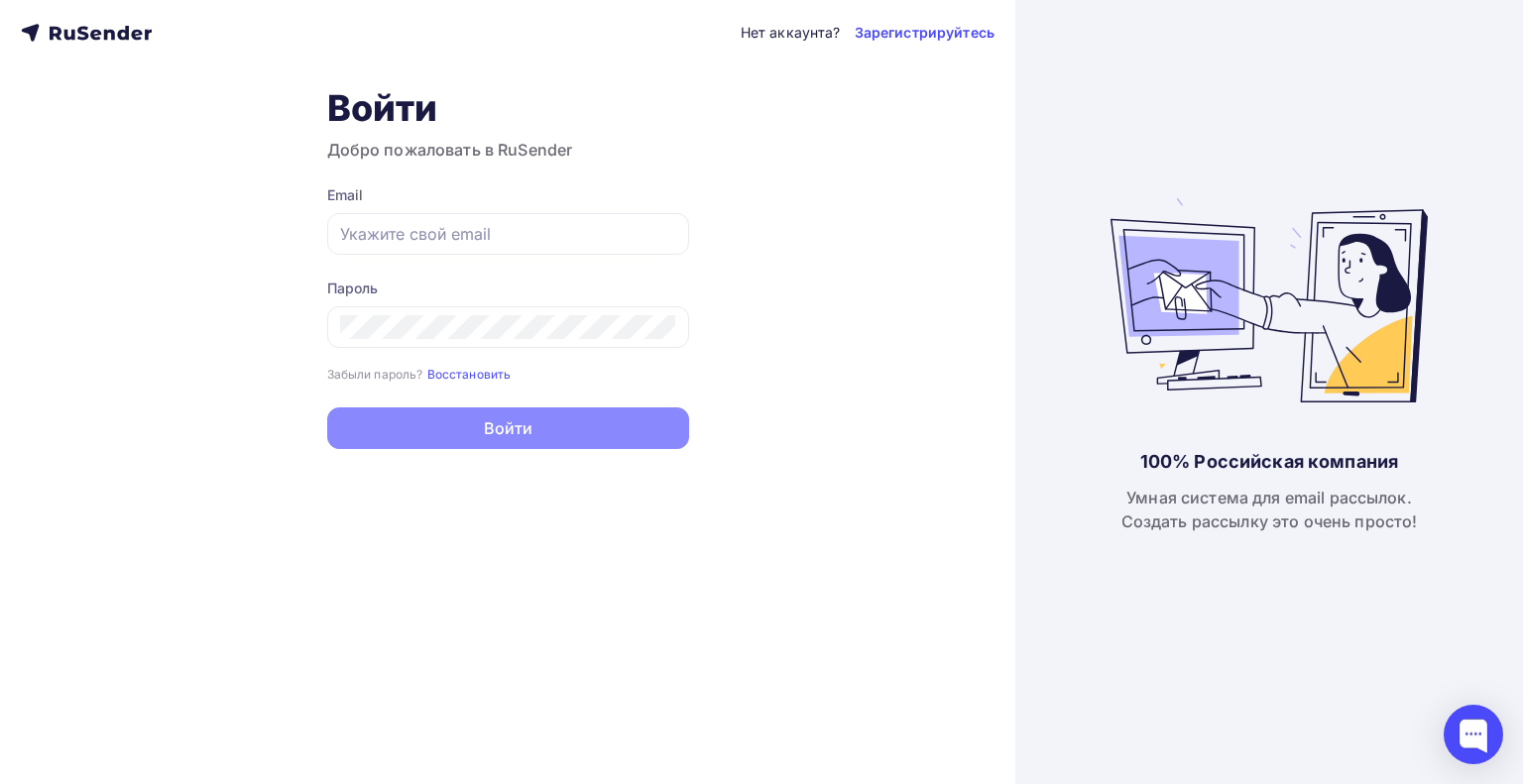 type on "[EMAIL_ADDRESS][DOMAIN_NAME]" 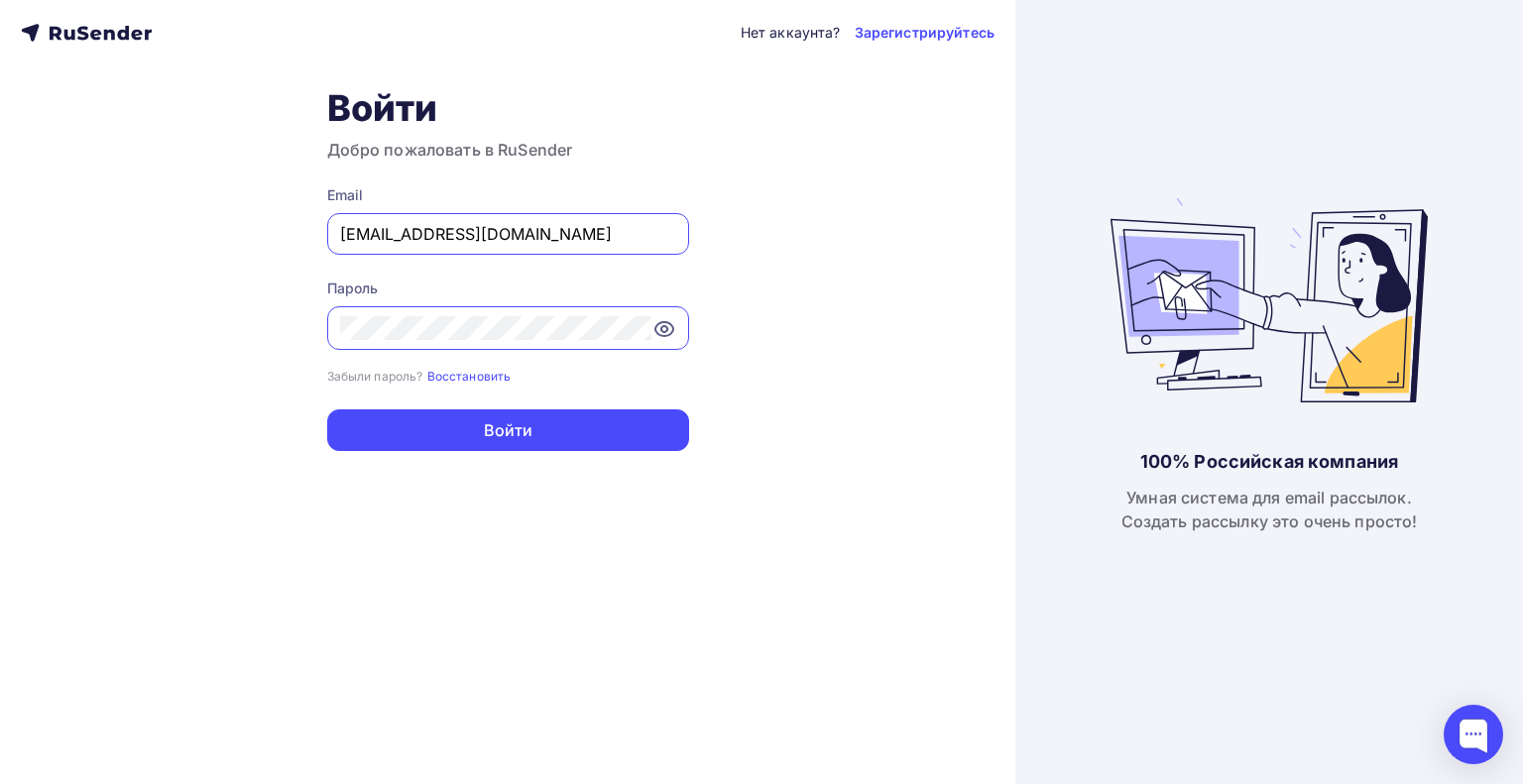 click on "[EMAIL_ADDRESS][DOMAIN_NAME]" at bounding box center [508, 234] 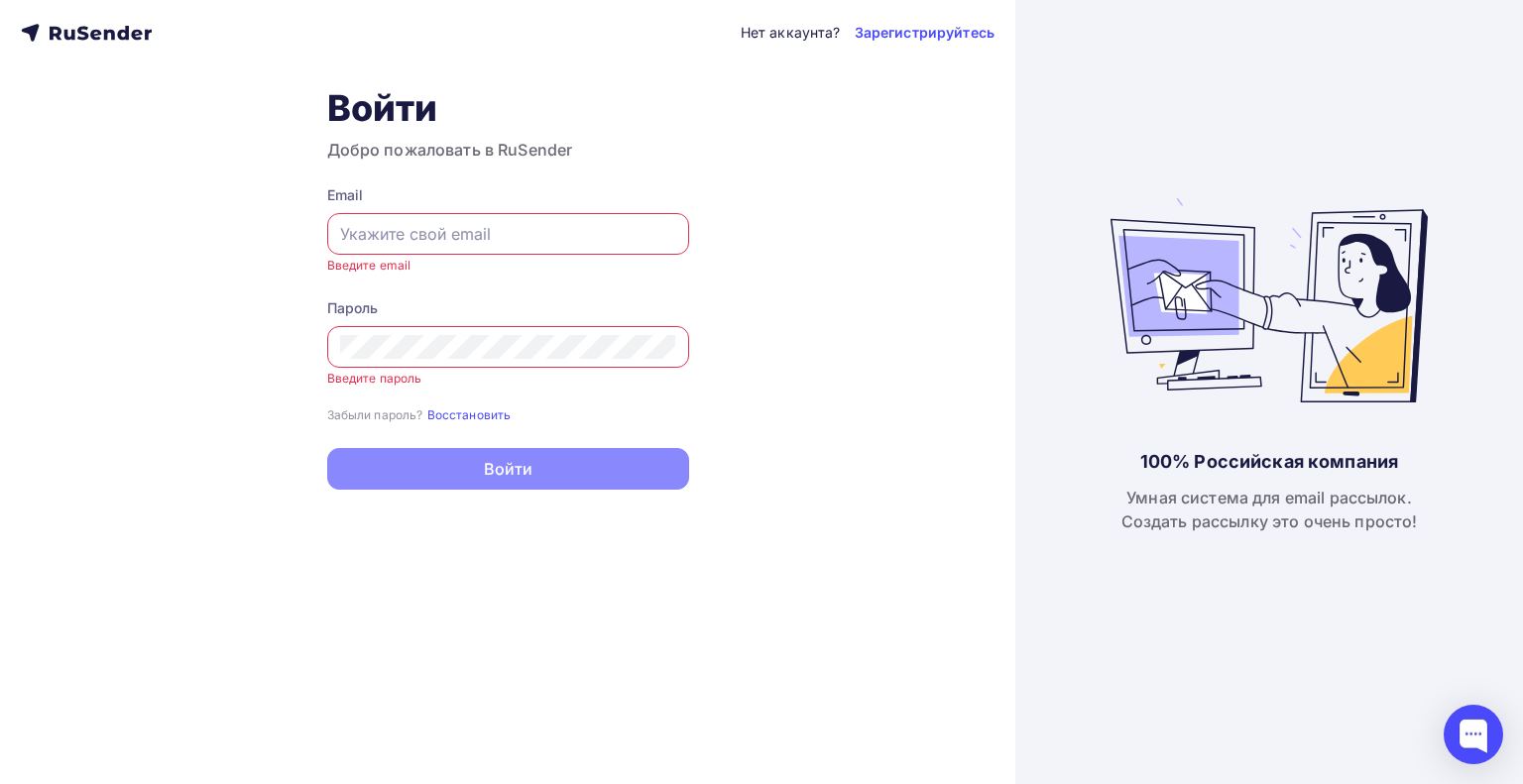 click at bounding box center [508, 234] 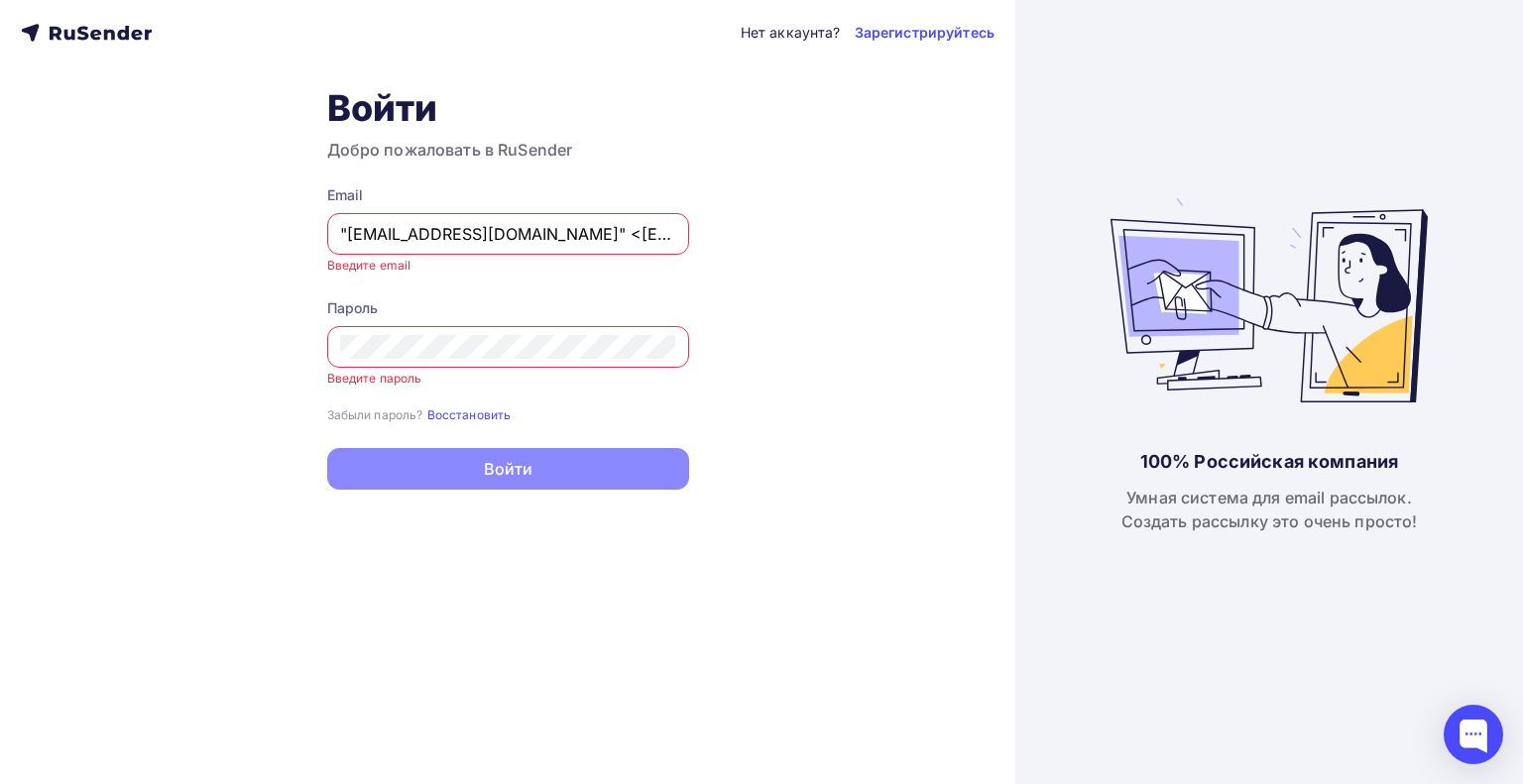 scroll, scrollTop: 0, scrollLeft: 23, axis: horizontal 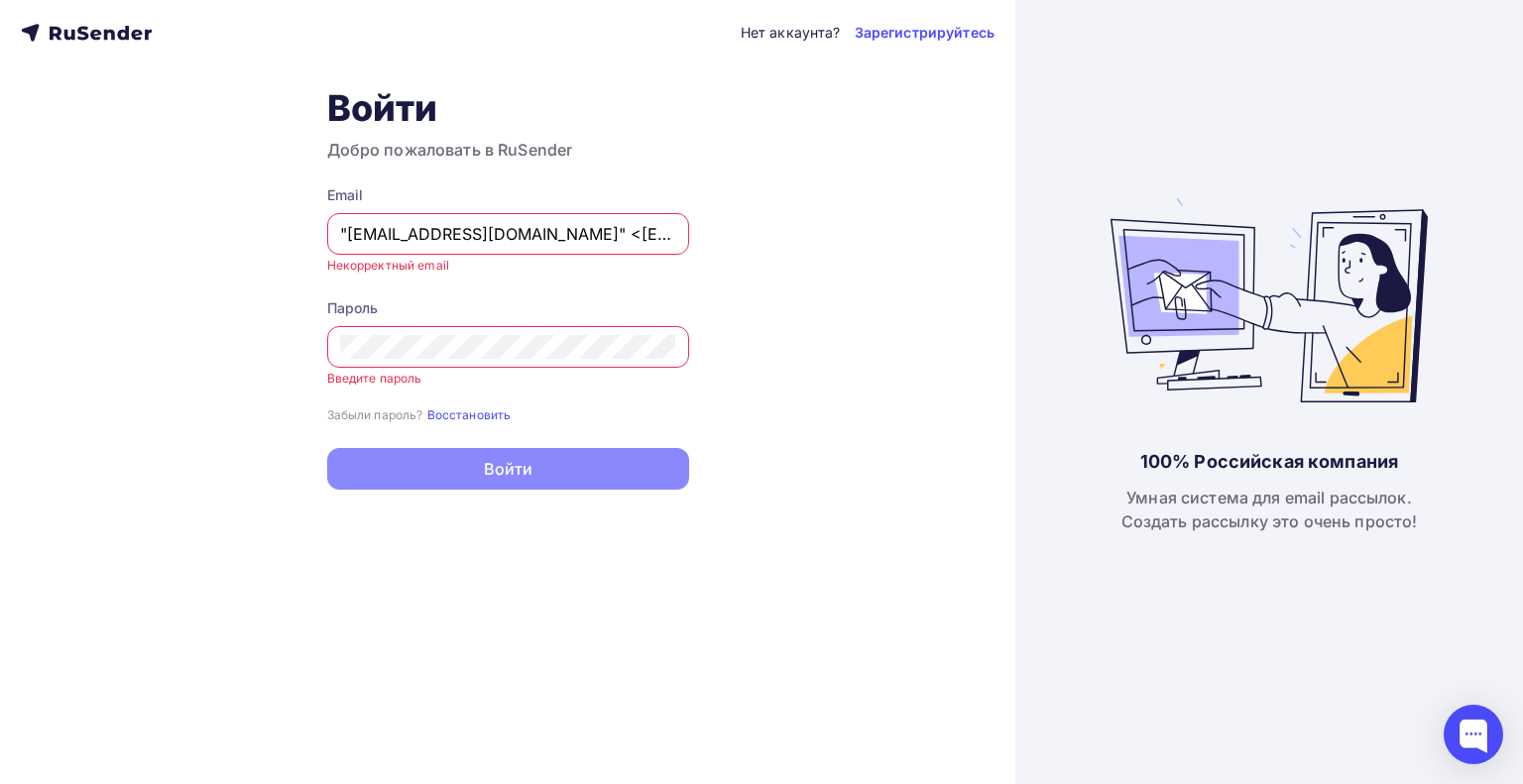 drag, startPoint x: 506, startPoint y: 236, endPoint x: 270, endPoint y: 245, distance: 236.1715 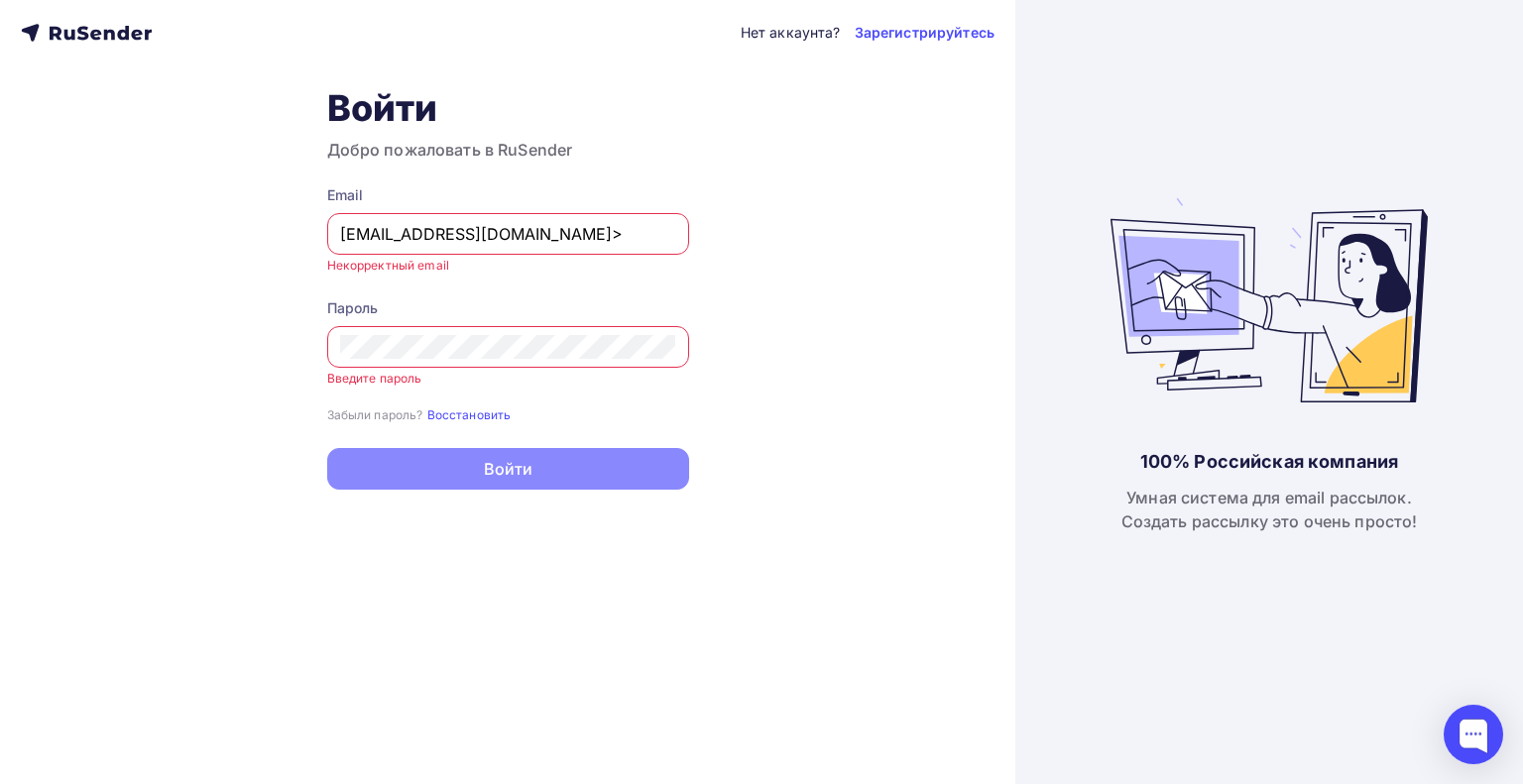click on "darrrlisss@yandex.ru>" at bounding box center (508, 234) 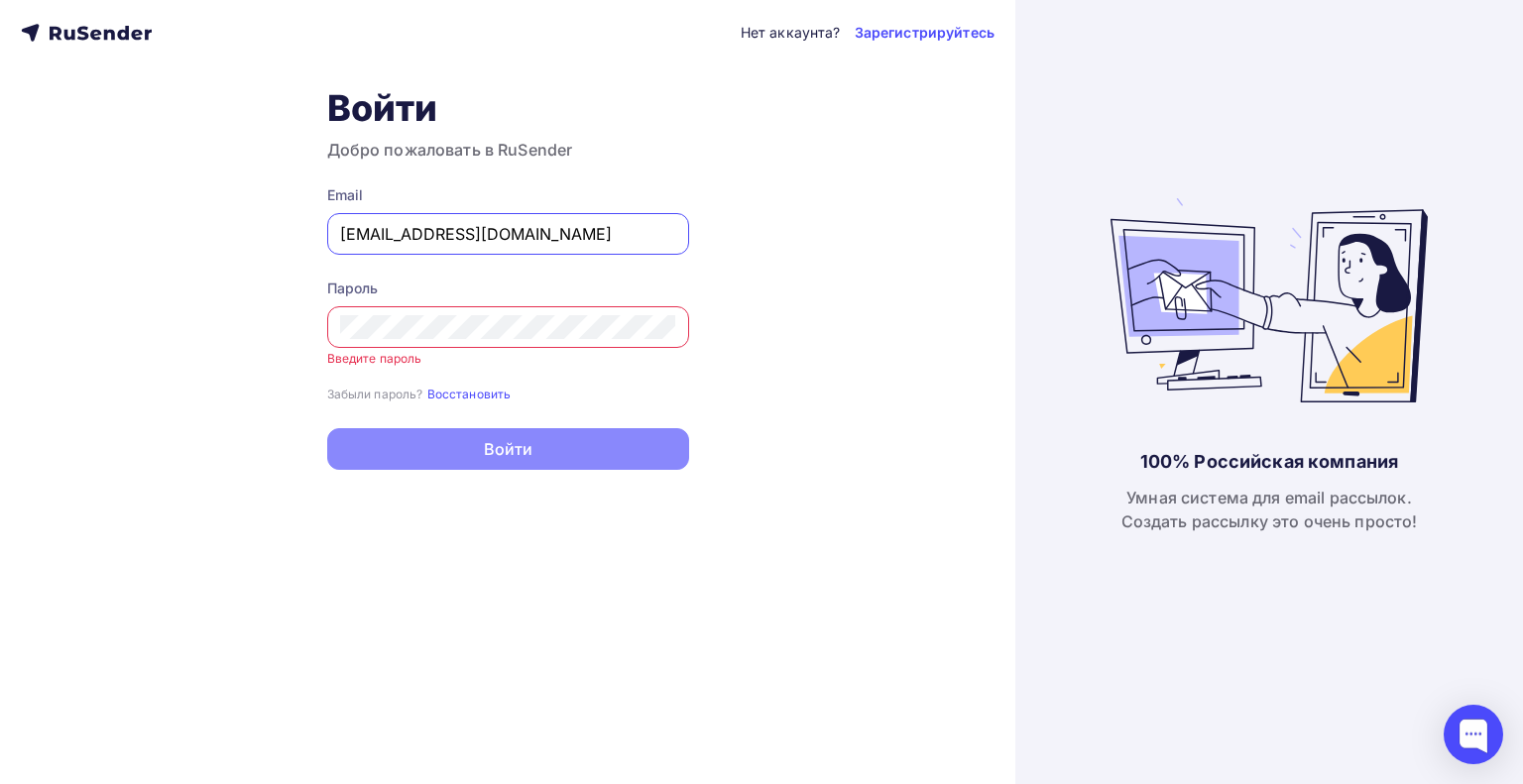 type on "darrrlisss@yandex.ru" 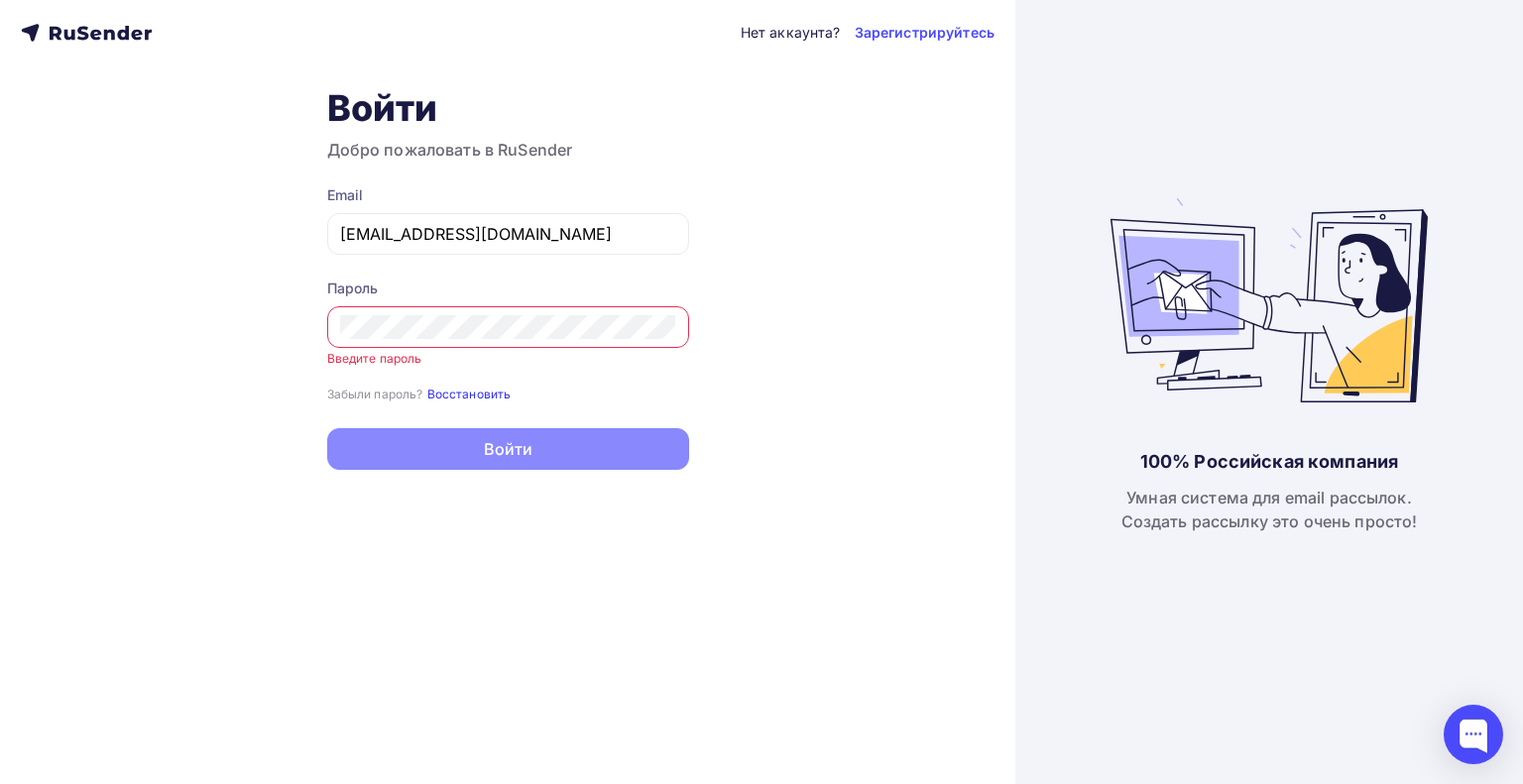 click on "Восстановить" at bounding box center [469, 393] 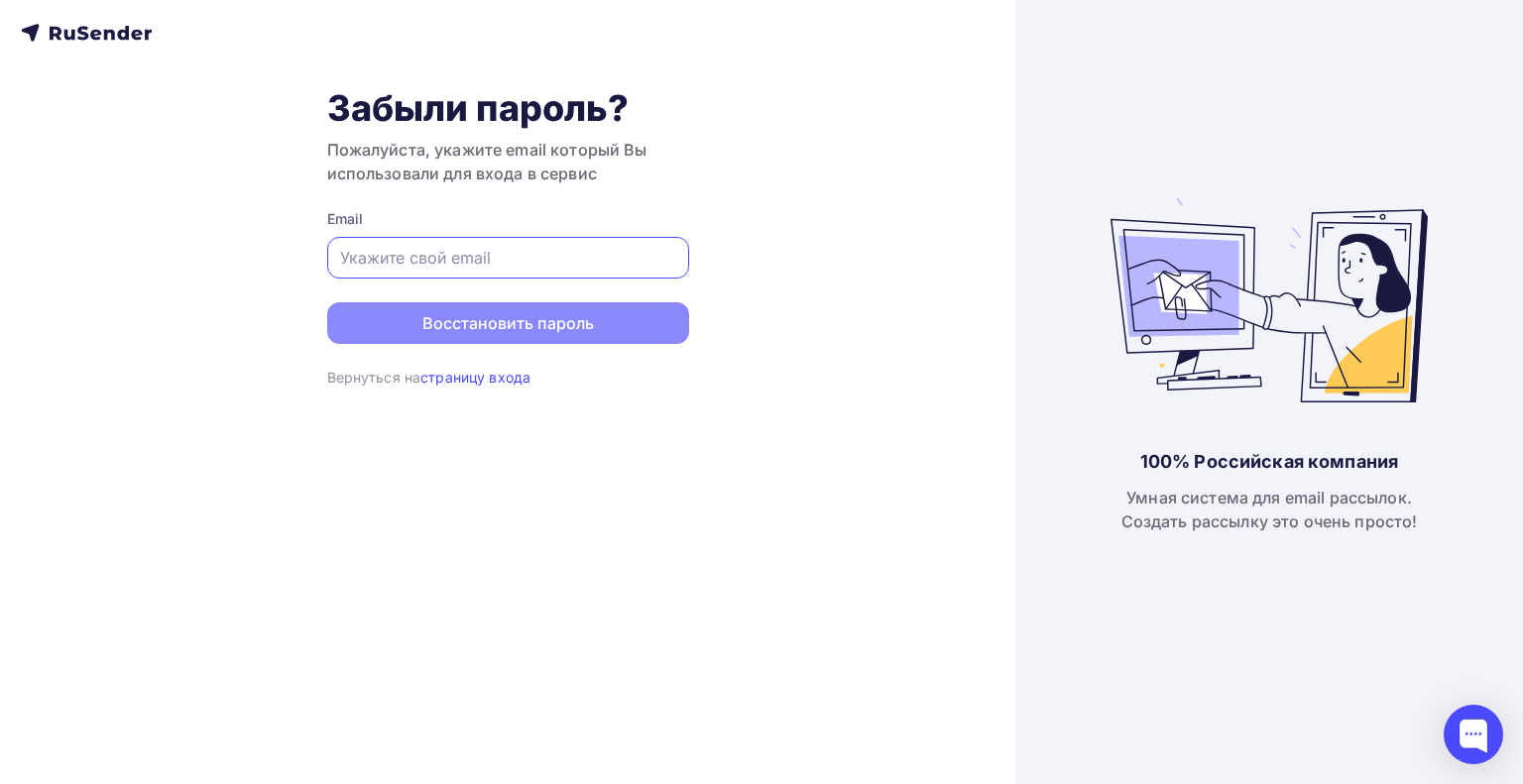 click at bounding box center [508, 258] 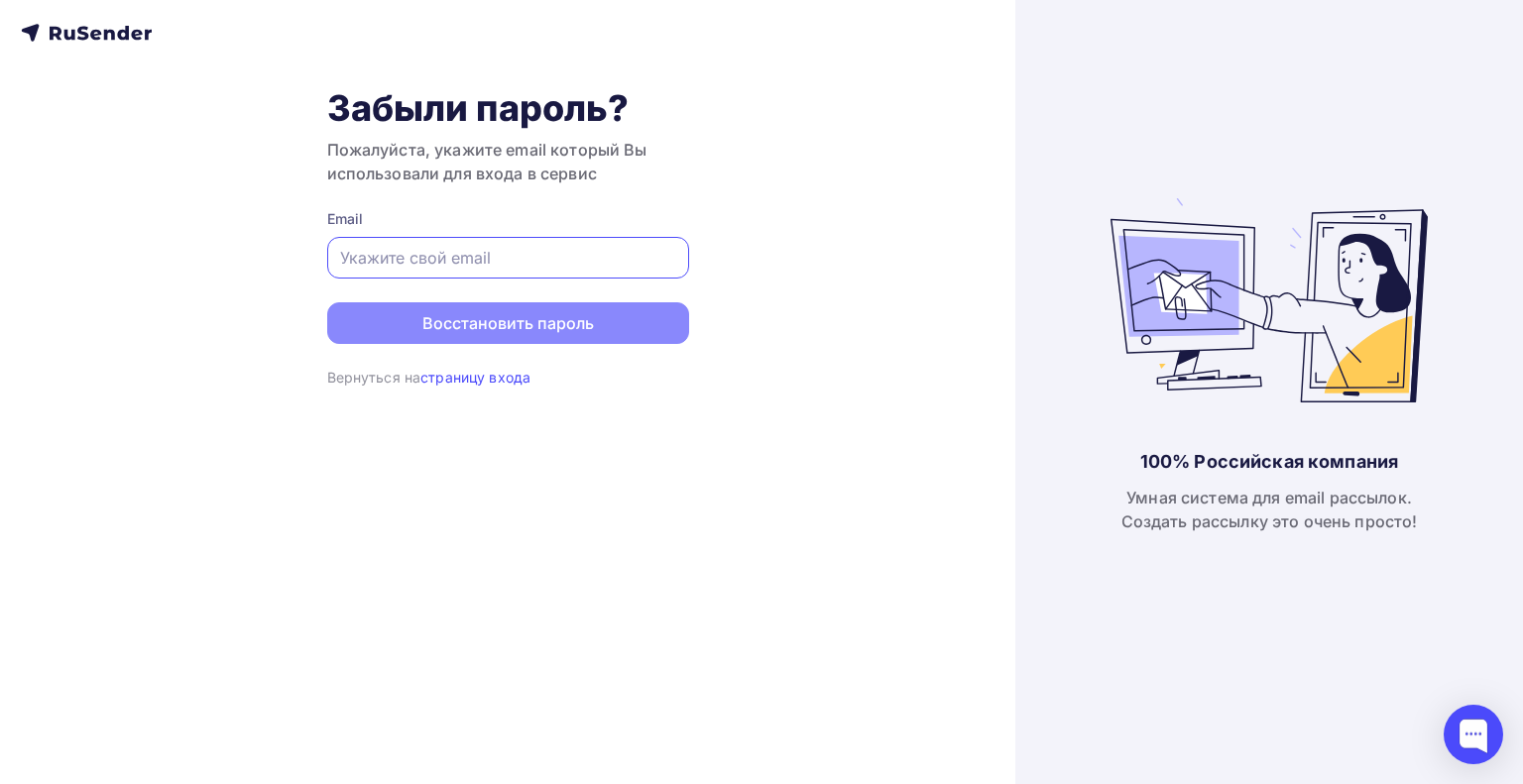 paste on ""darrrlisss@yandex.ru" <darrrlisss@yandex.ru>" 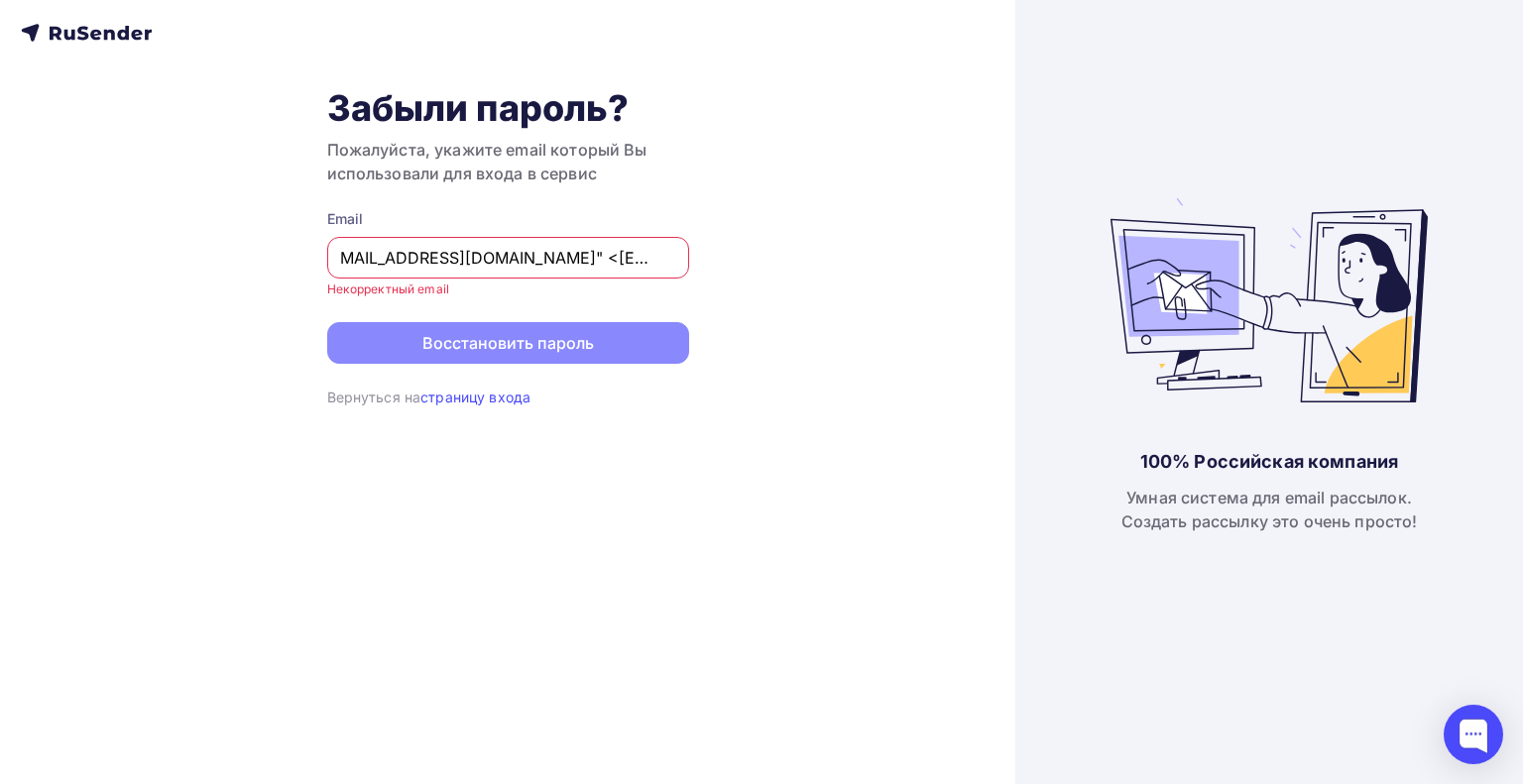 scroll, scrollTop: 0, scrollLeft: 0, axis: both 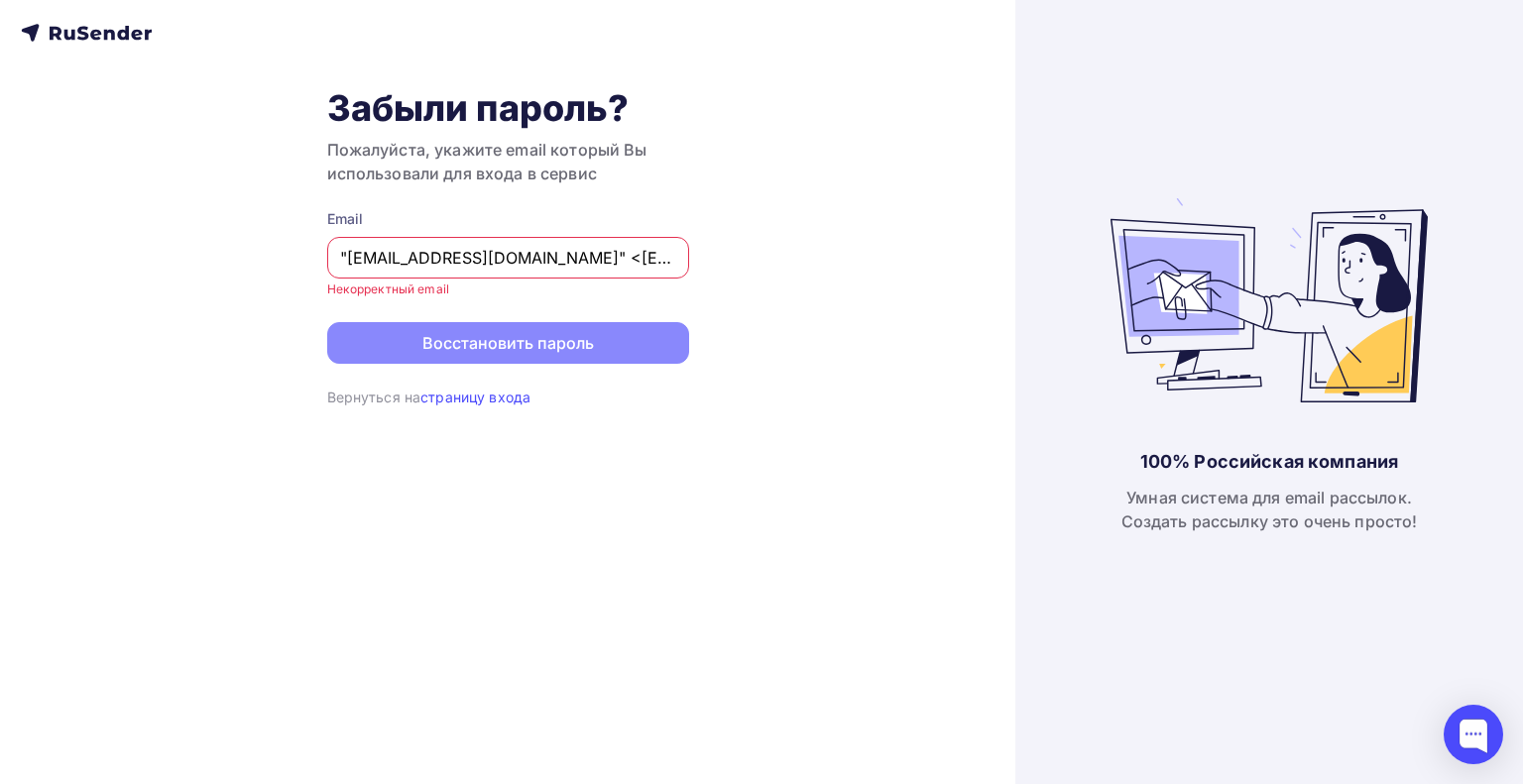 drag, startPoint x: 506, startPoint y: 261, endPoint x: 295, endPoint y: 263, distance: 211.00948 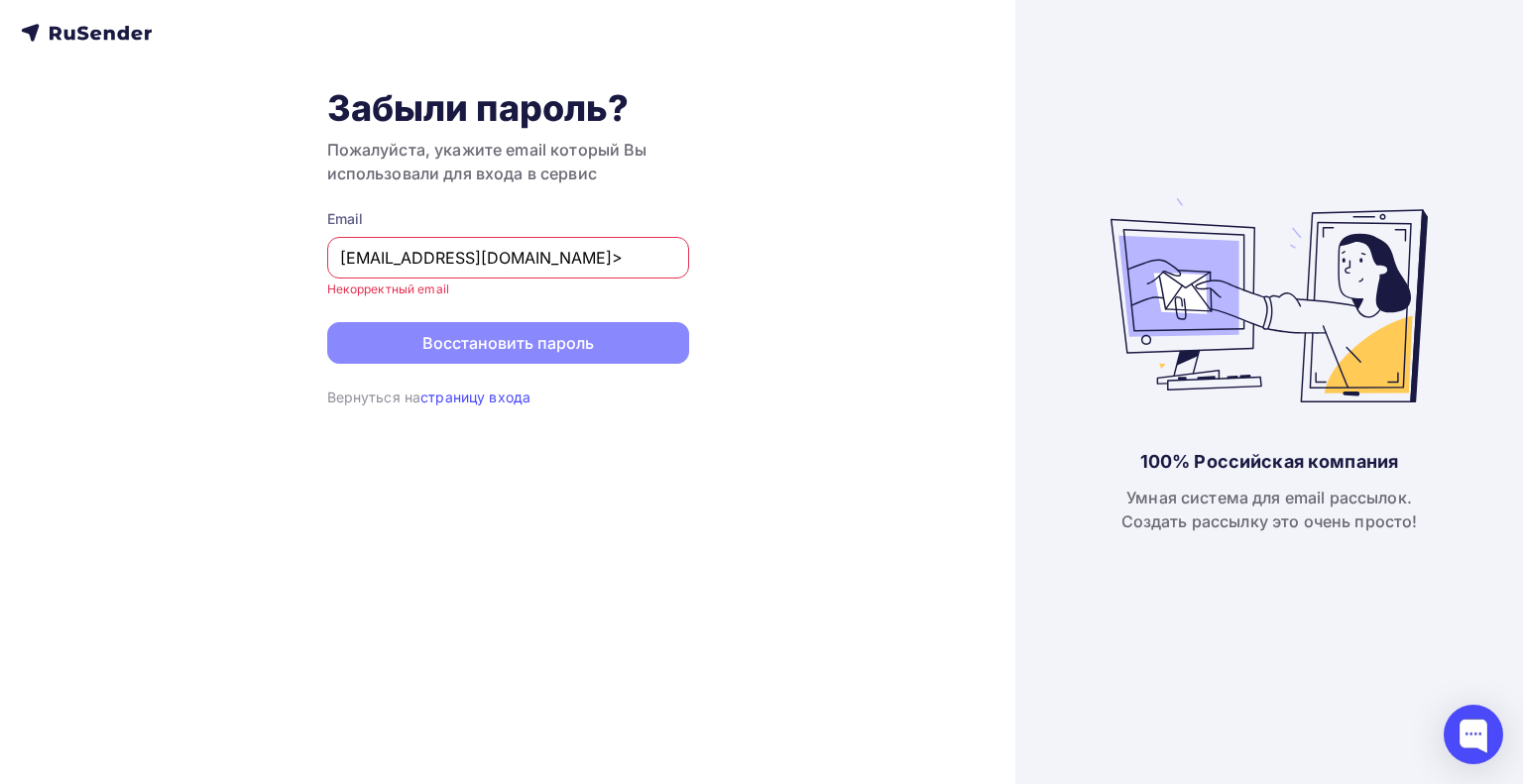 click on "darrrlisss@yandex.ru>" at bounding box center (508, 258) 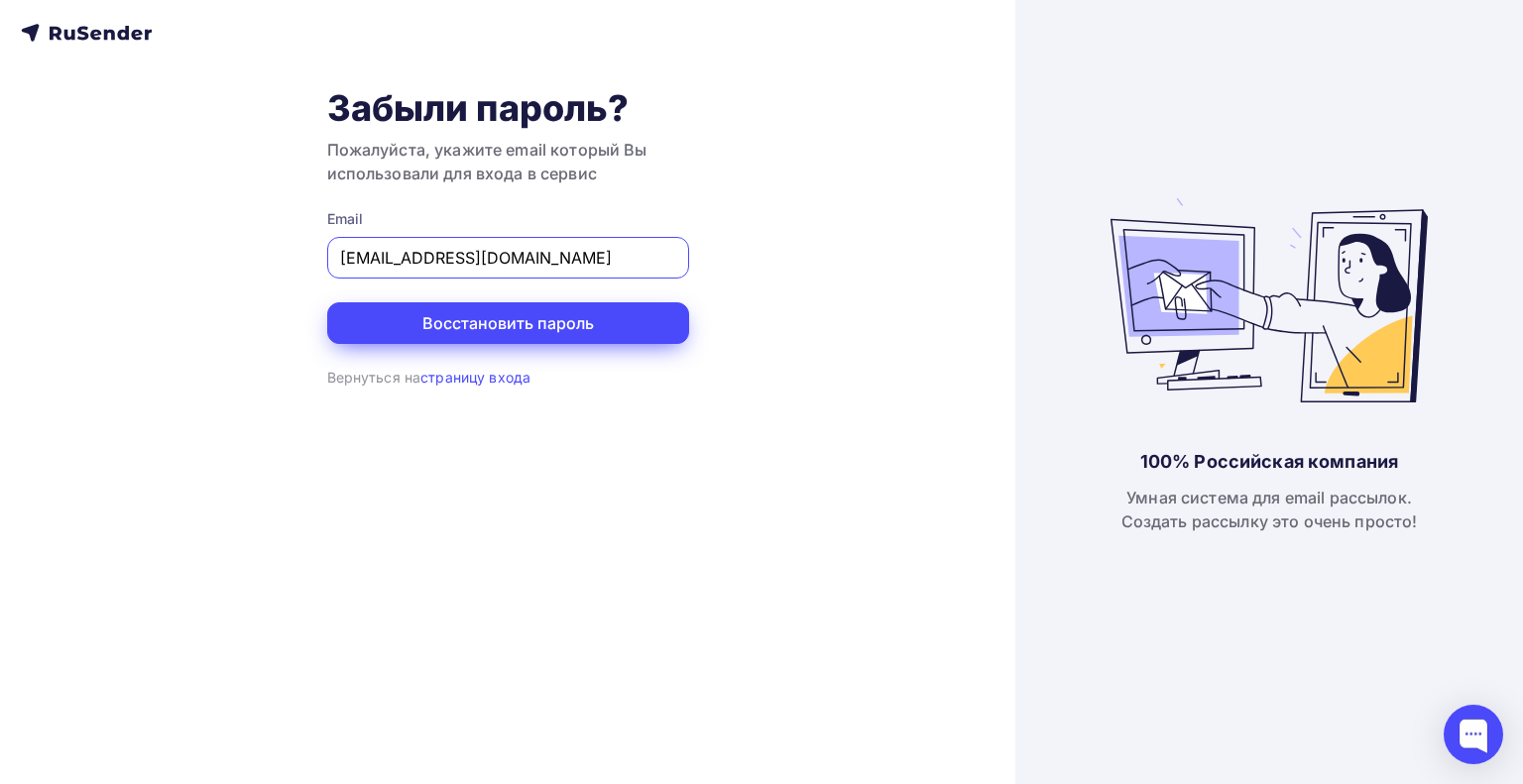 type on "darrrlisss@yandex.ru" 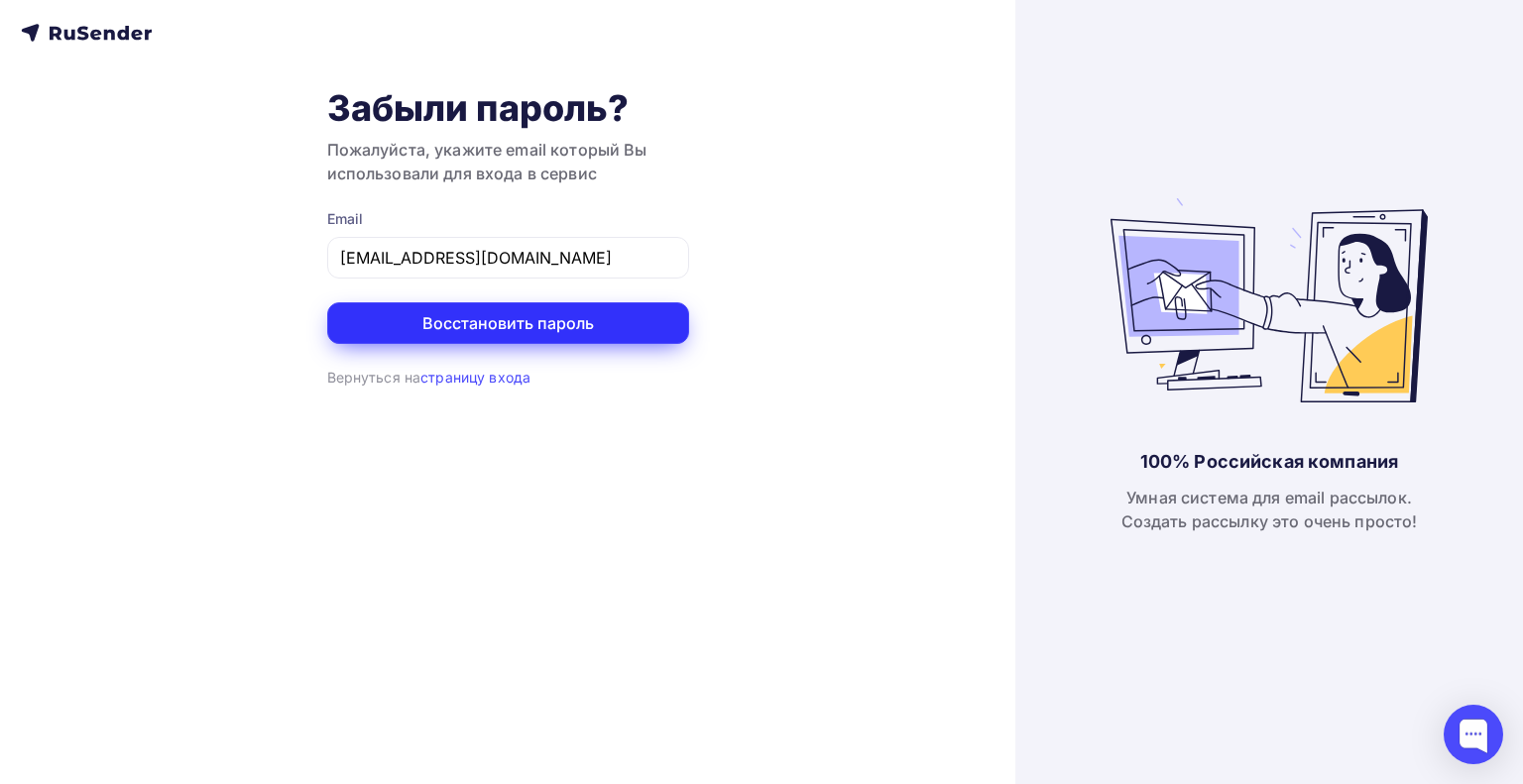 click on "Восстановить пароль" at bounding box center [508, 323] 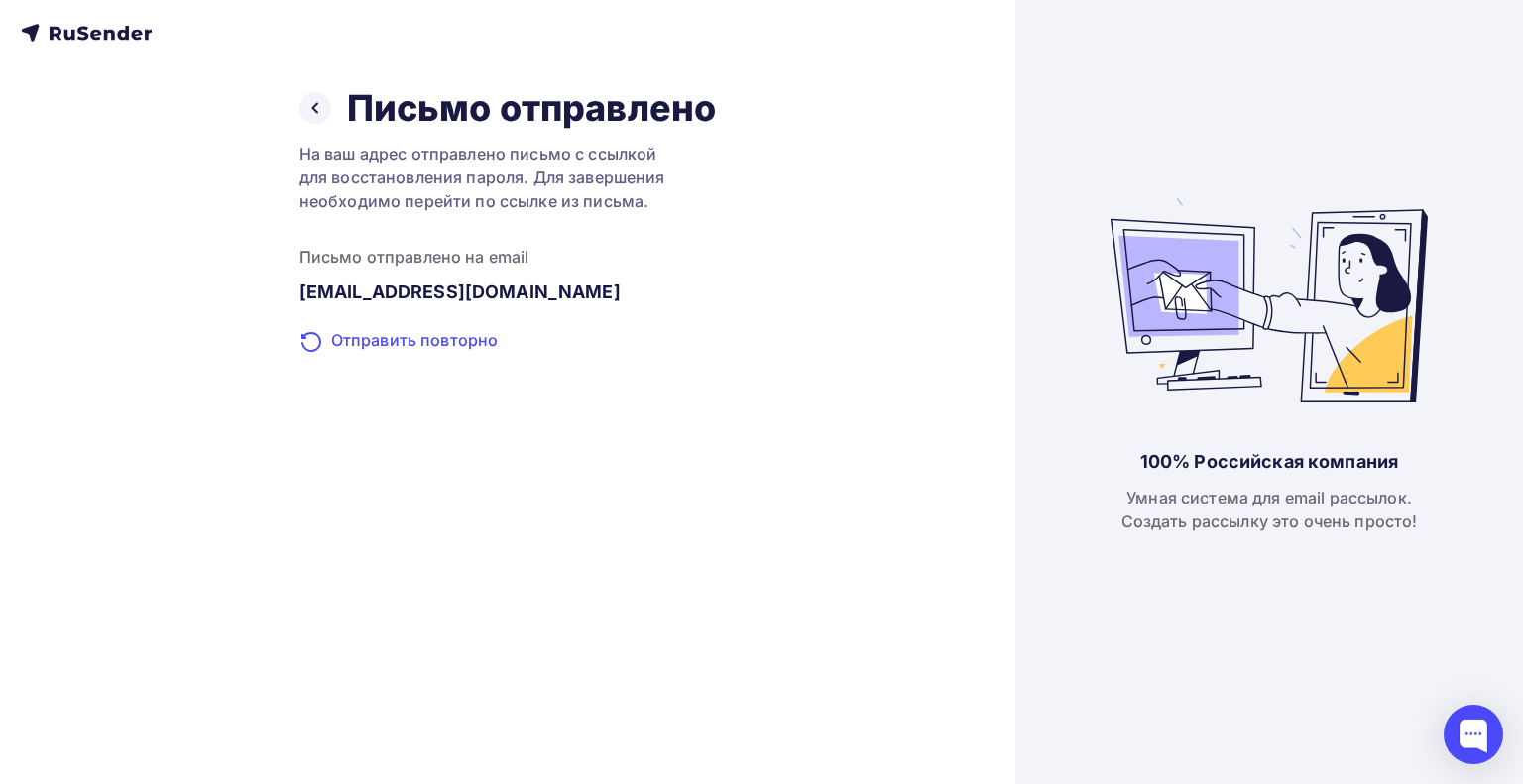 click on "Отправить повторно" at bounding box center (508, 341) 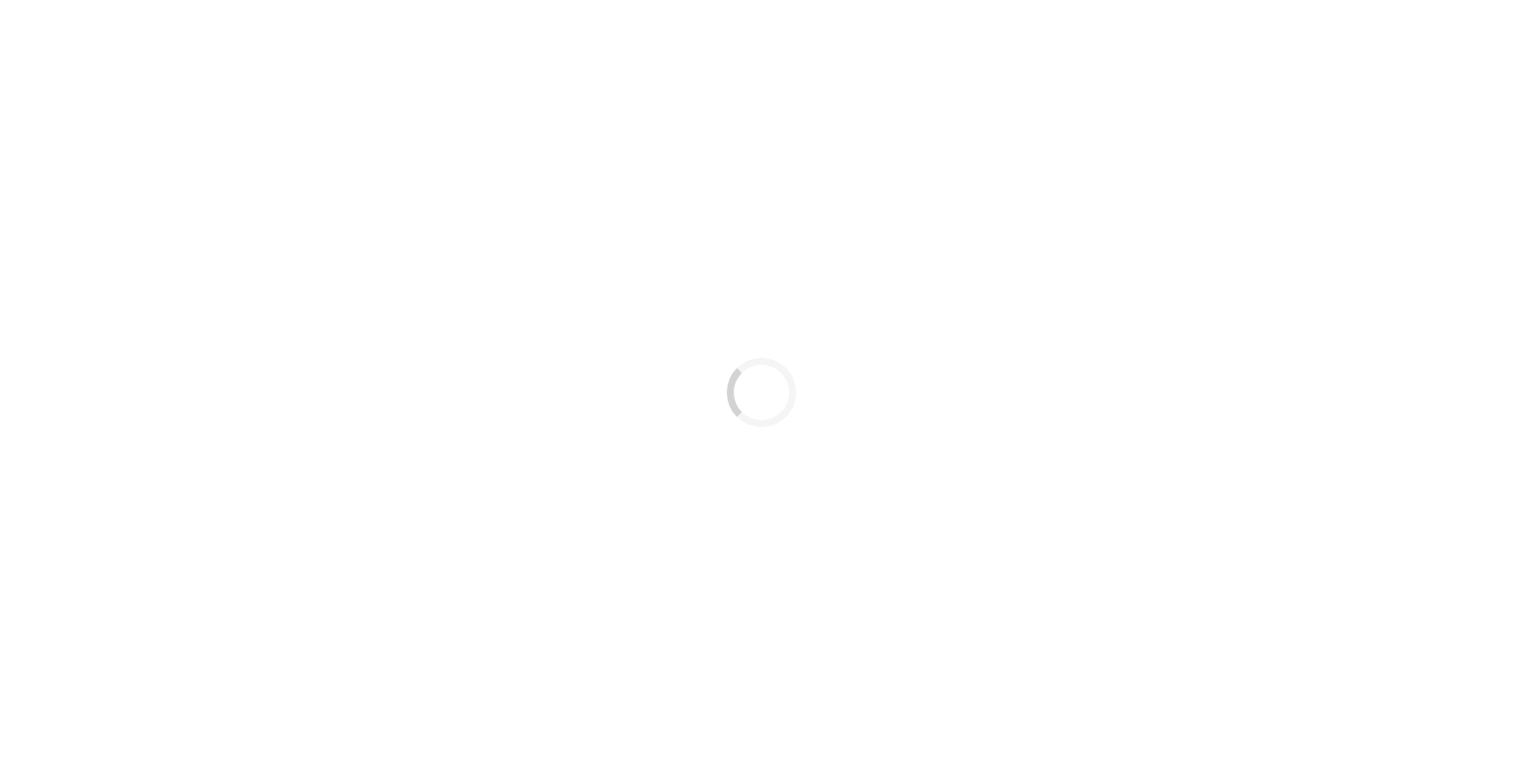 scroll, scrollTop: 0, scrollLeft: 0, axis: both 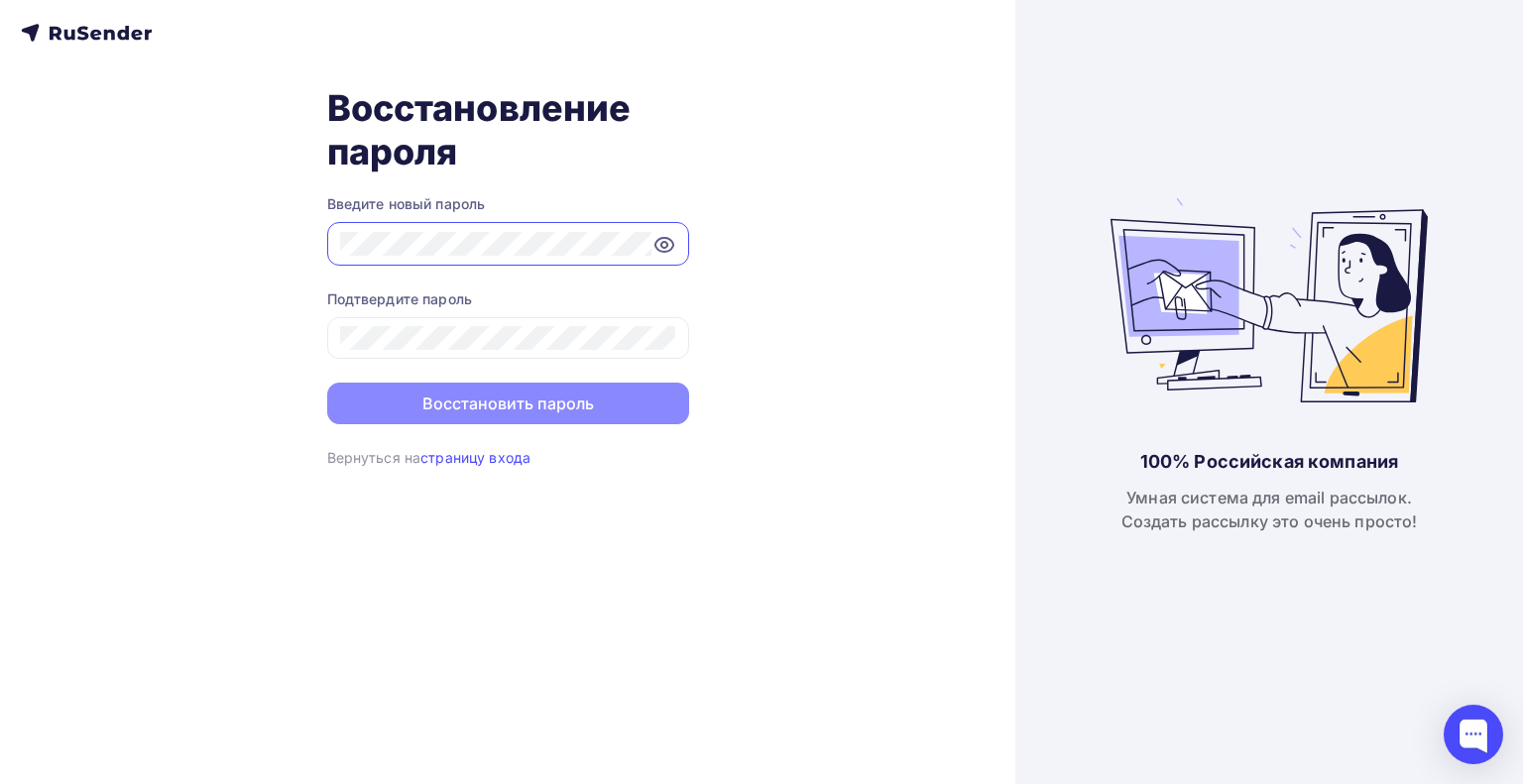 click 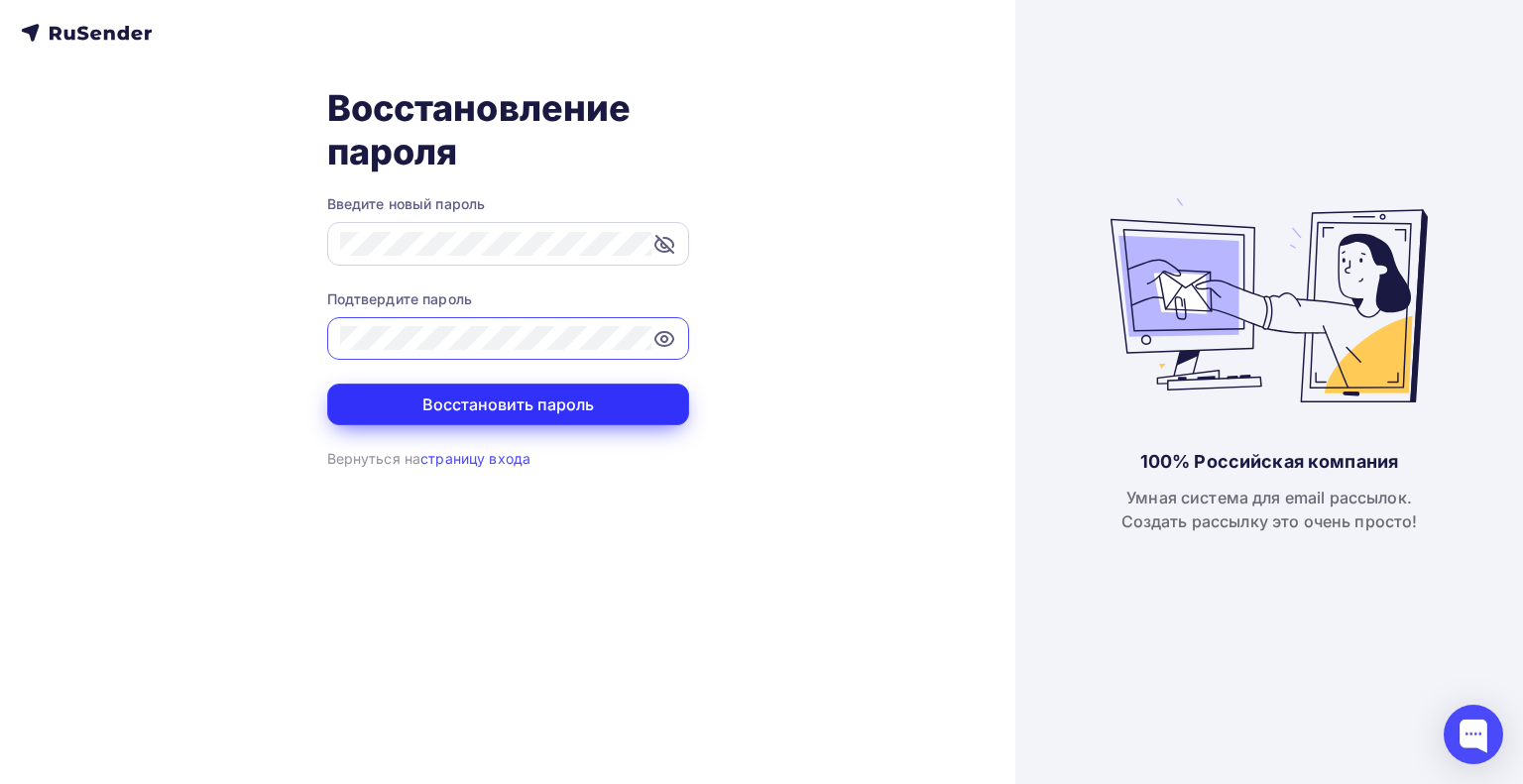 click on "Восстановить пароль" at bounding box center (508, 404) 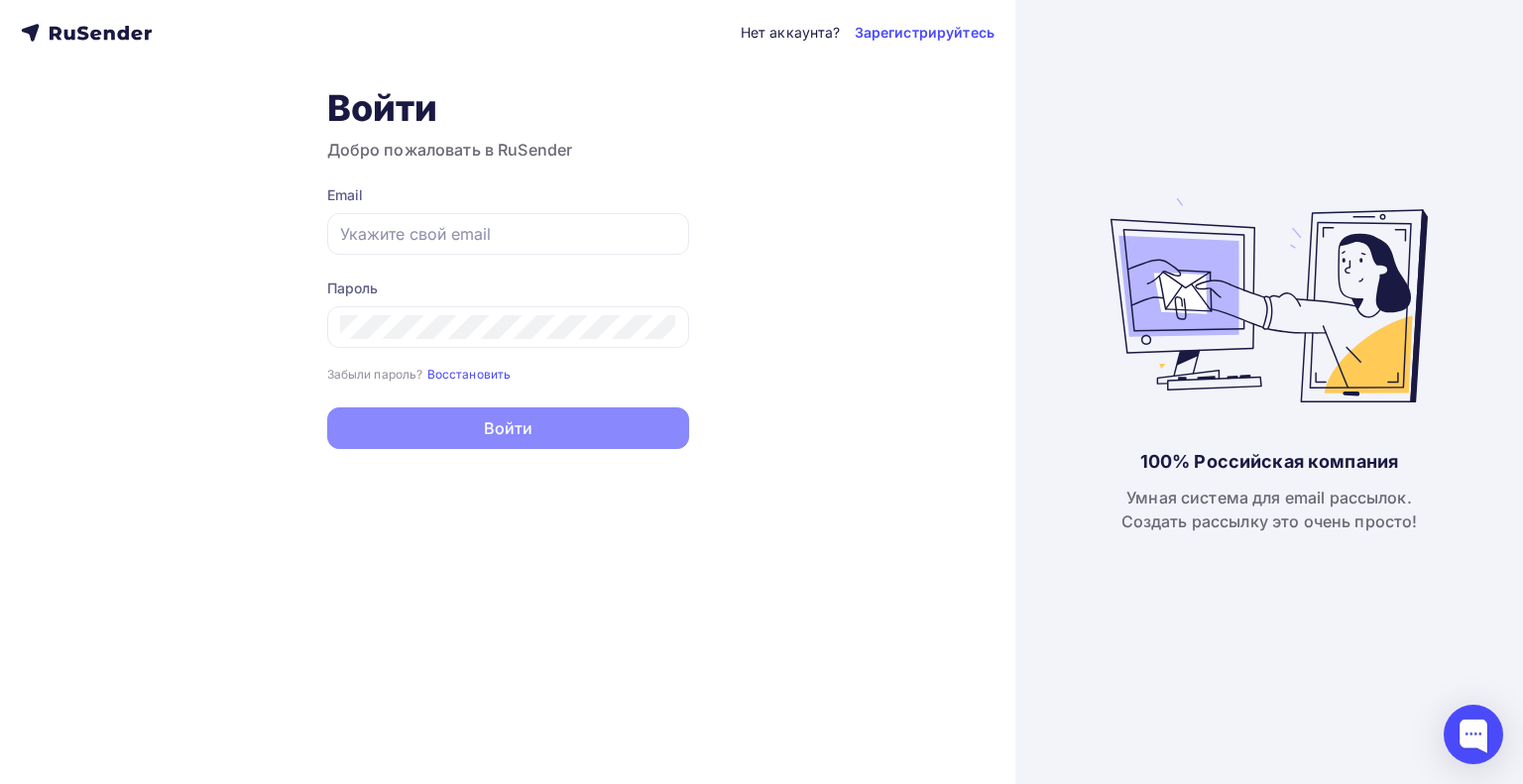 type on "[EMAIL_ADDRESS][DOMAIN_NAME]" 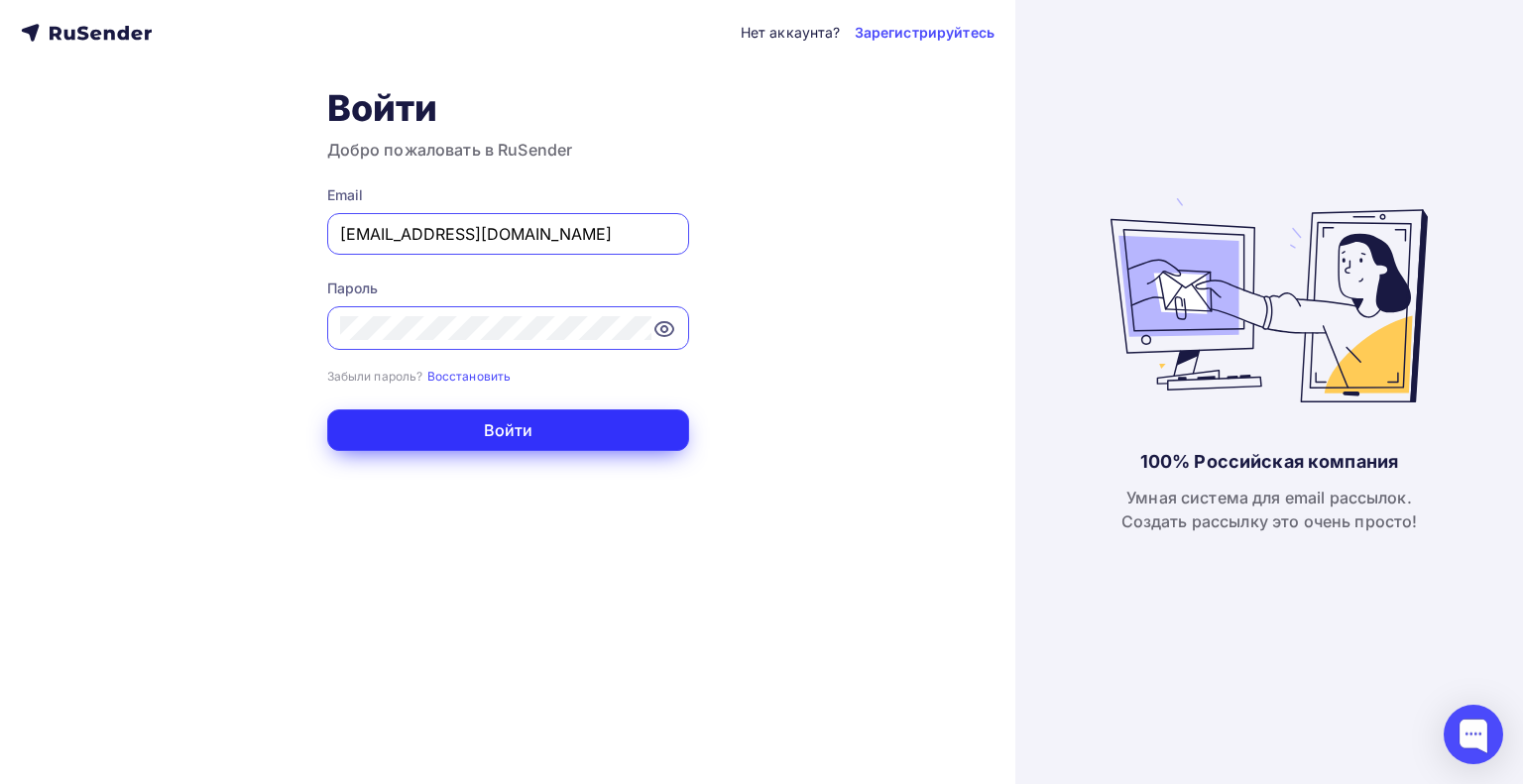 click on "Войти" at bounding box center [508, 430] 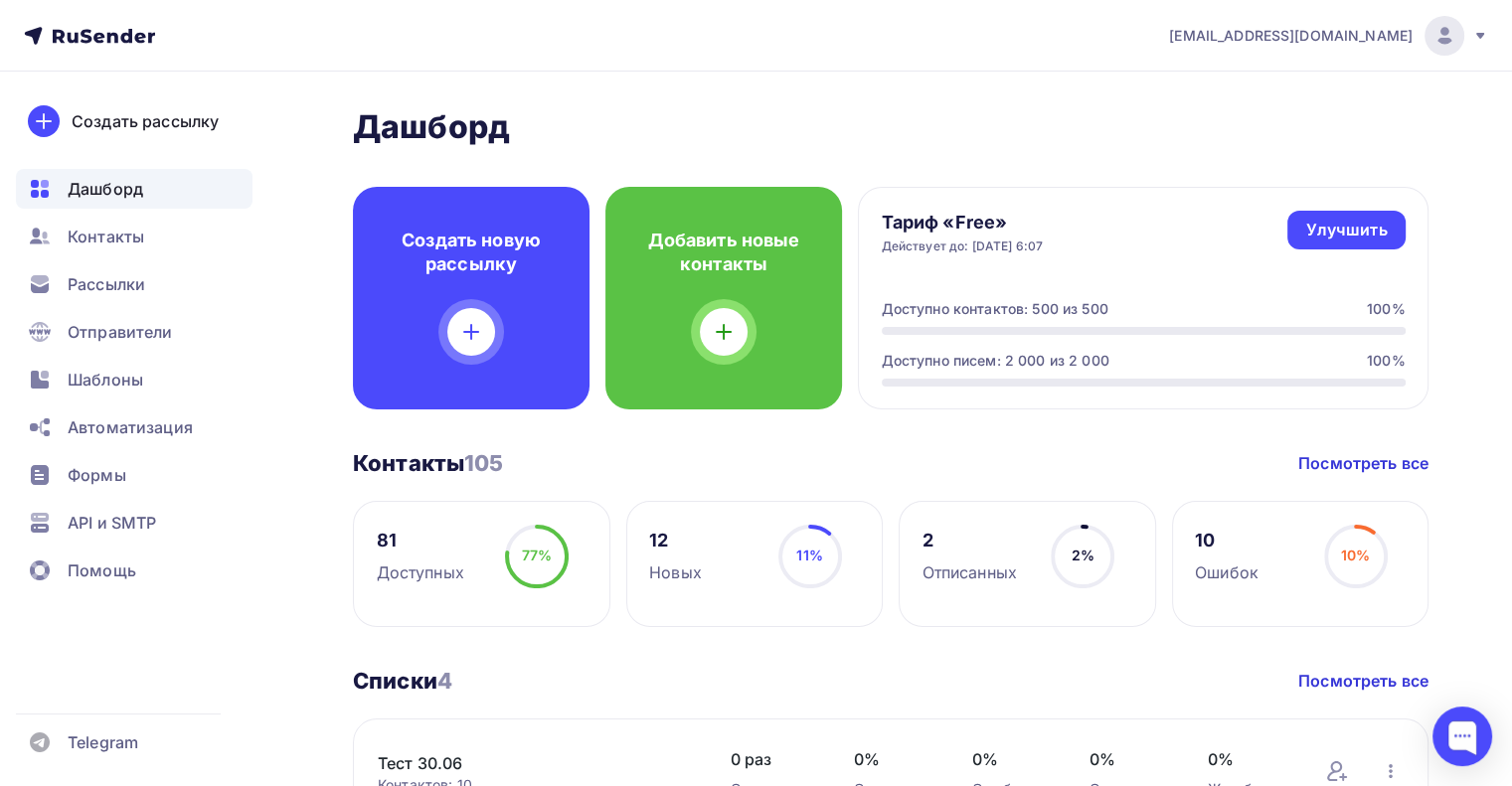 click on "[EMAIL_ADDRESS][DOMAIN_NAME]" at bounding box center (1290, 36) 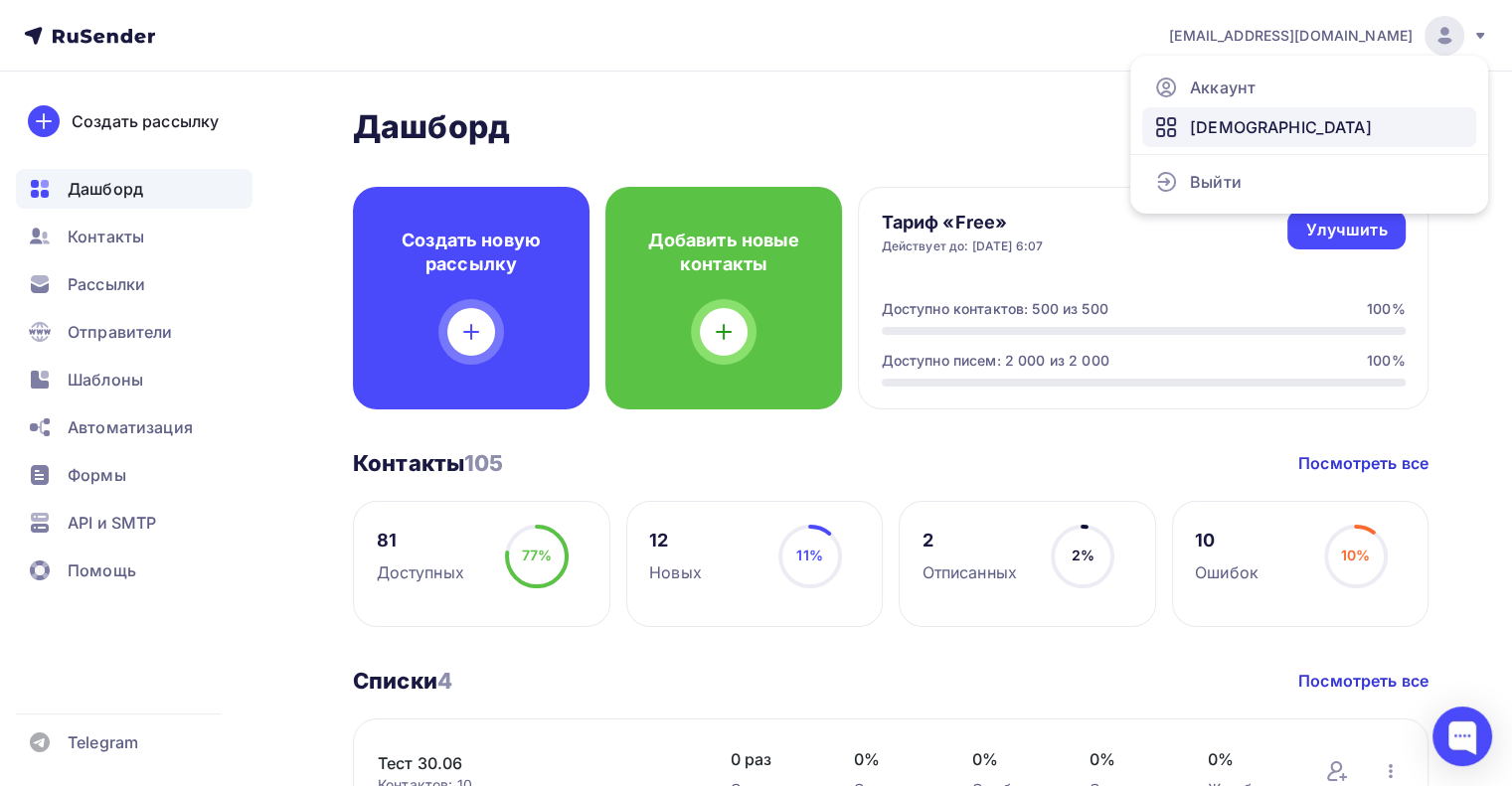 click on "[DEMOGRAPHIC_DATA]" at bounding box center [1280, 127] 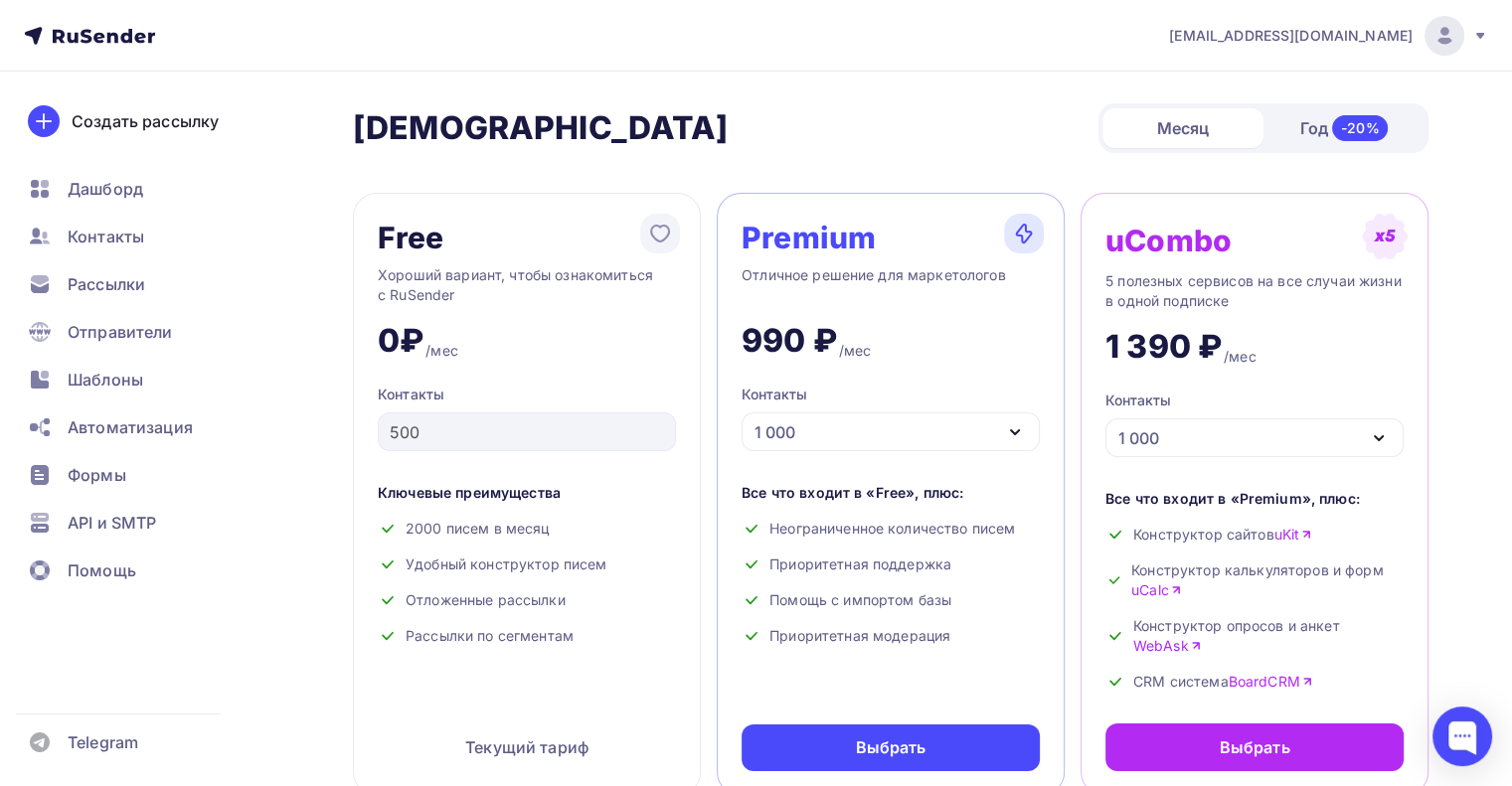 click on "[EMAIL_ADDRESS][DOMAIN_NAME]             Аккаунт         Тарифы       Выйти
Создать рассылку
[GEOGRAPHIC_DATA]
Контакты
Рассылки
Отправители
Шаблоны
Автоматизация
Формы
API и SMTP
Помощь
Telegram
Аккаунт         Тарифы                   Помощь       Выйти" at bounding box center (756, 36) 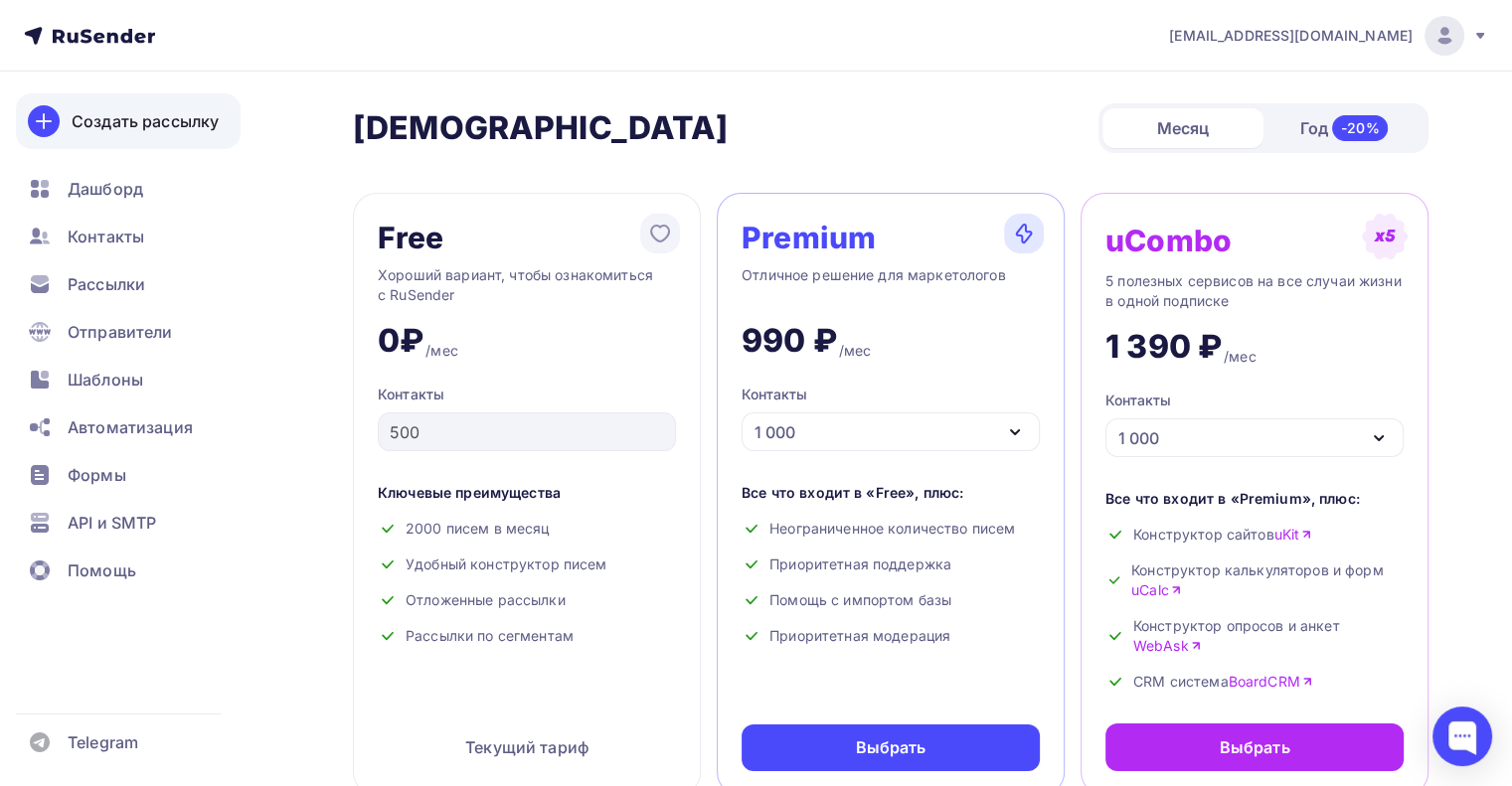 click on "Создать рассылку" at bounding box center [145, 121] 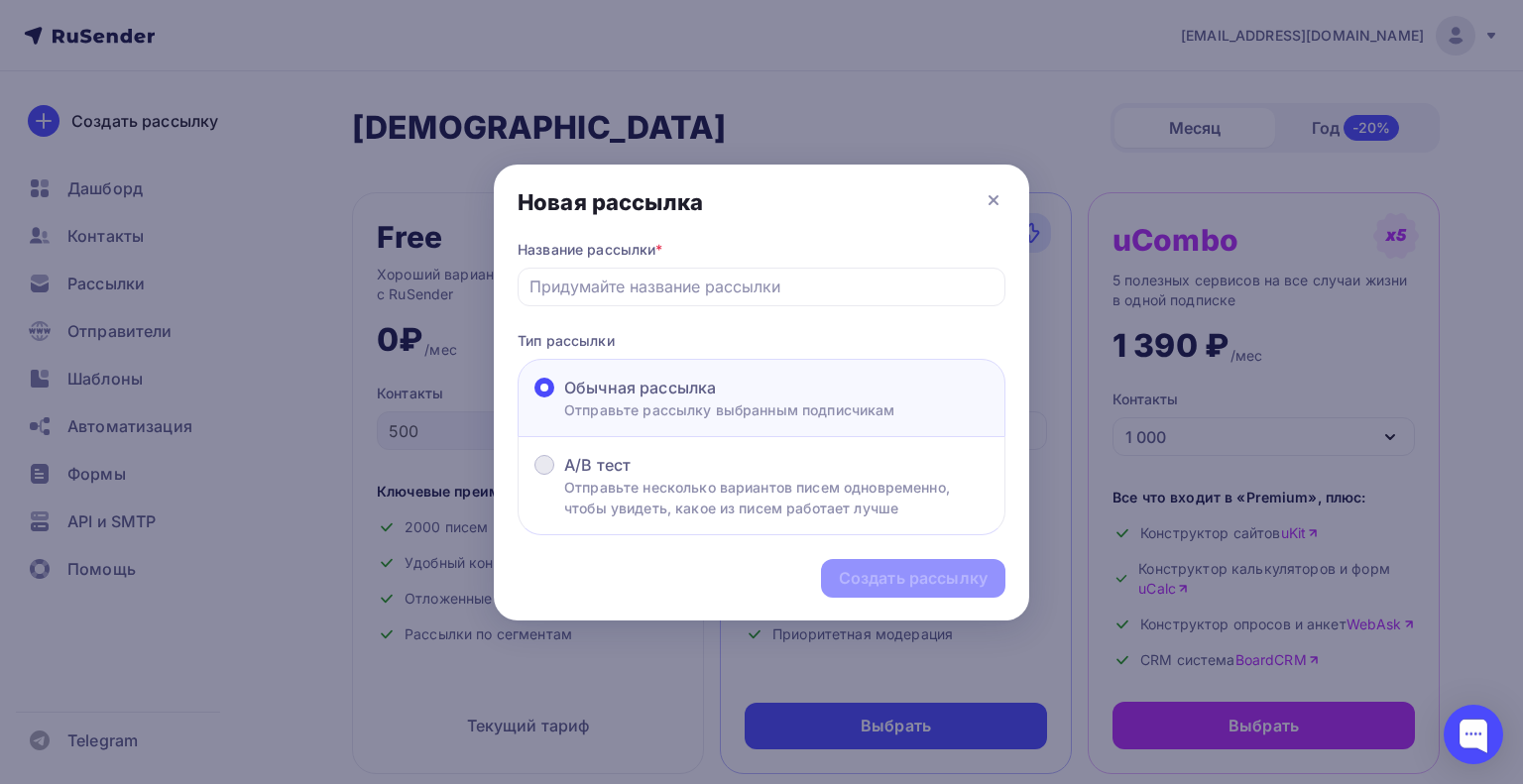 click on "A/B тест
Отправьте несколько вариантов писем одновременно, чтобы увидеть, какое из писем работает лучше" at bounding box center (762, 486) 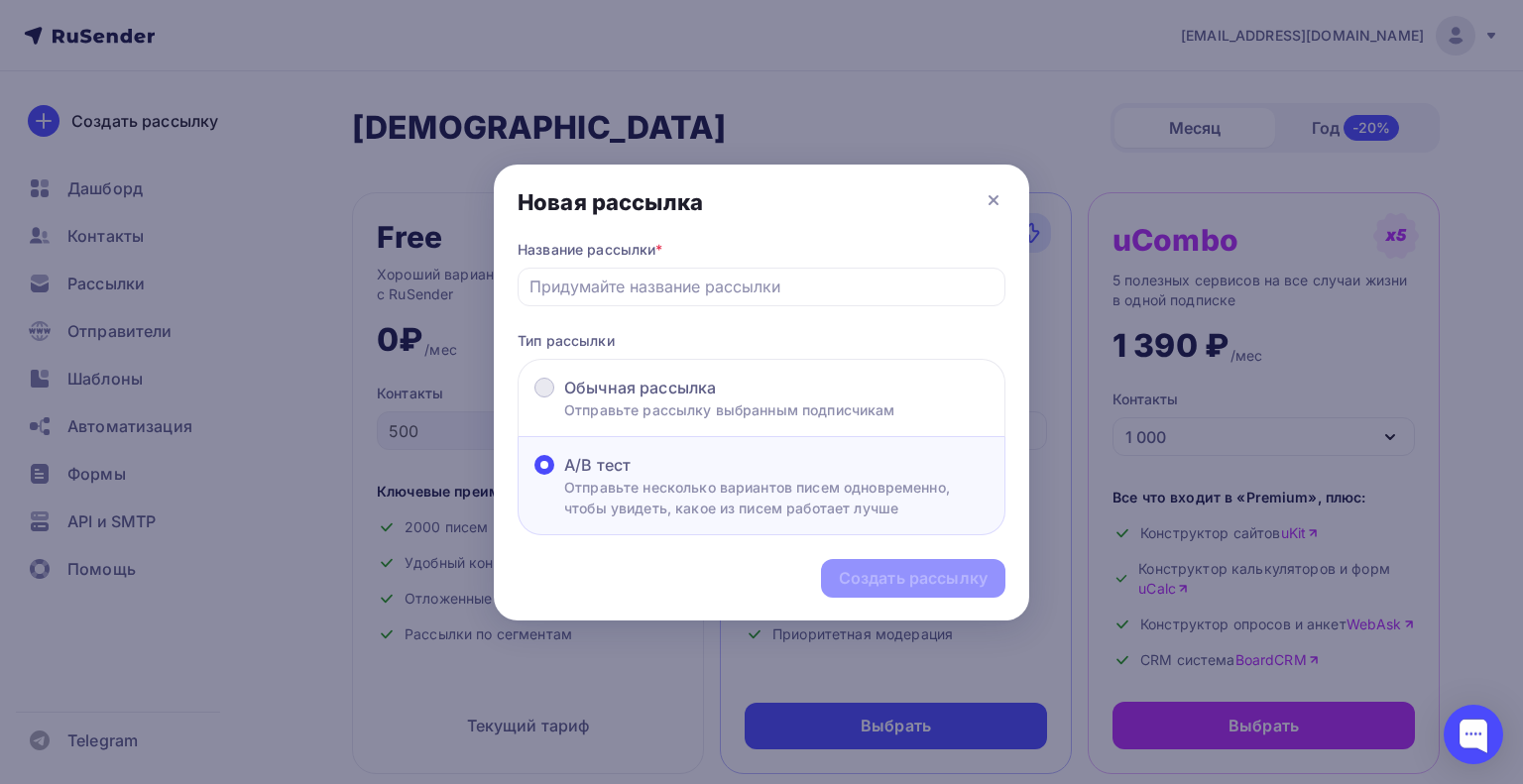 click on "Отправьте рассылку выбранным подписчикам" at bounding box center [730, 409] 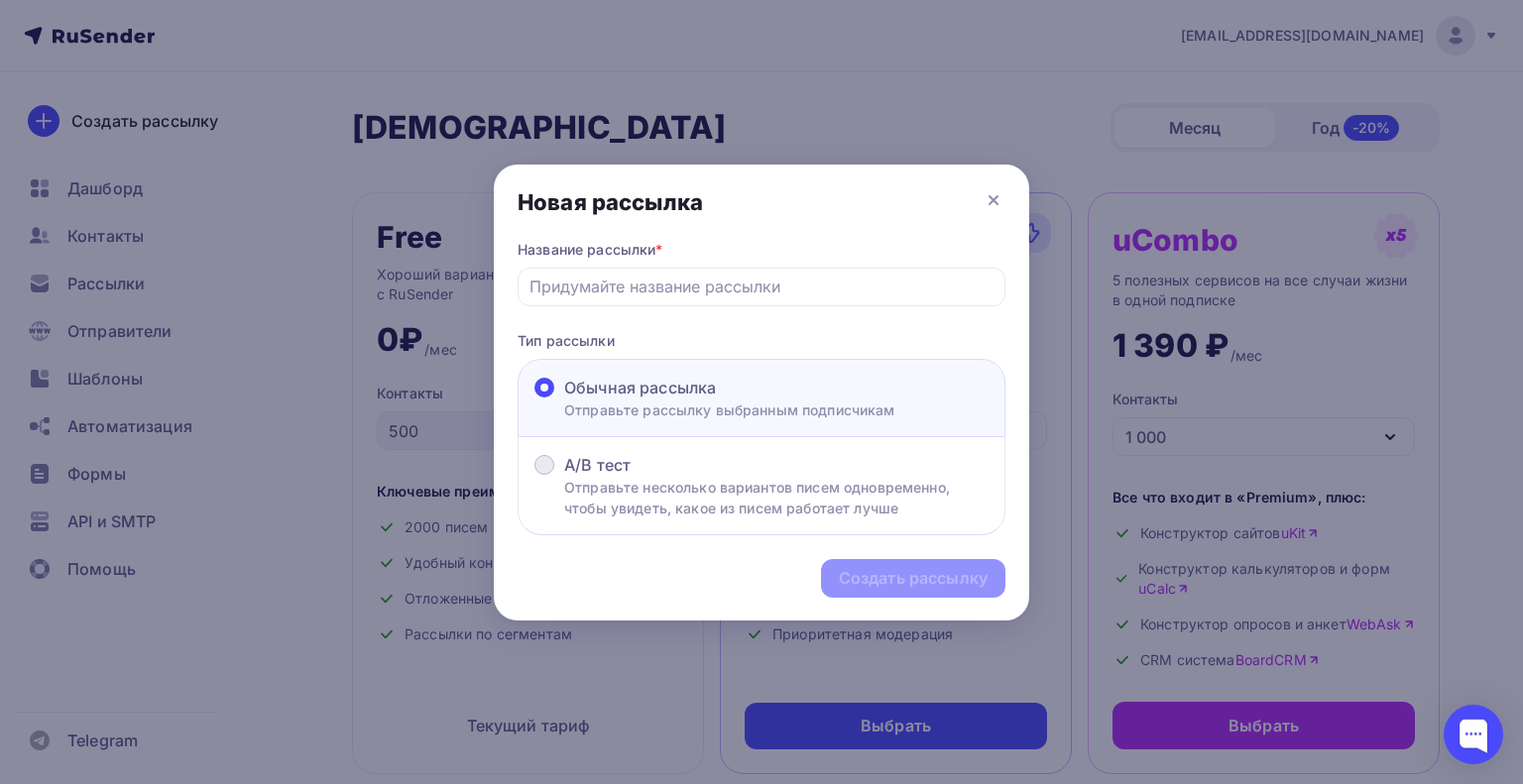 click on "A/B тест
Отправьте несколько вариантов писем одновременно, чтобы увидеть, какое из писем работает лучше" at bounding box center (762, 486) 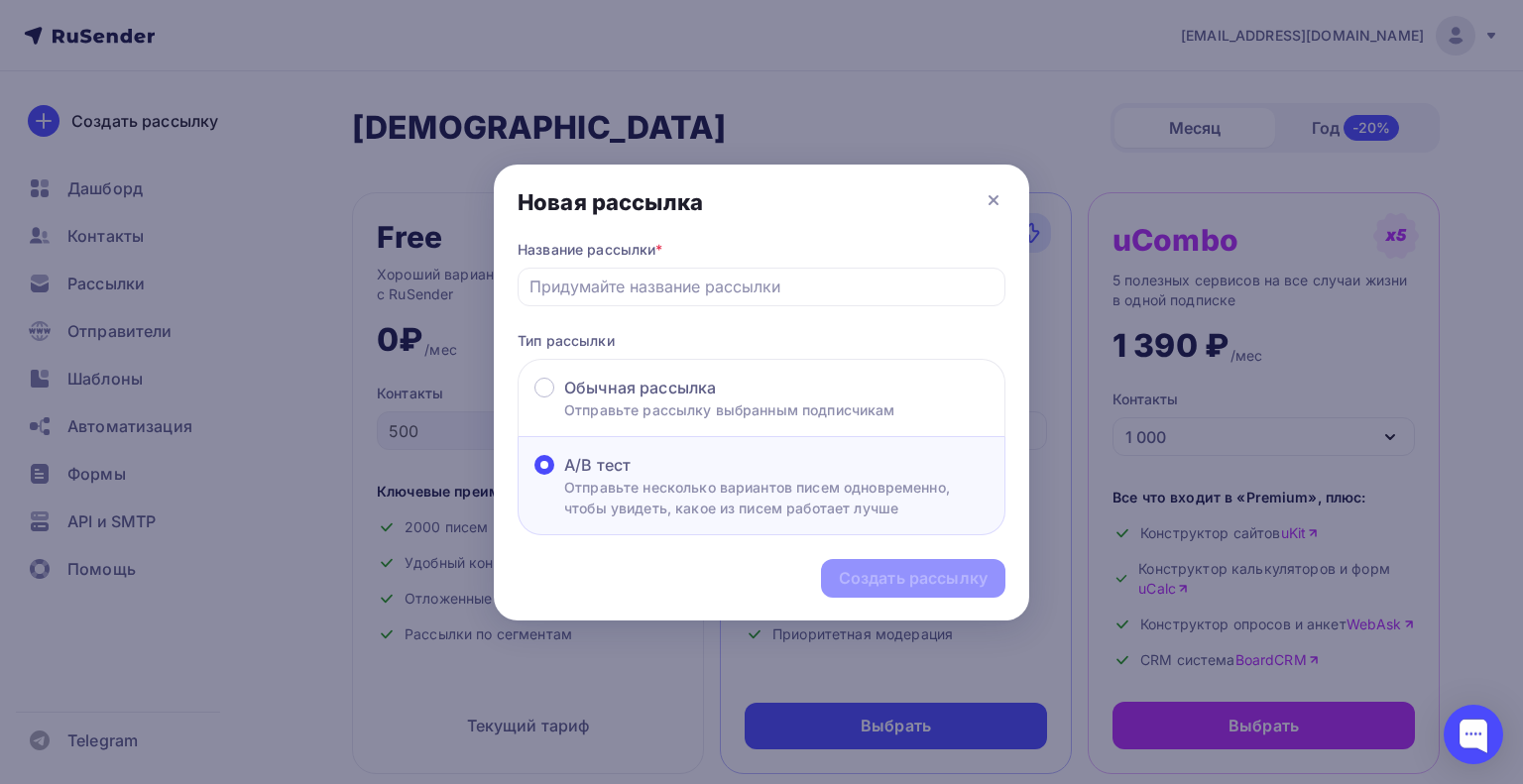 click at bounding box center [762, 392] 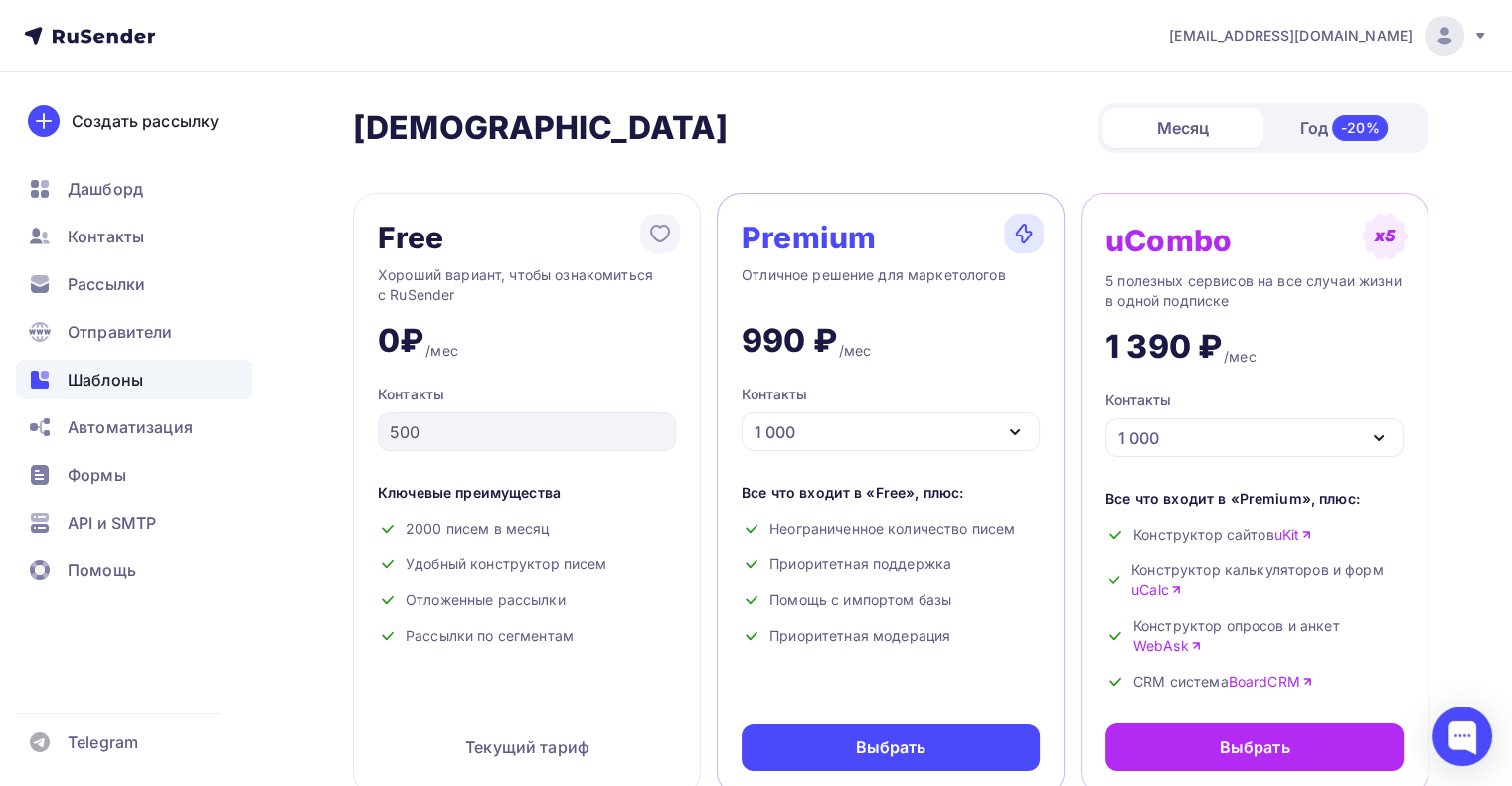 click on "Шаблоны" at bounding box center (105, 380) 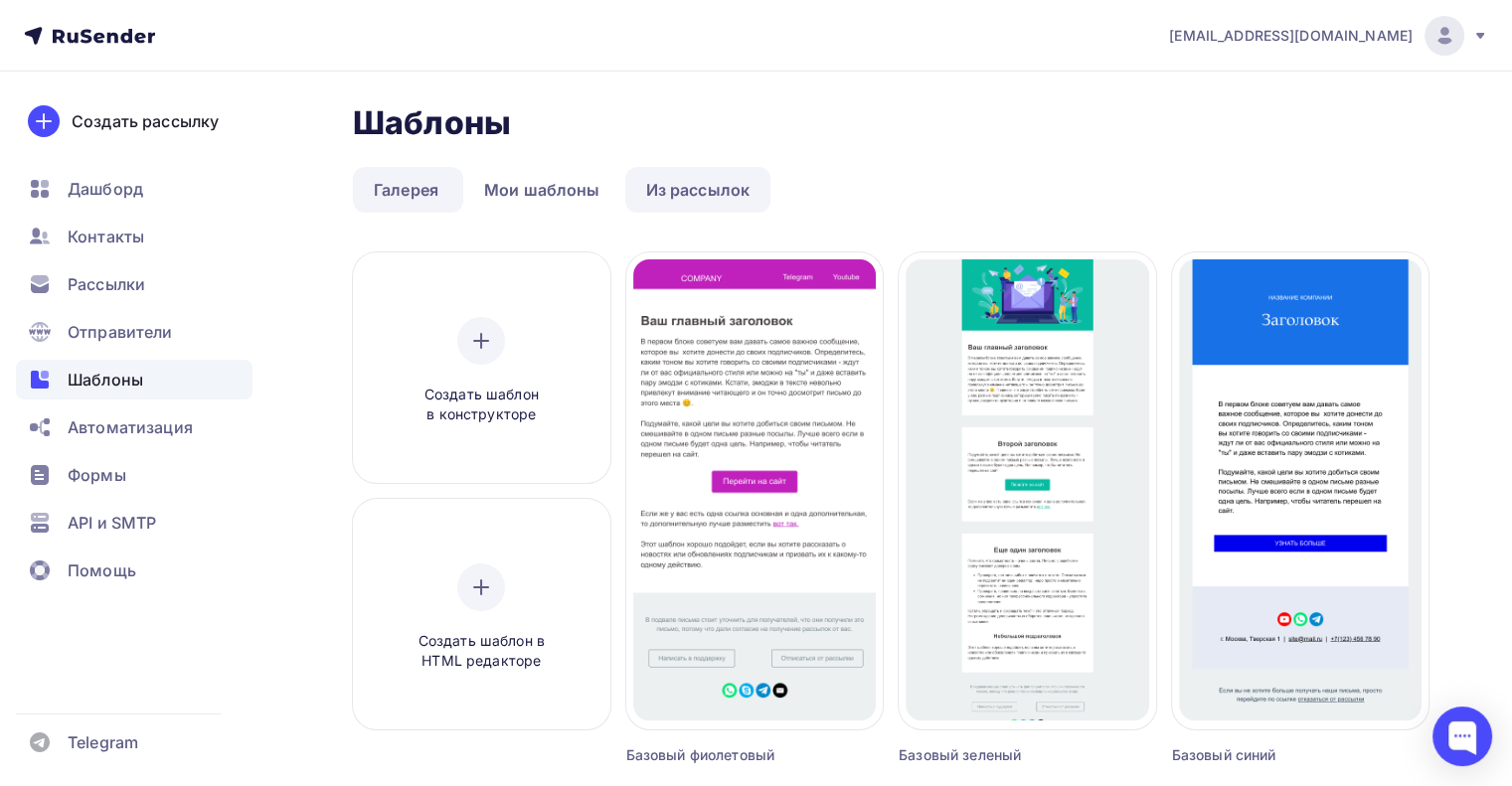 click on "Из рассылок" at bounding box center [698, 190] 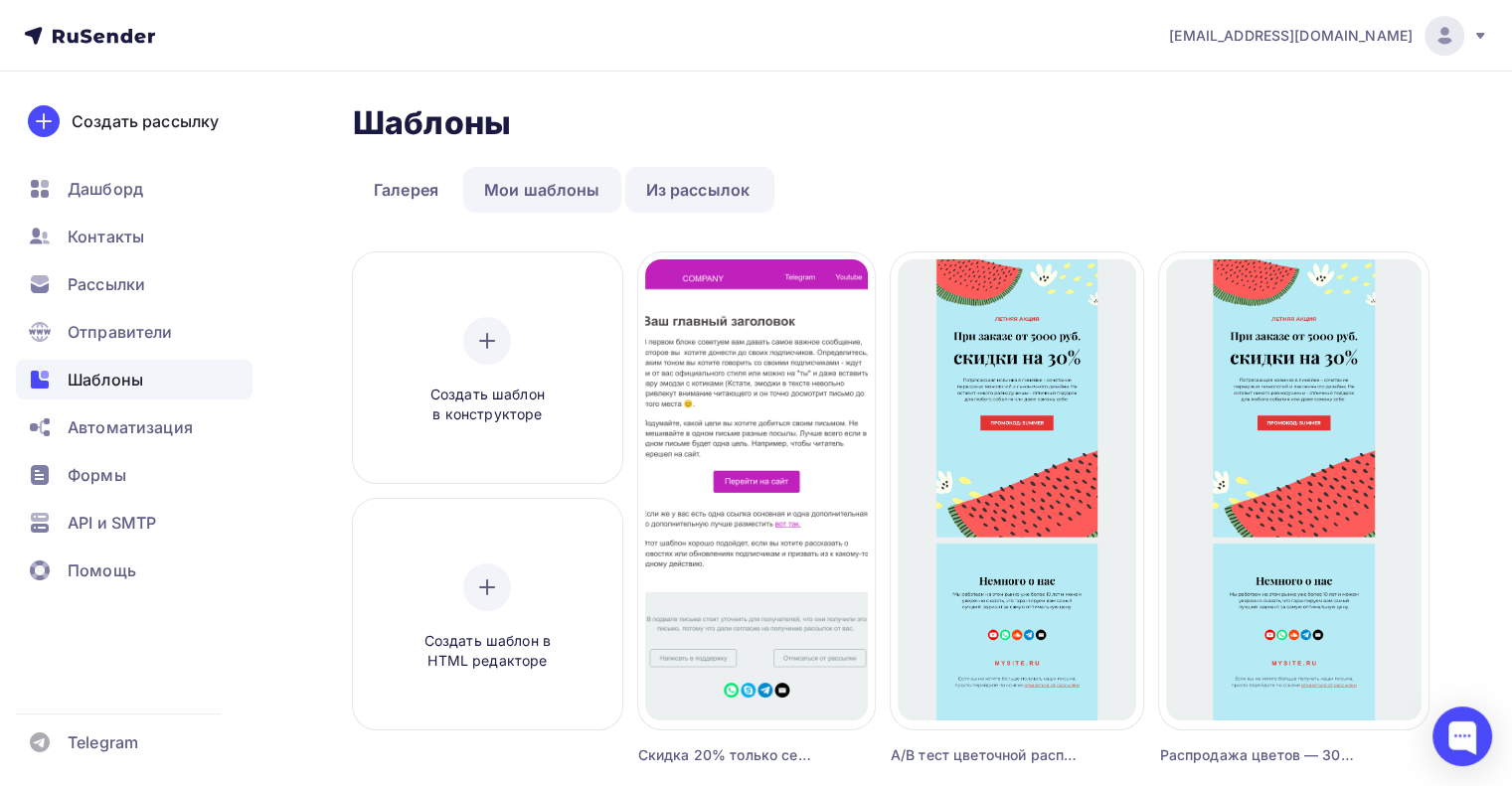 click on "Мои шаблоны" at bounding box center (542, 190) 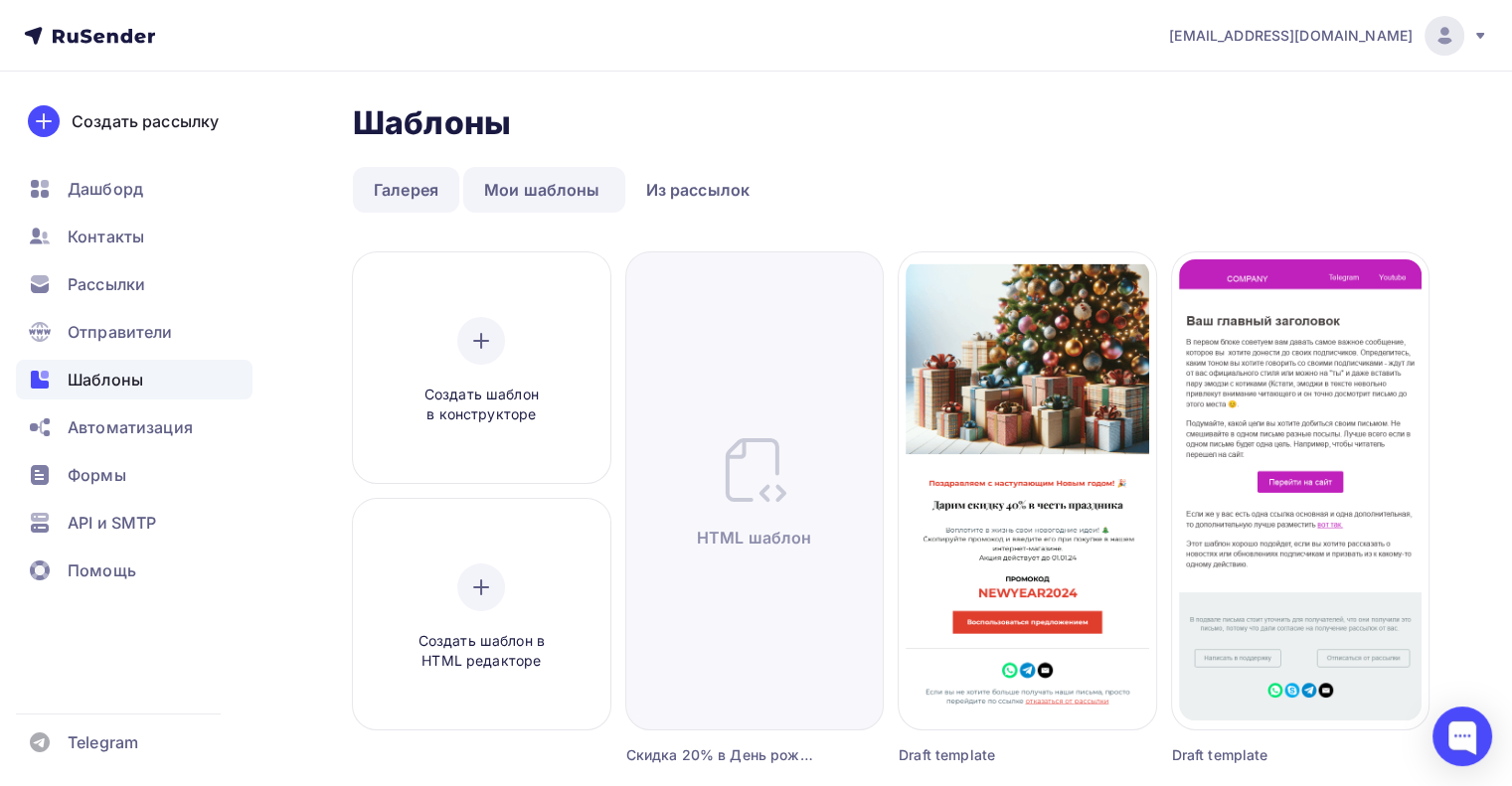 click on "Галерея" at bounding box center [406, 190] 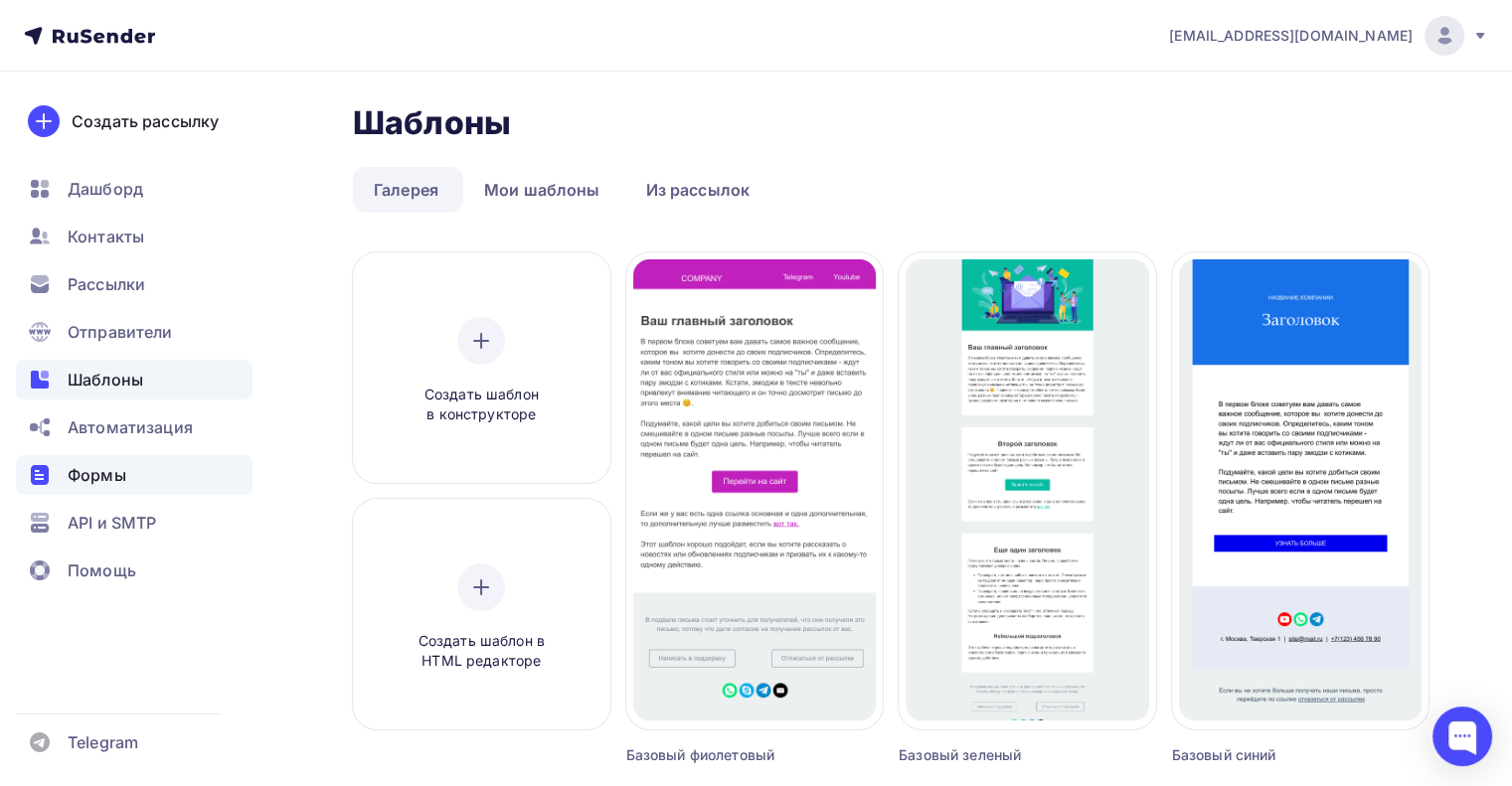 click on "Формы" at bounding box center [96, 475] 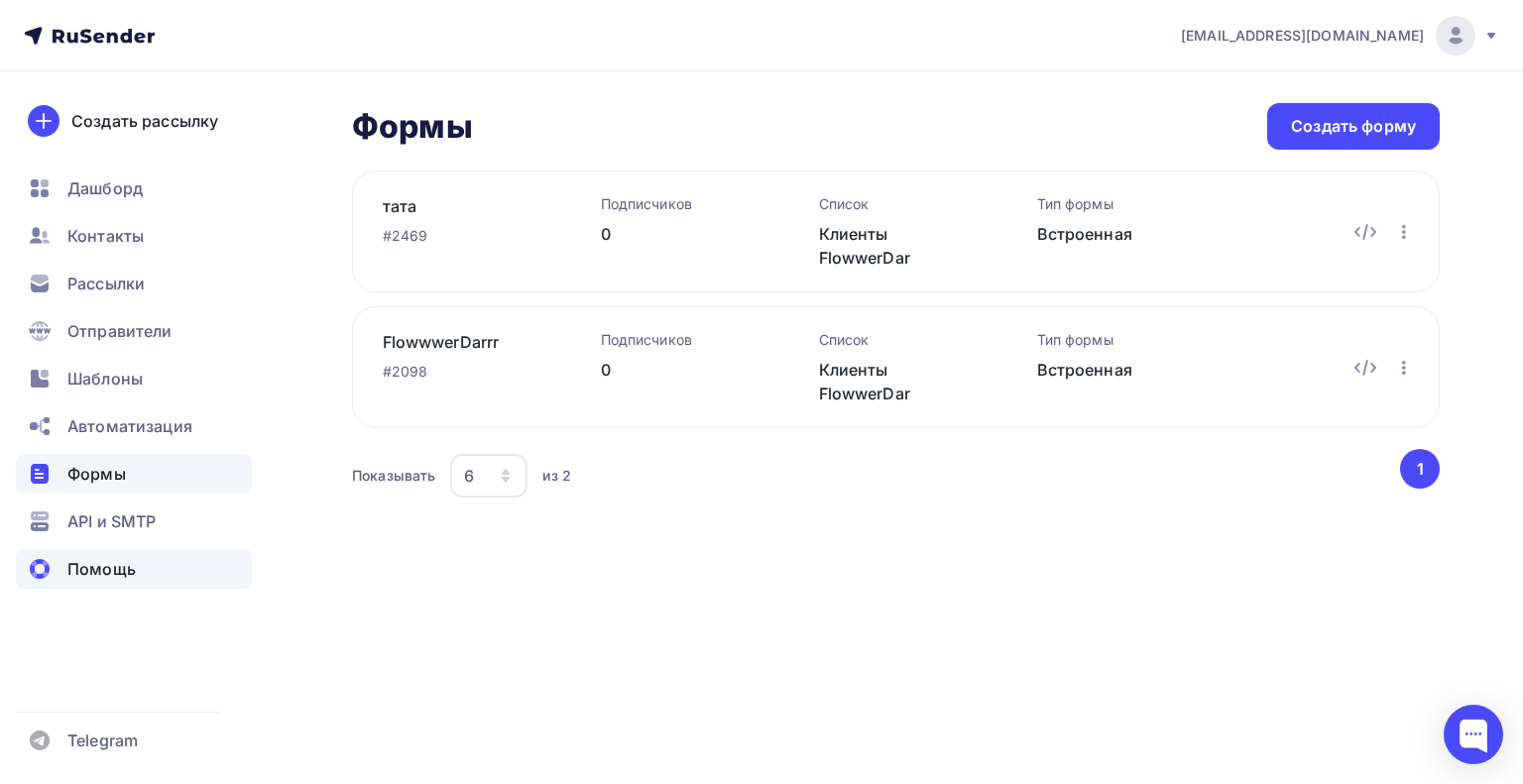 click on "Помощь" at bounding box center [101, 569] 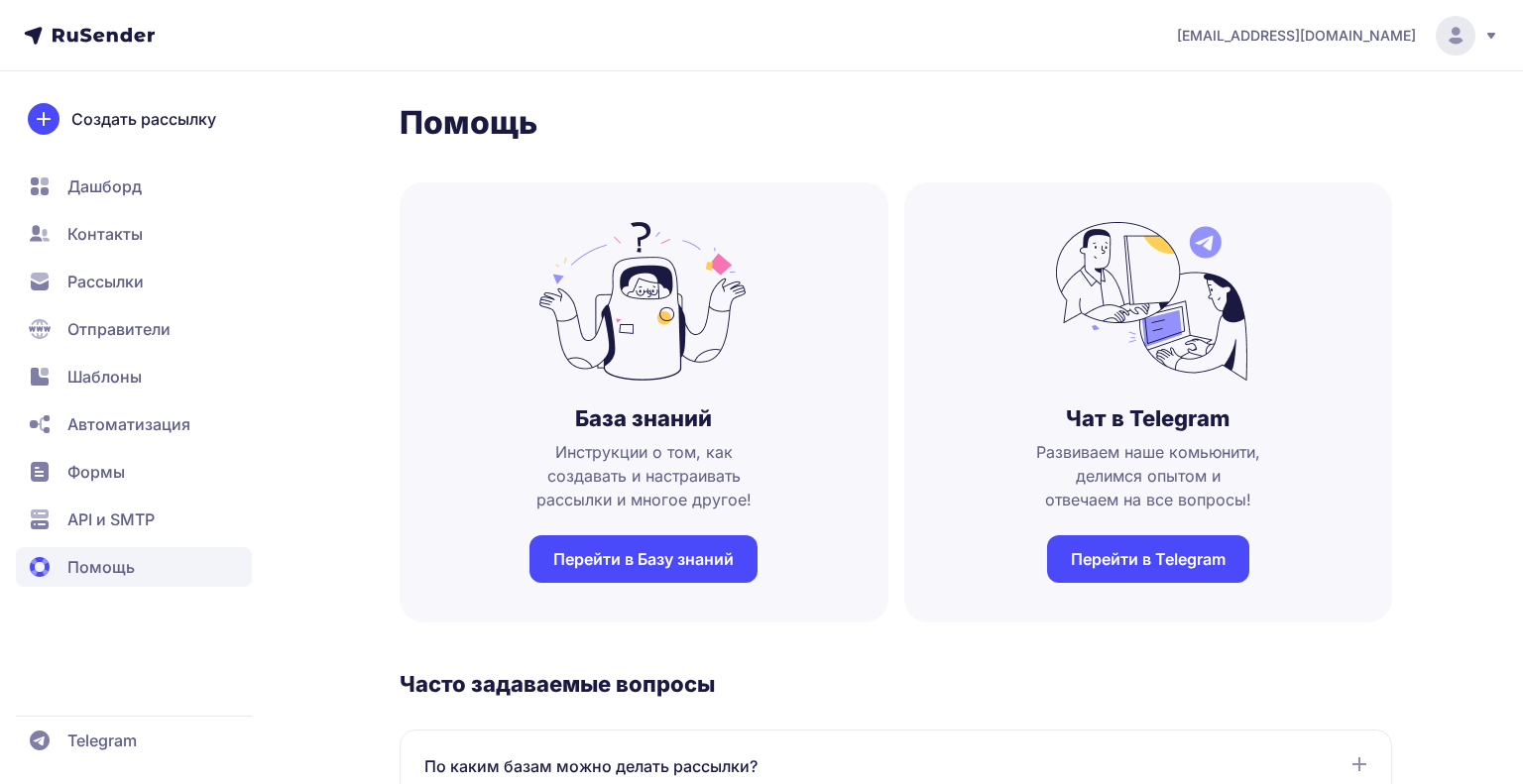 click on "API и SMTP" at bounding box center (111, 519) 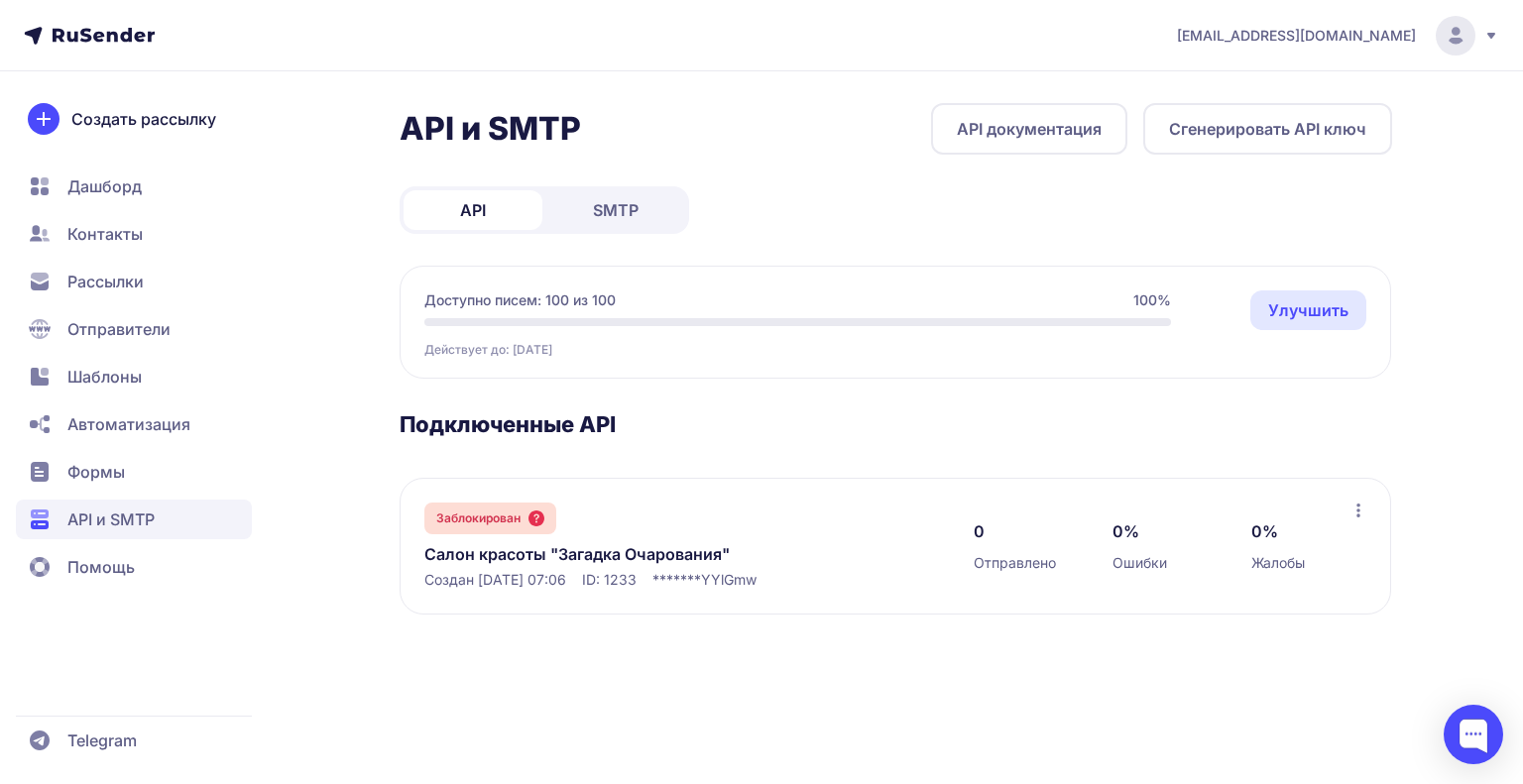 click on "SMTP" at bounding box center (616, 210) 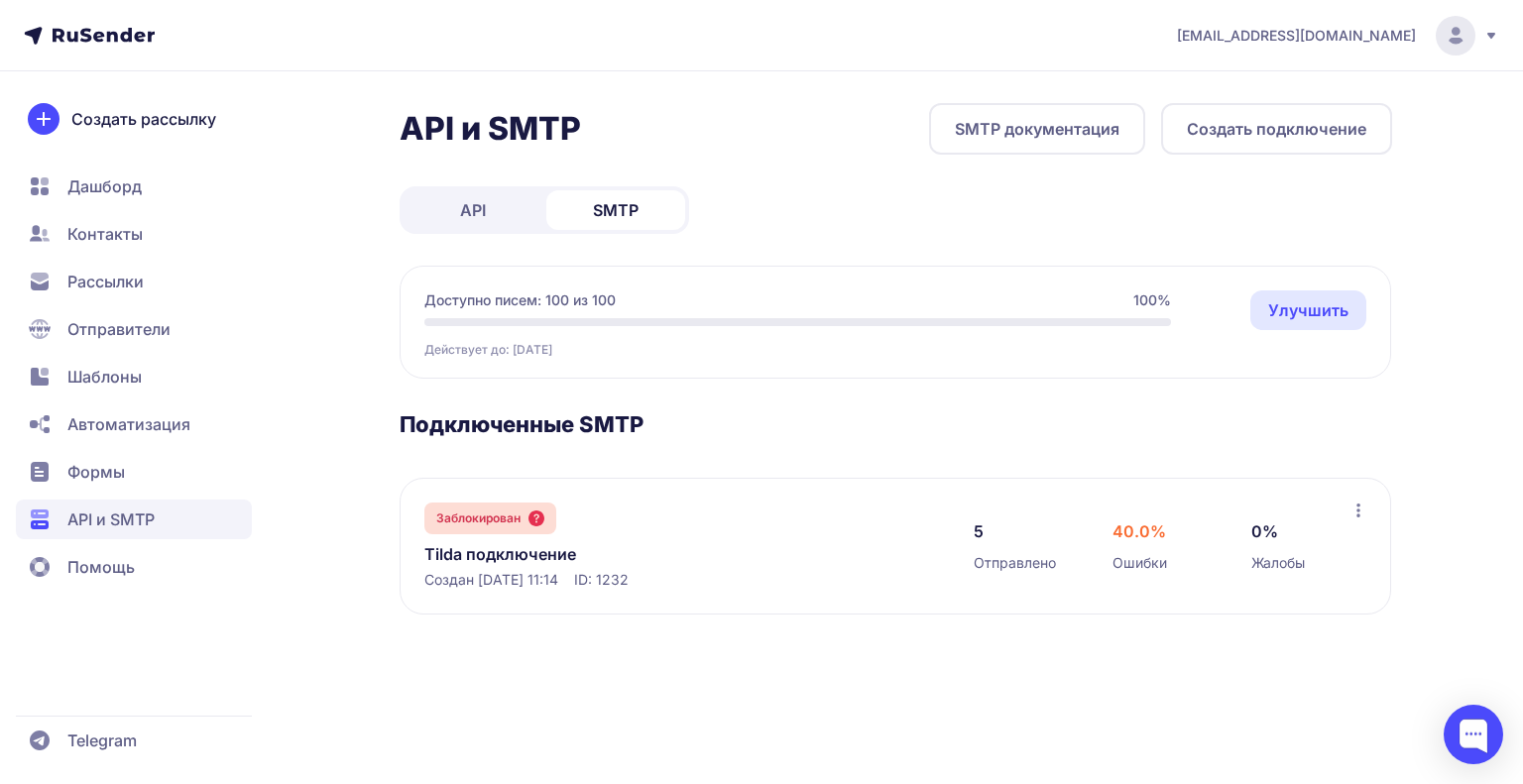 click on "API" 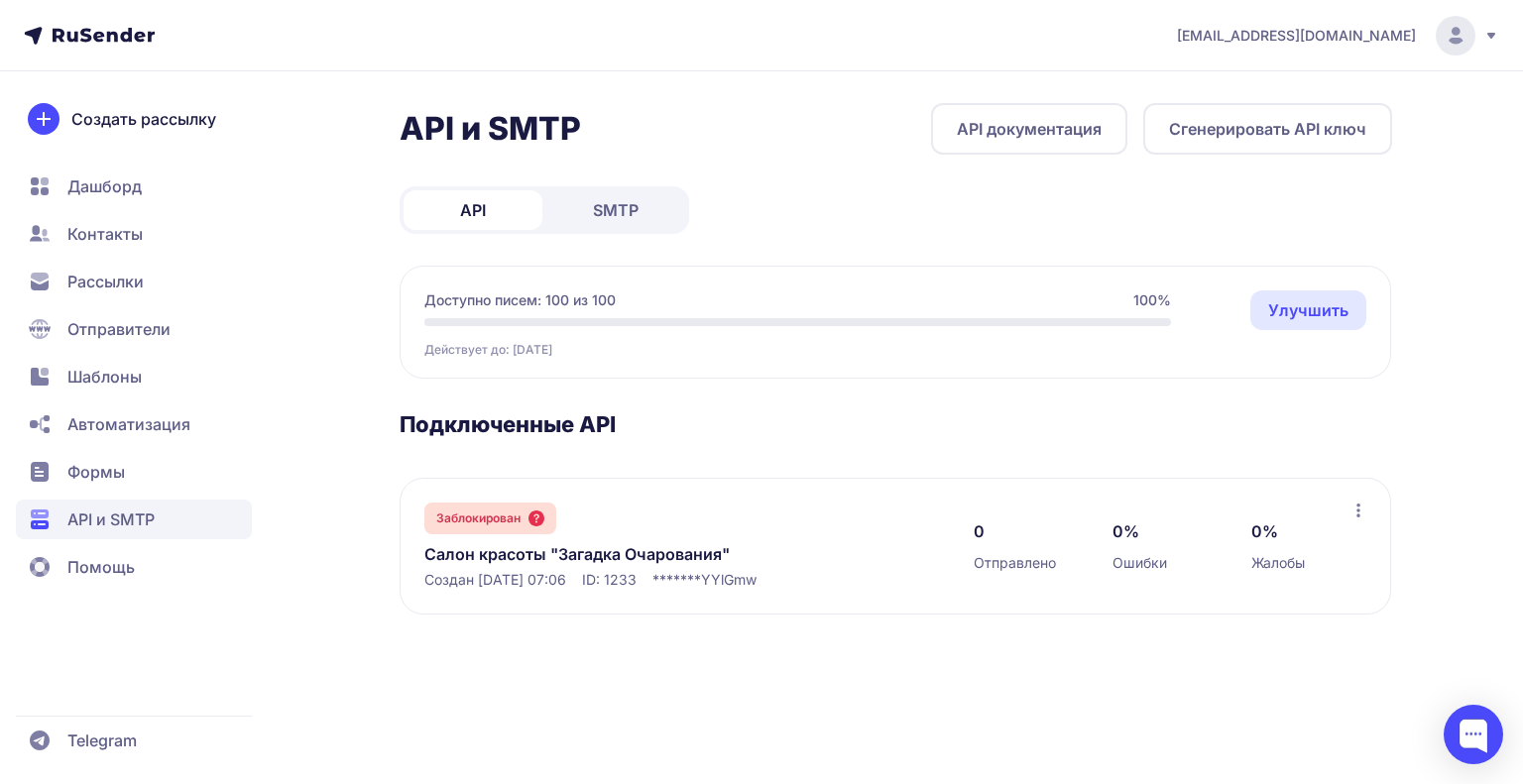 click on "SMTP" 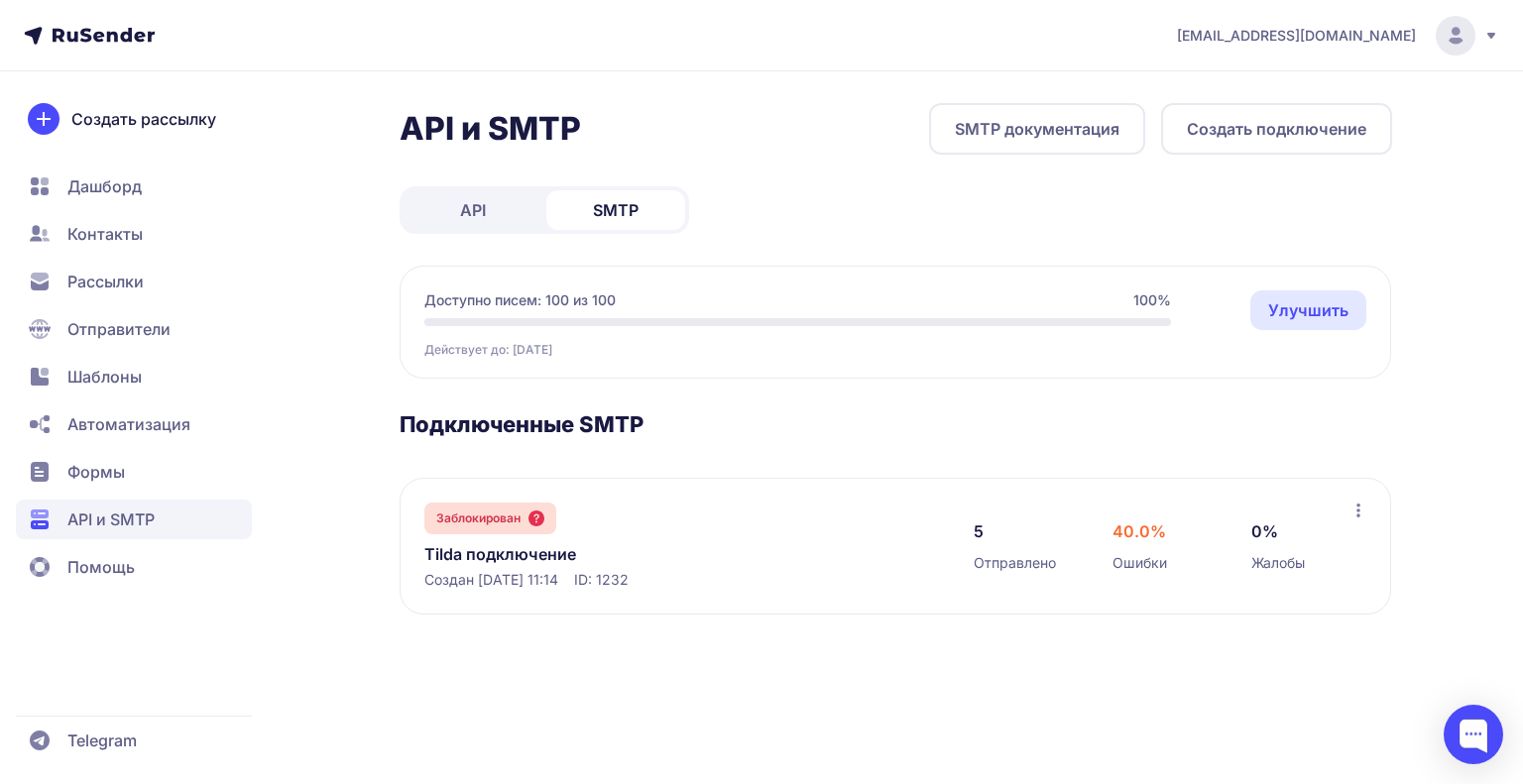 click on "API" 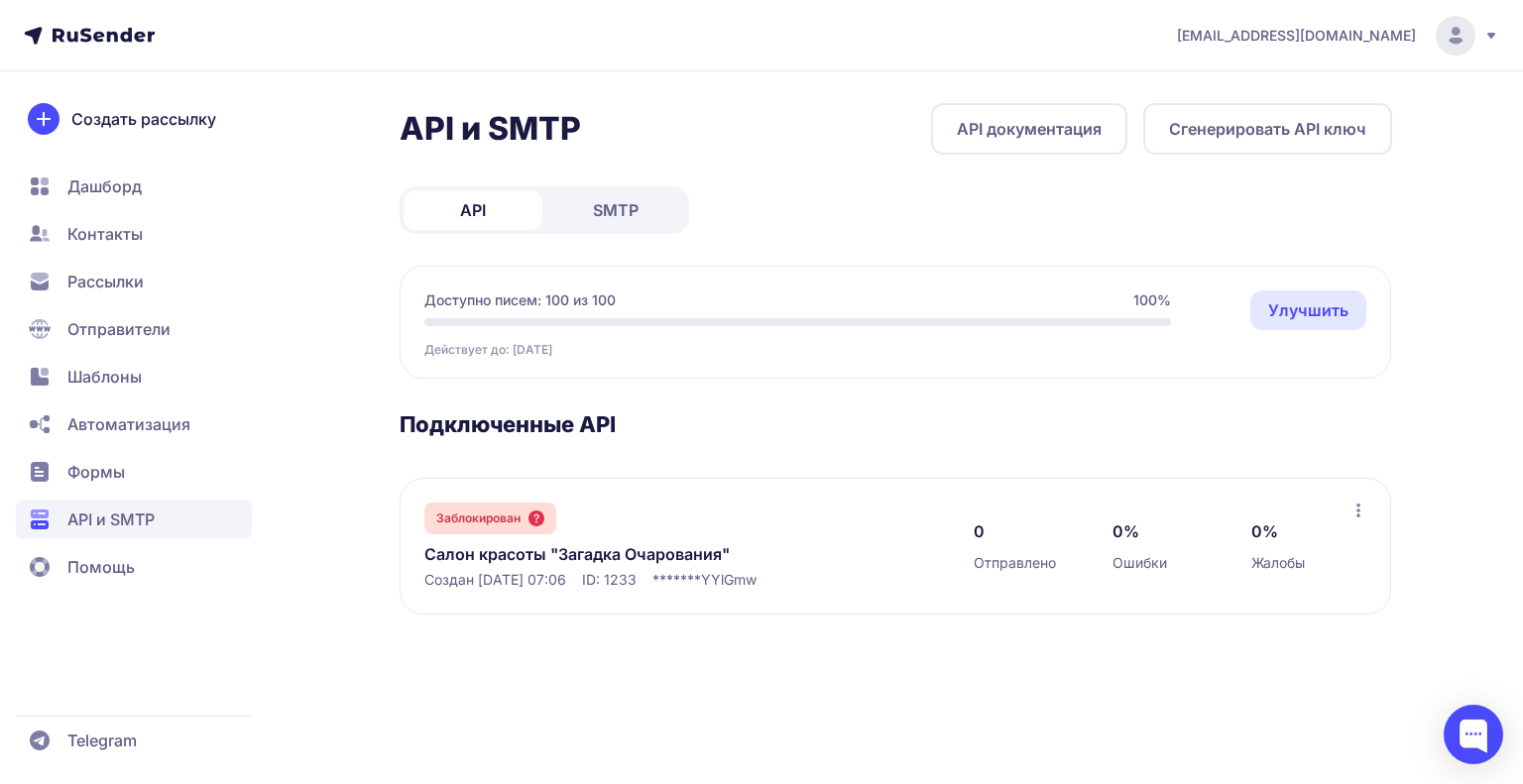 click on "Дашборд" at bounding box center (104, 186) 